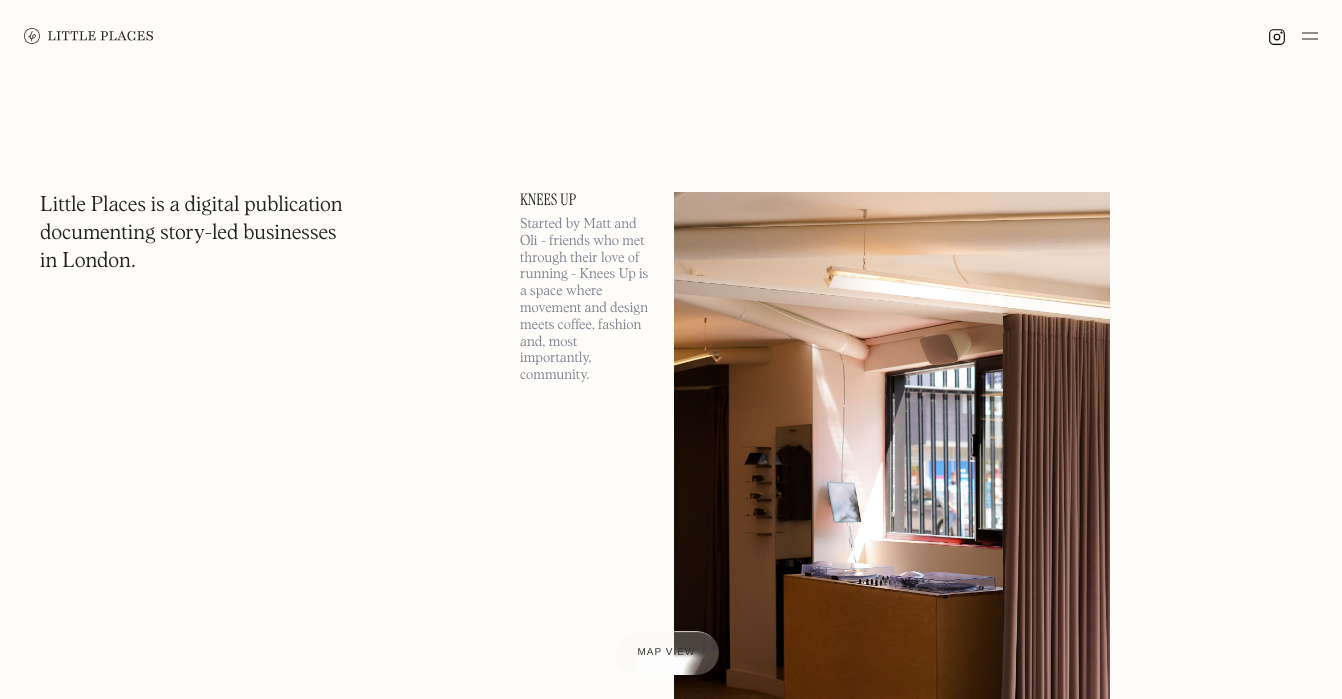 scroll, scrollTop: 0, scrollLeft: 0, axis: both 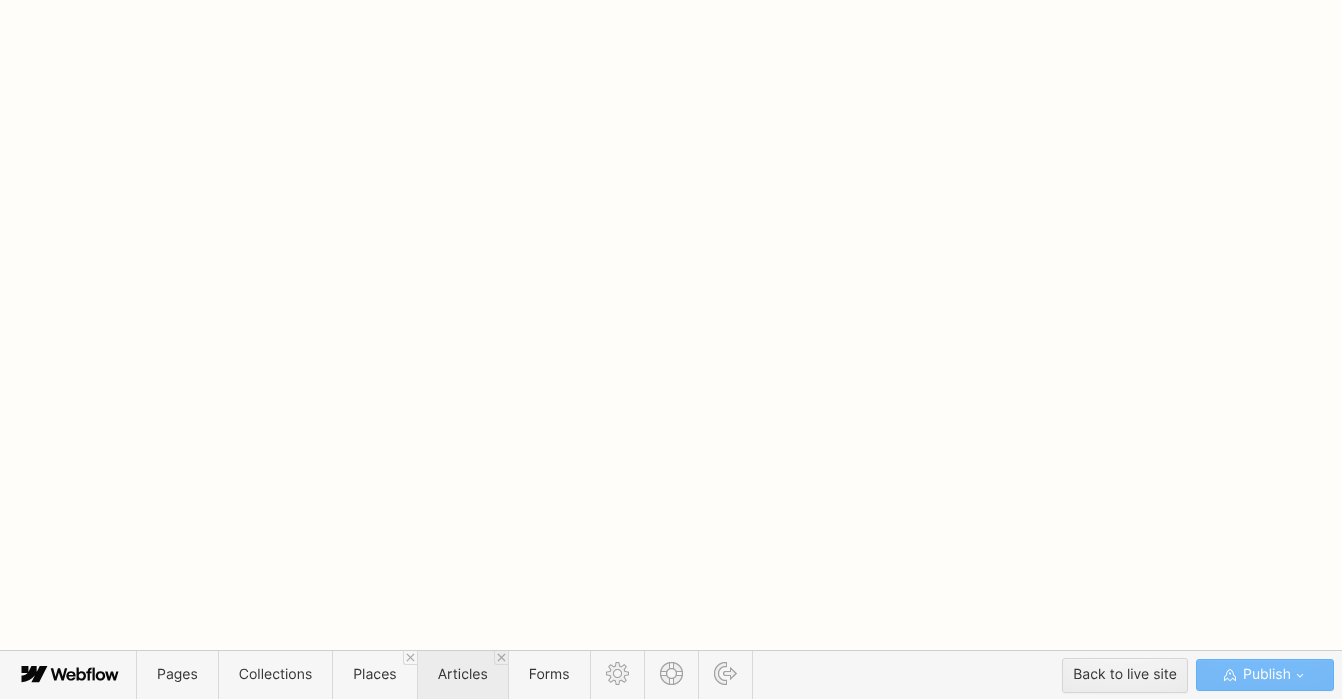 click on "Articles" at bounding box center [463, 674] 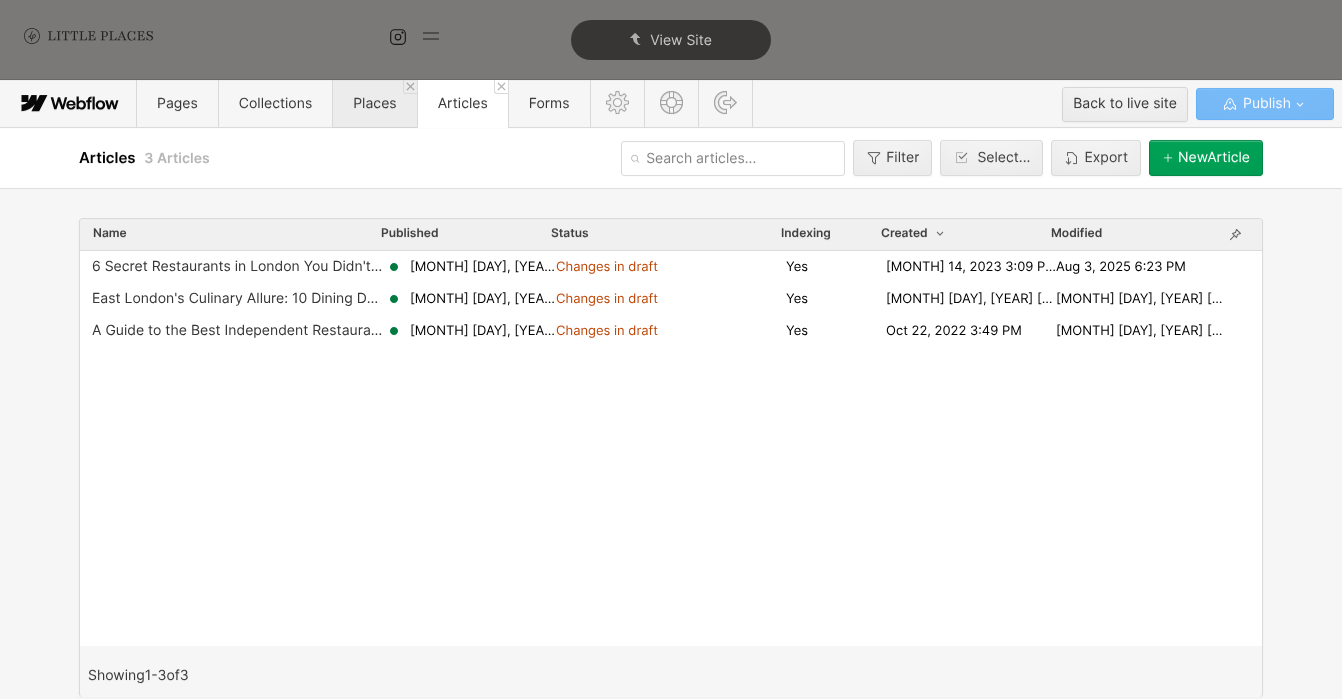 click on "Places" at bounding box center [374, 104] 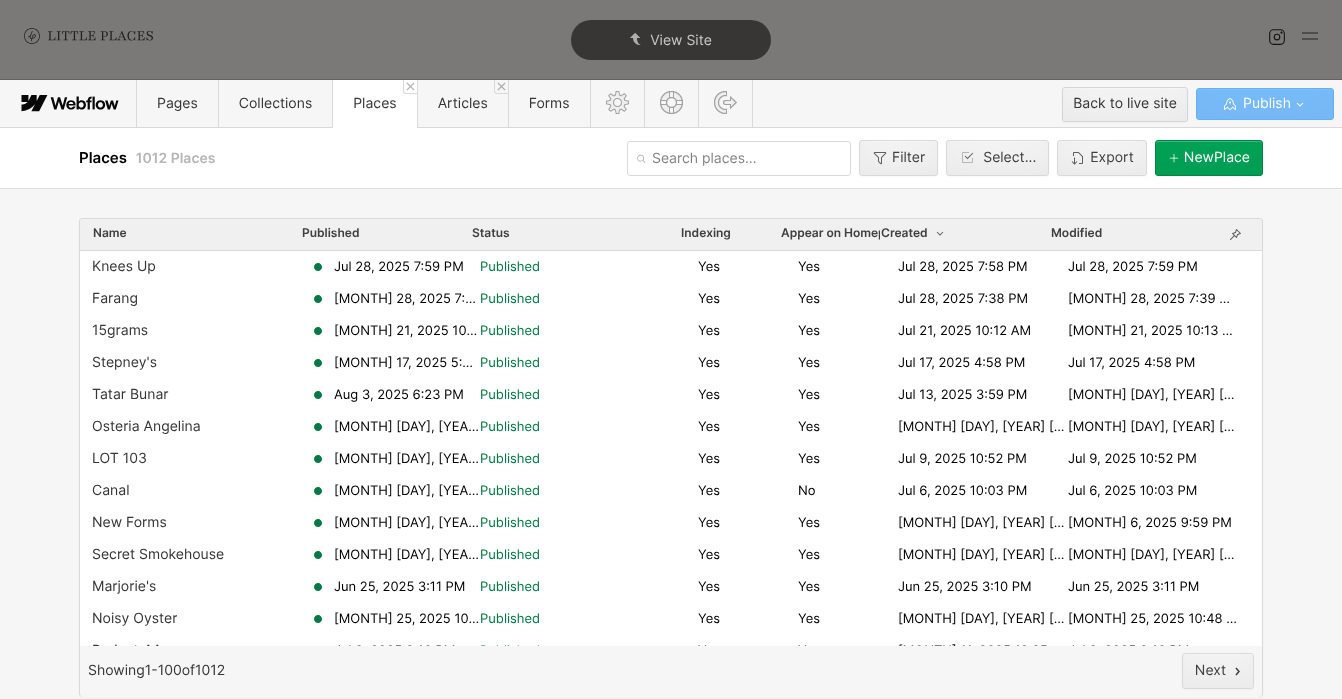 click on "New  Place" at bounding box center [1209, 158] 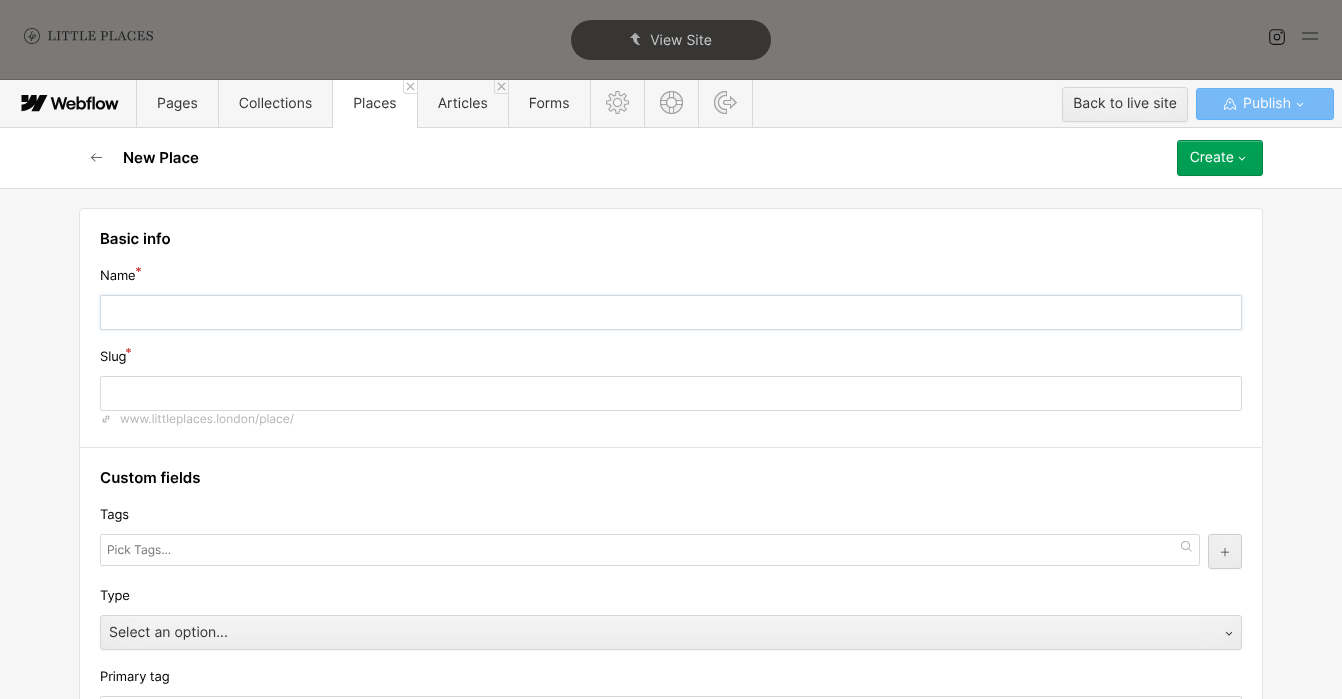 click at bounding box center (671, 312) 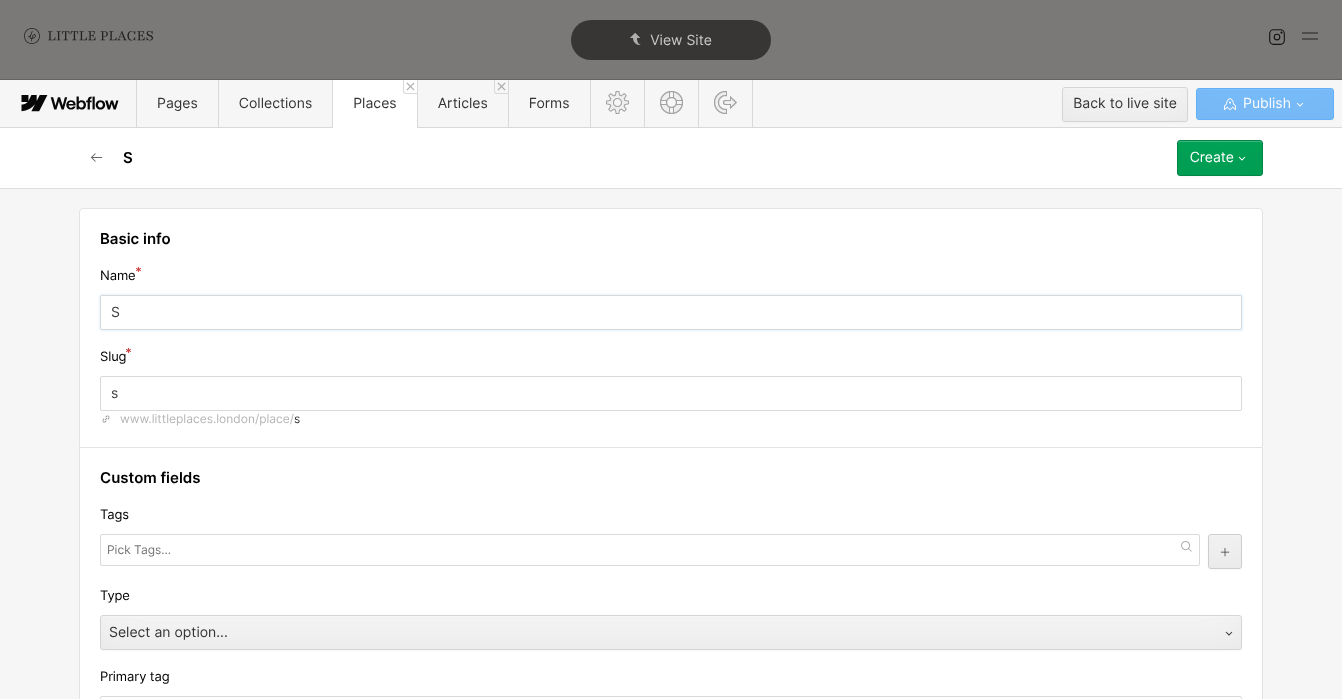 type on "s" 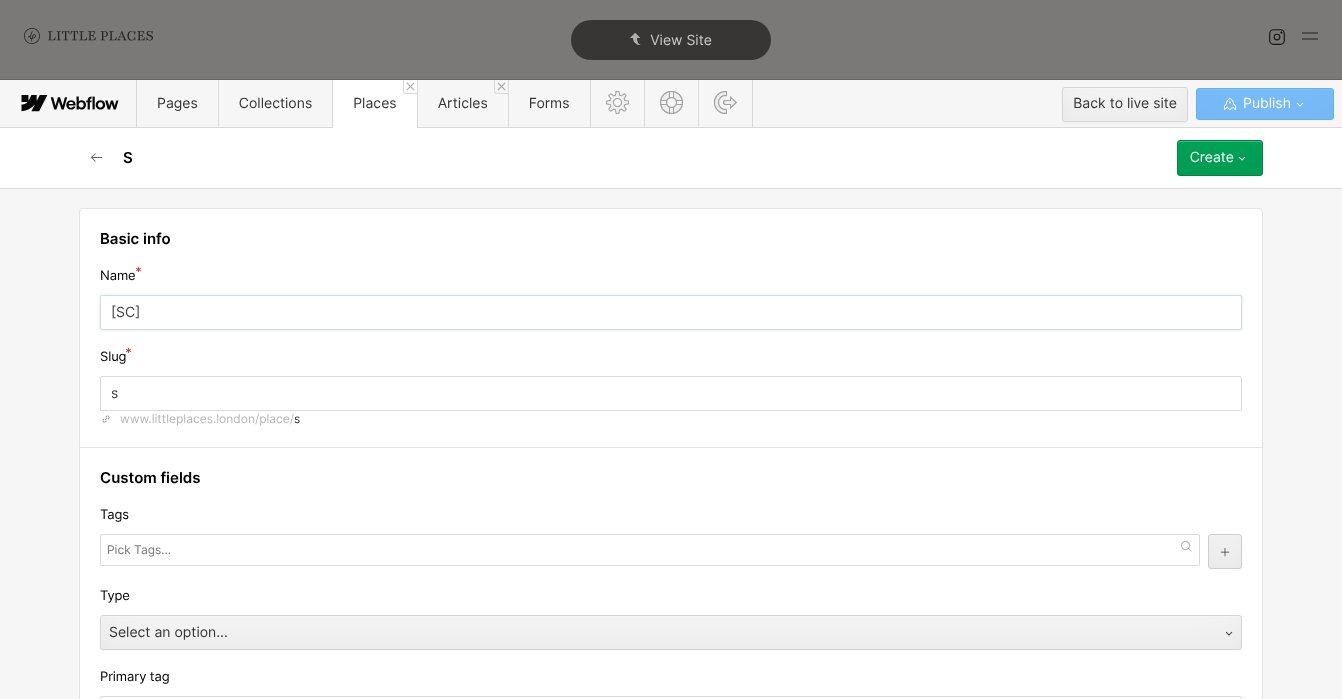 type on "Sce" 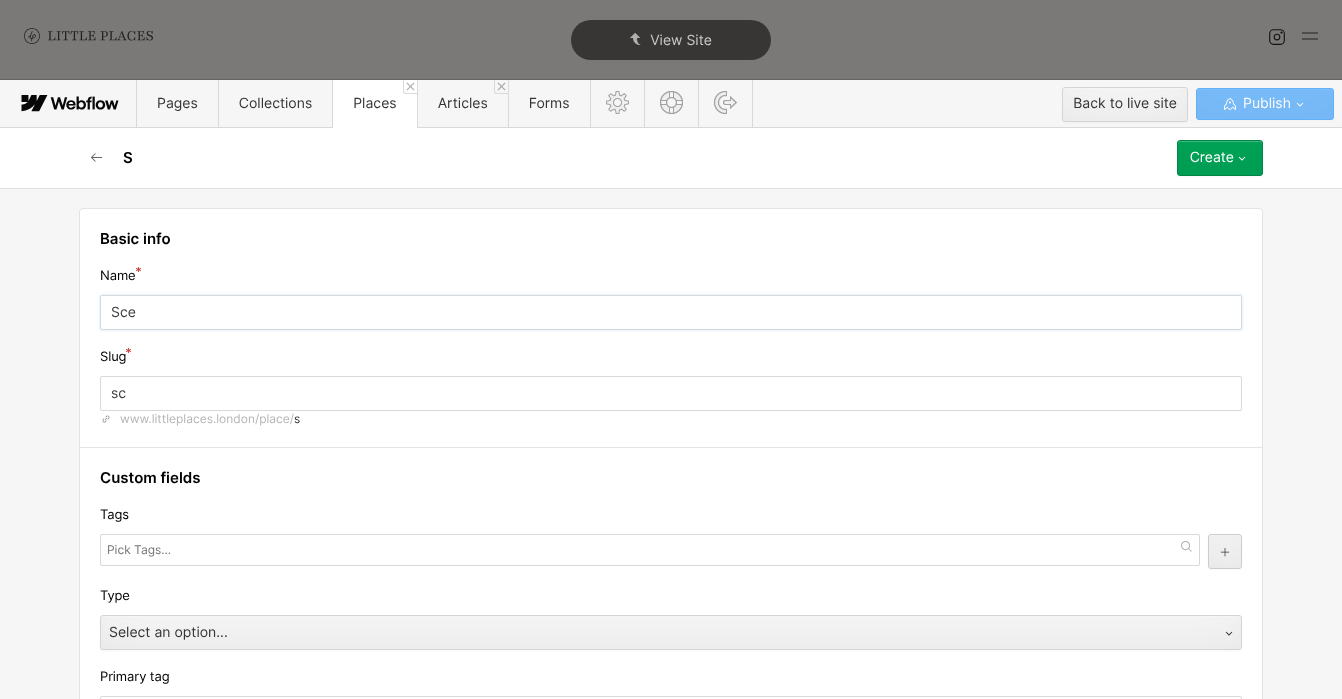 type on "sce" 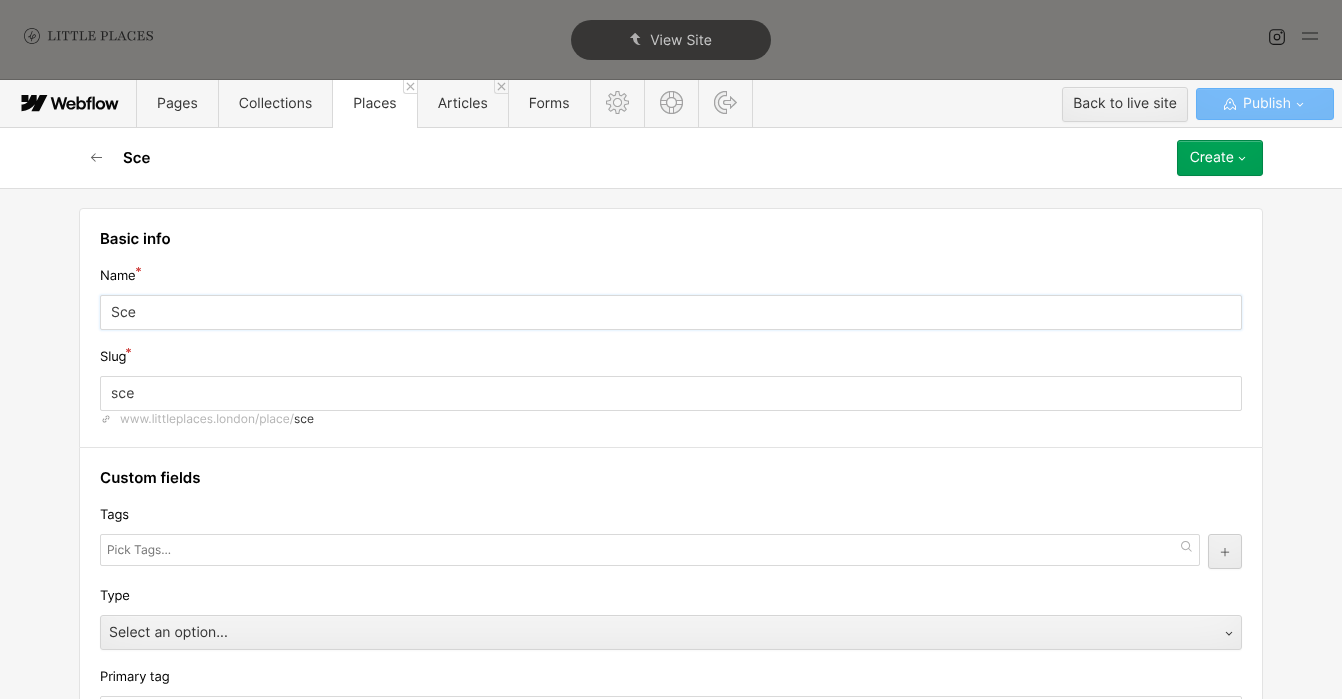 type on "Scen" 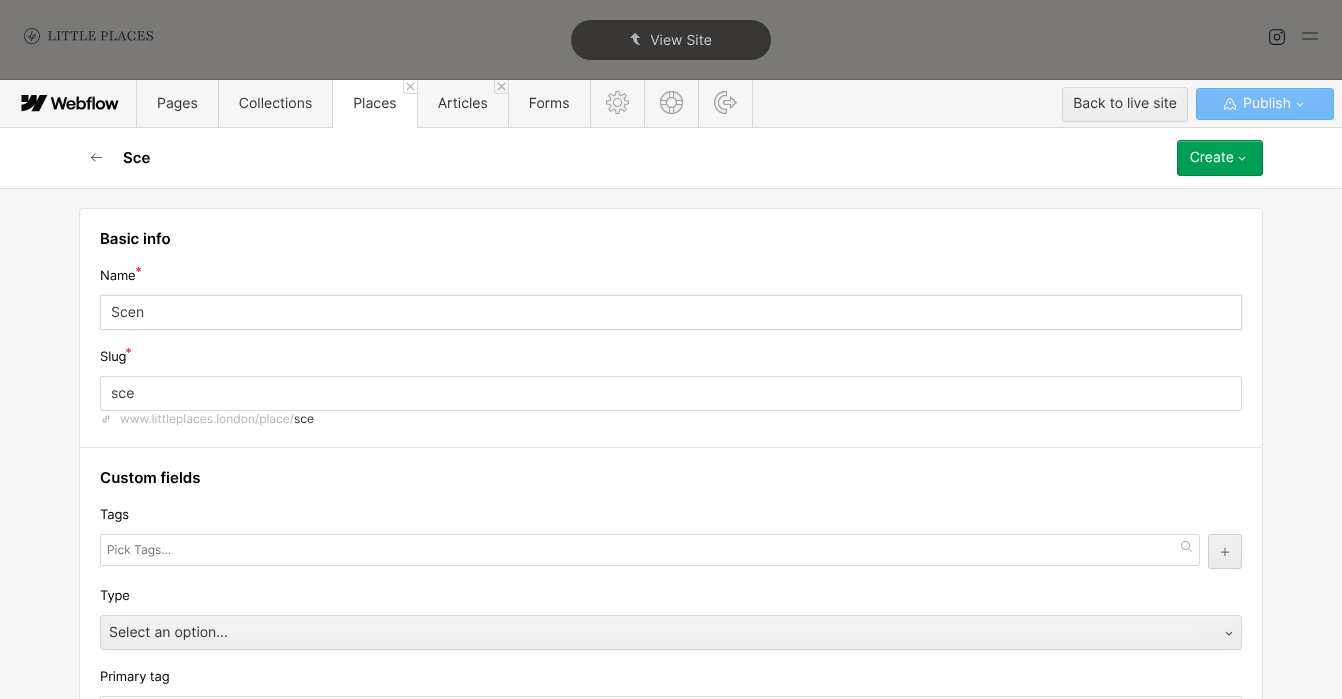 type on "scen" 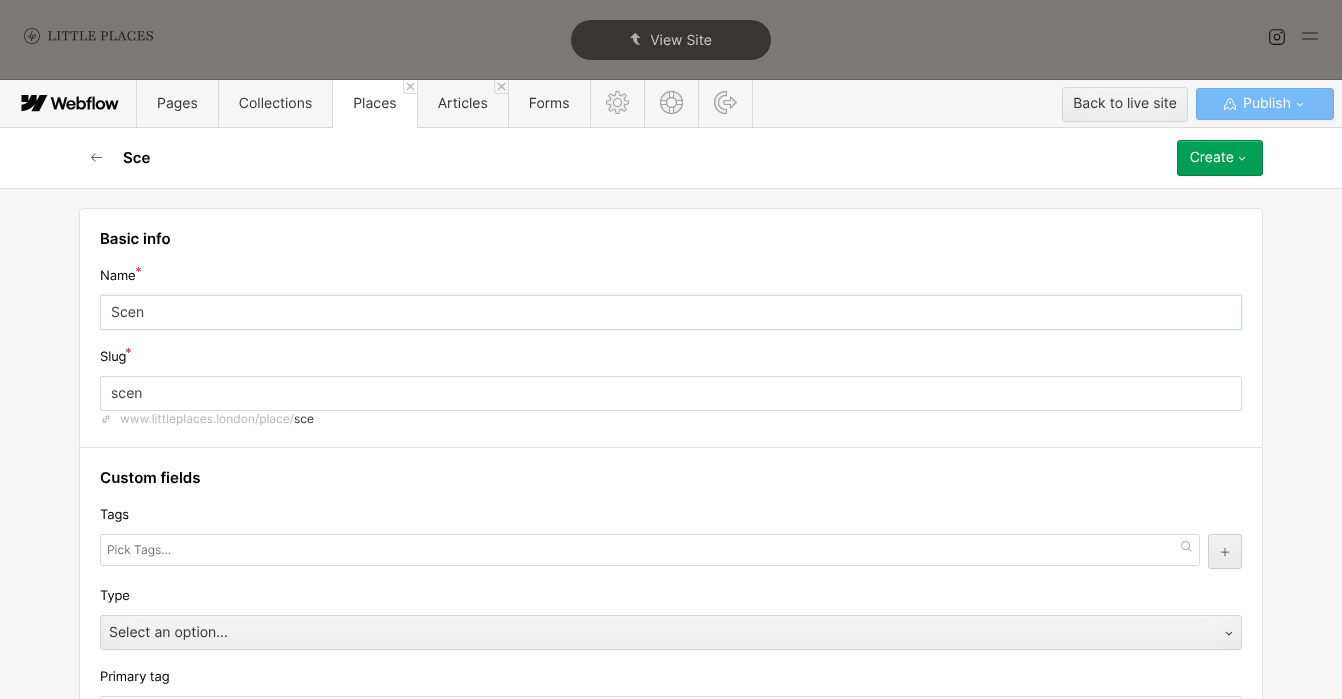 type on "Scene" 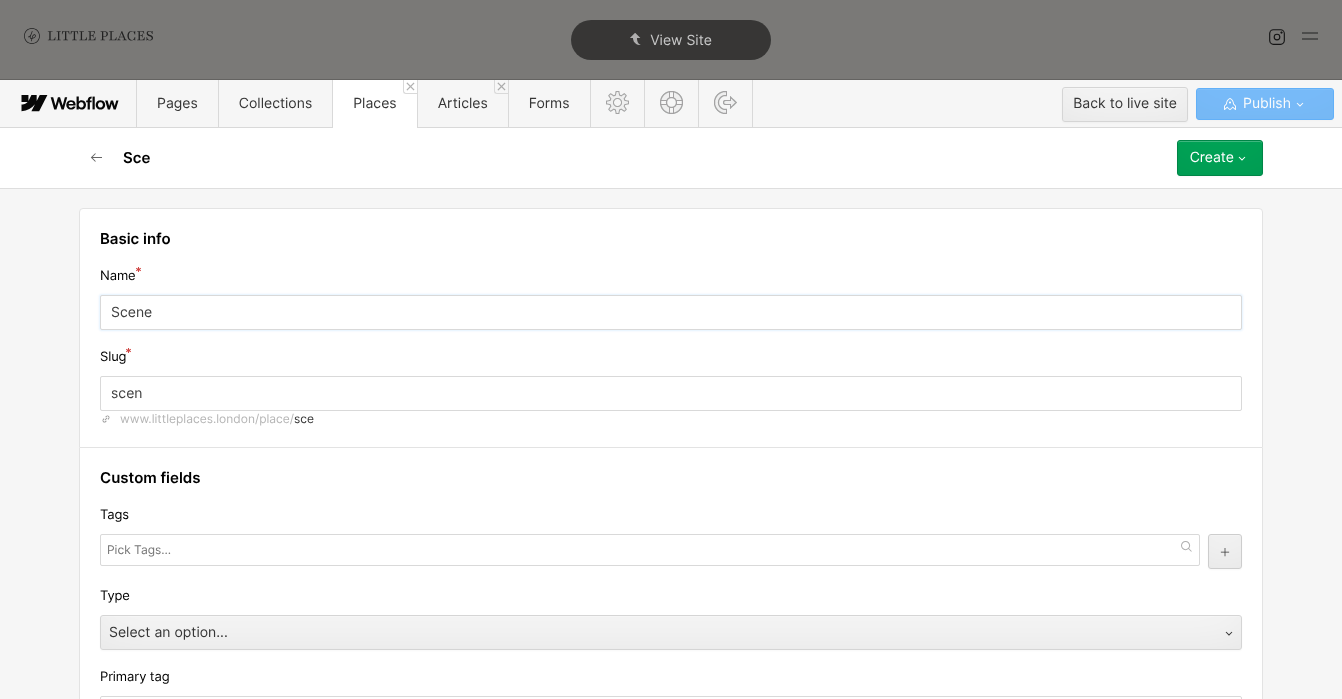 type on "scene" 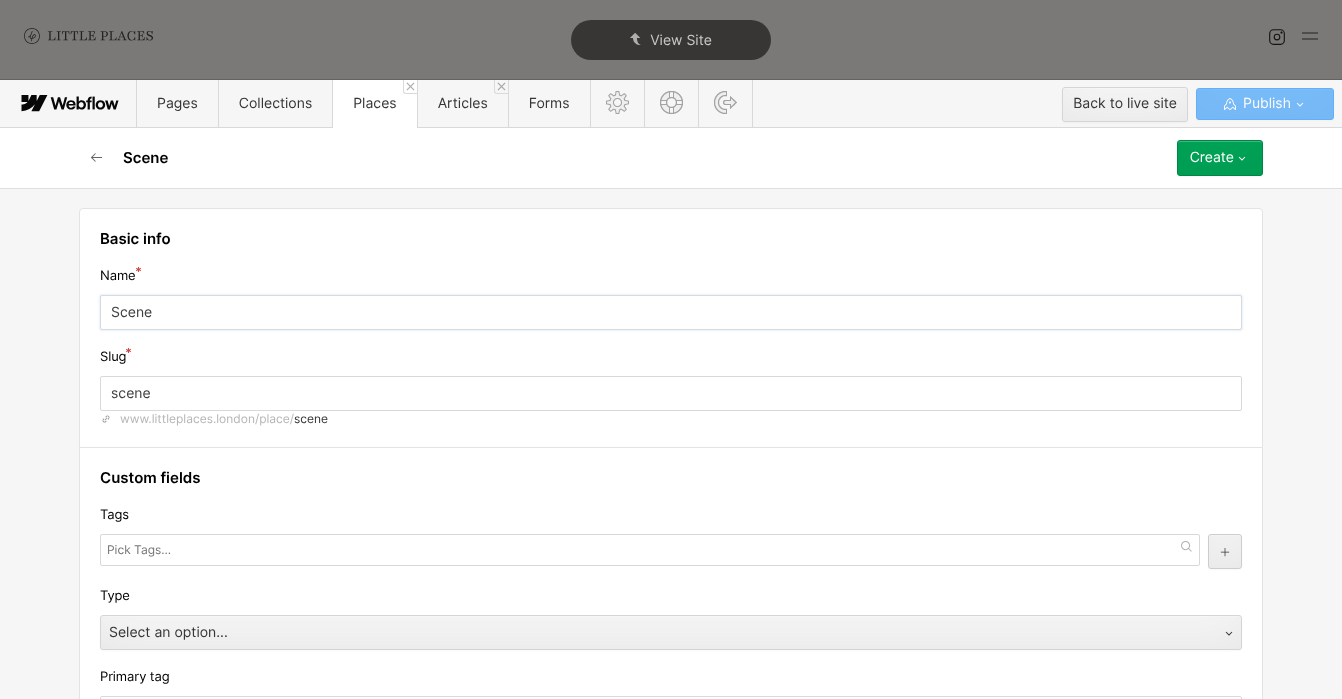 type on "Scener" 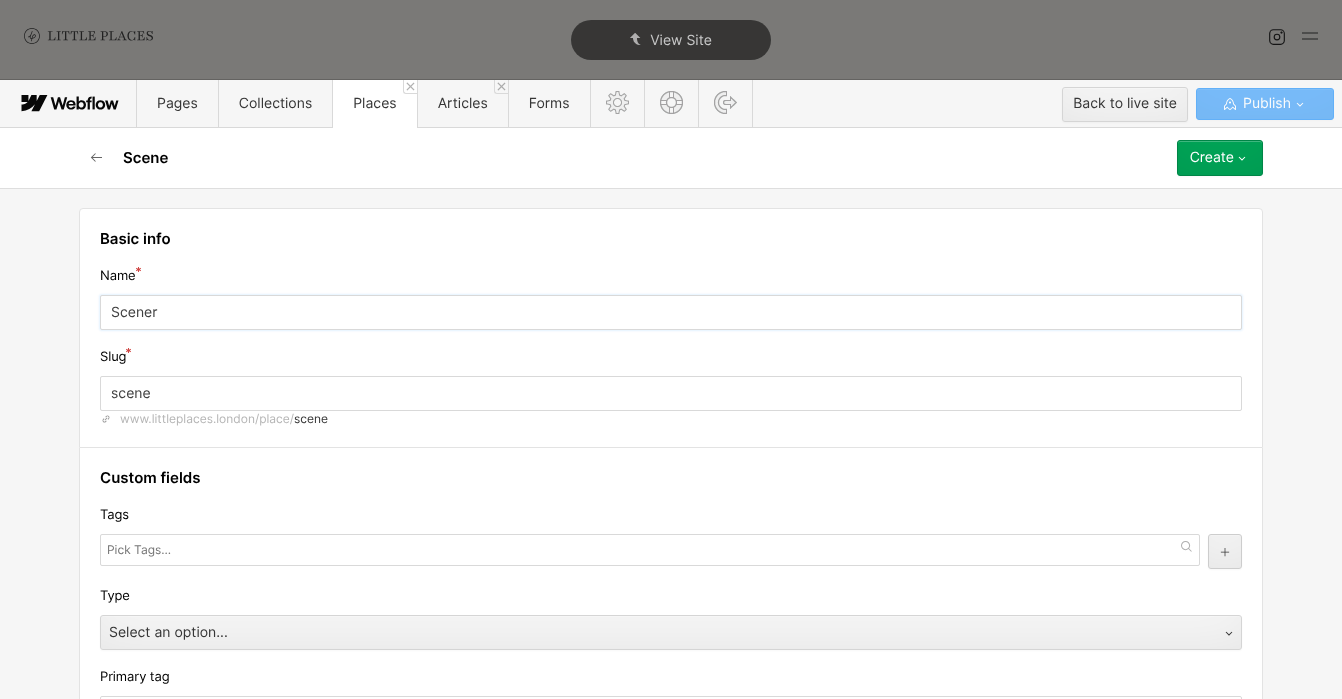 type on "scener" 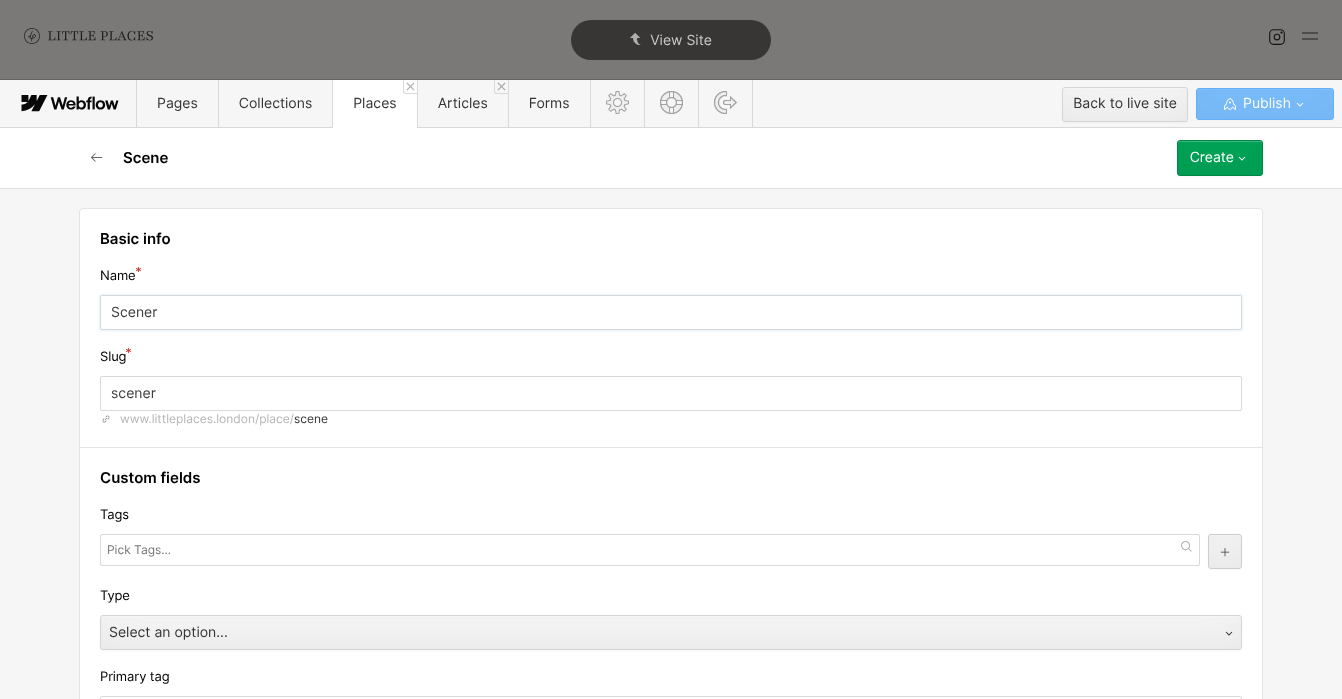 type on "Scenery" 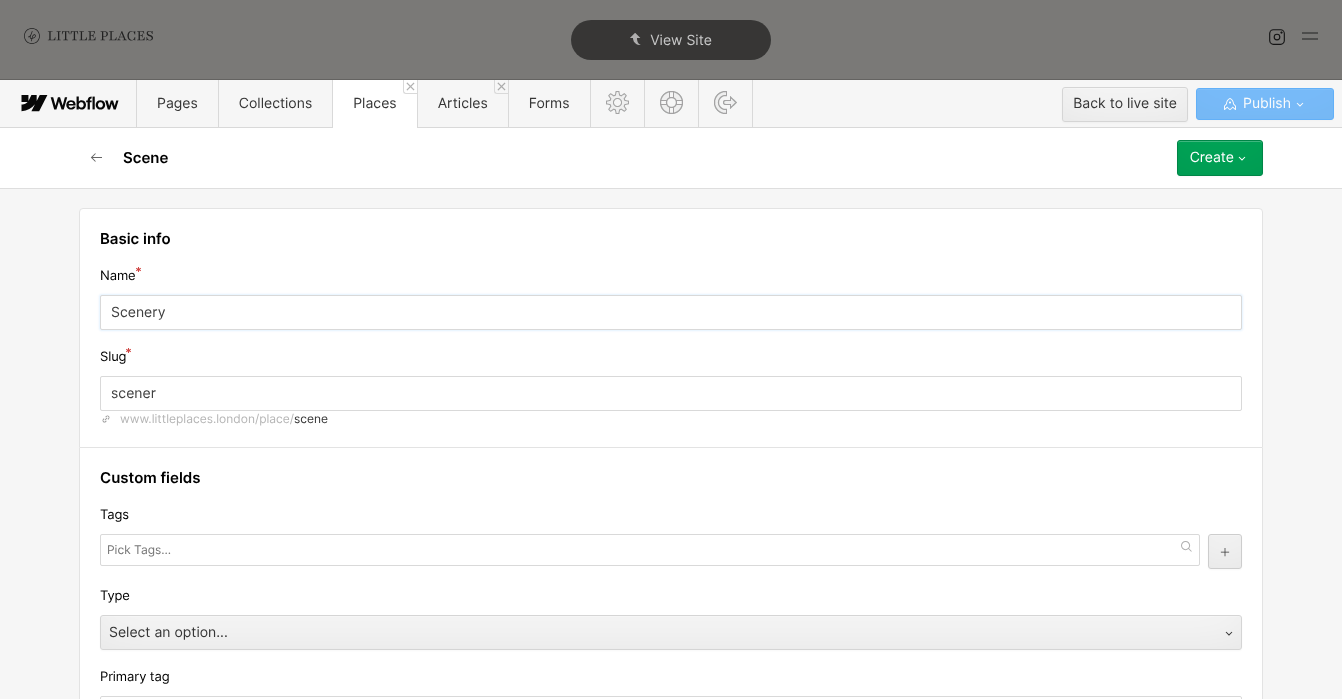 type on "scenery" 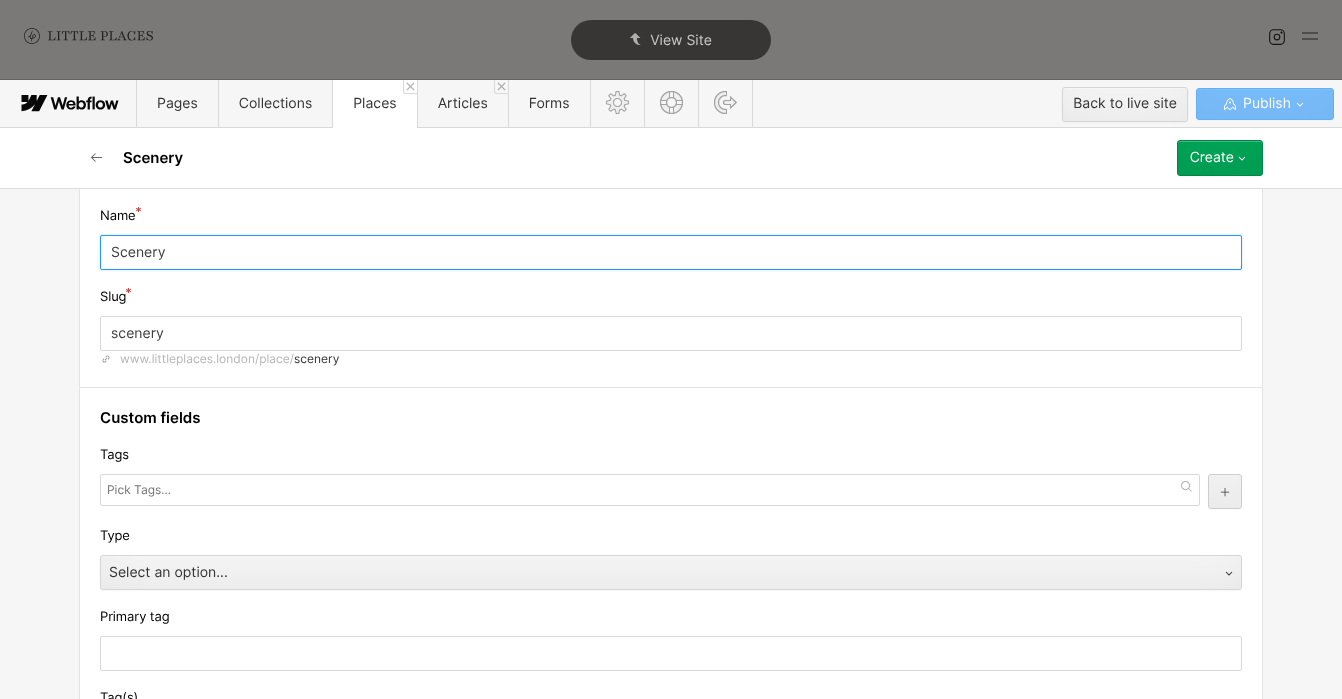 scroll, scrollTop: 72, scrollLeft: 0, axis: vertical 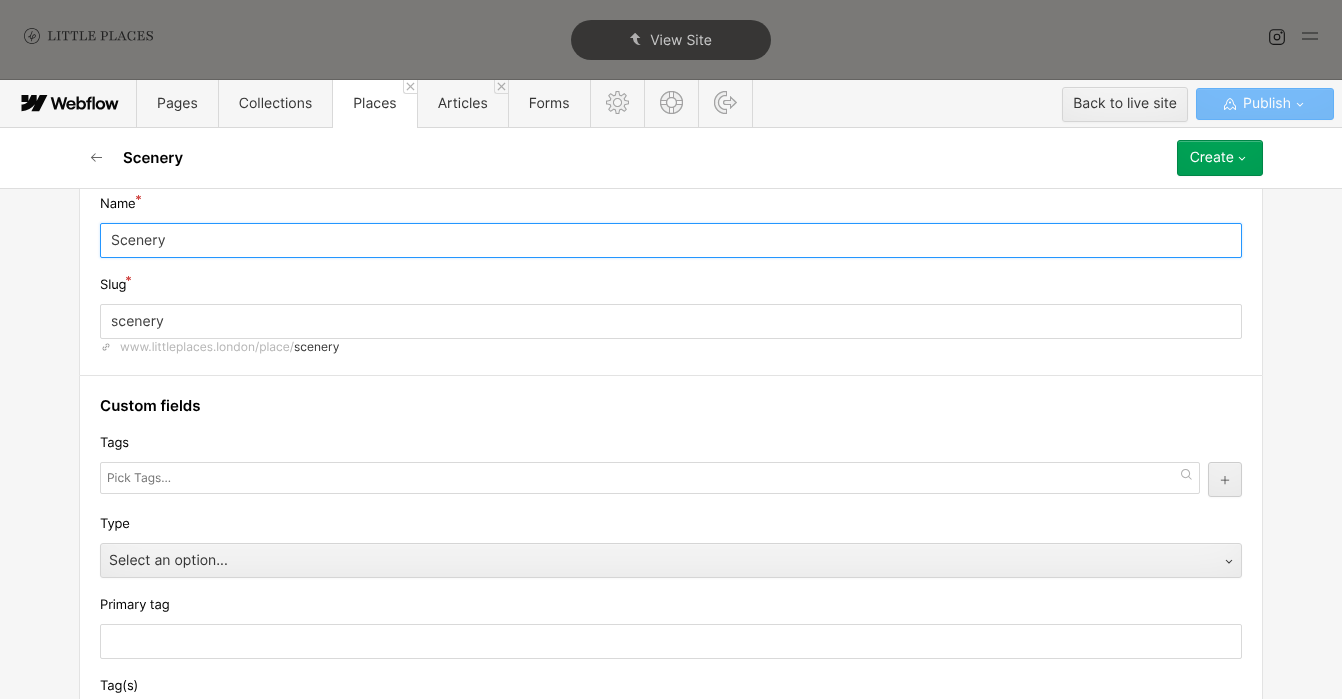 type on "Scenery" 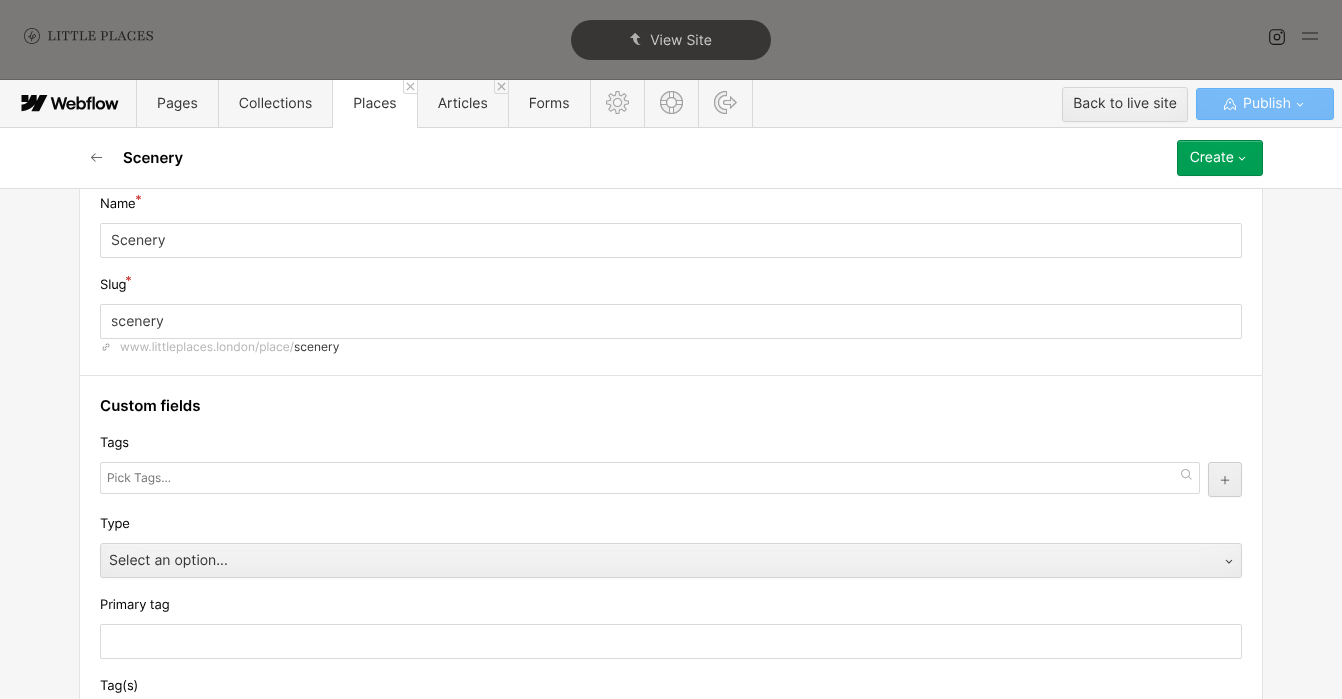 click at bounding box center (650, 478) 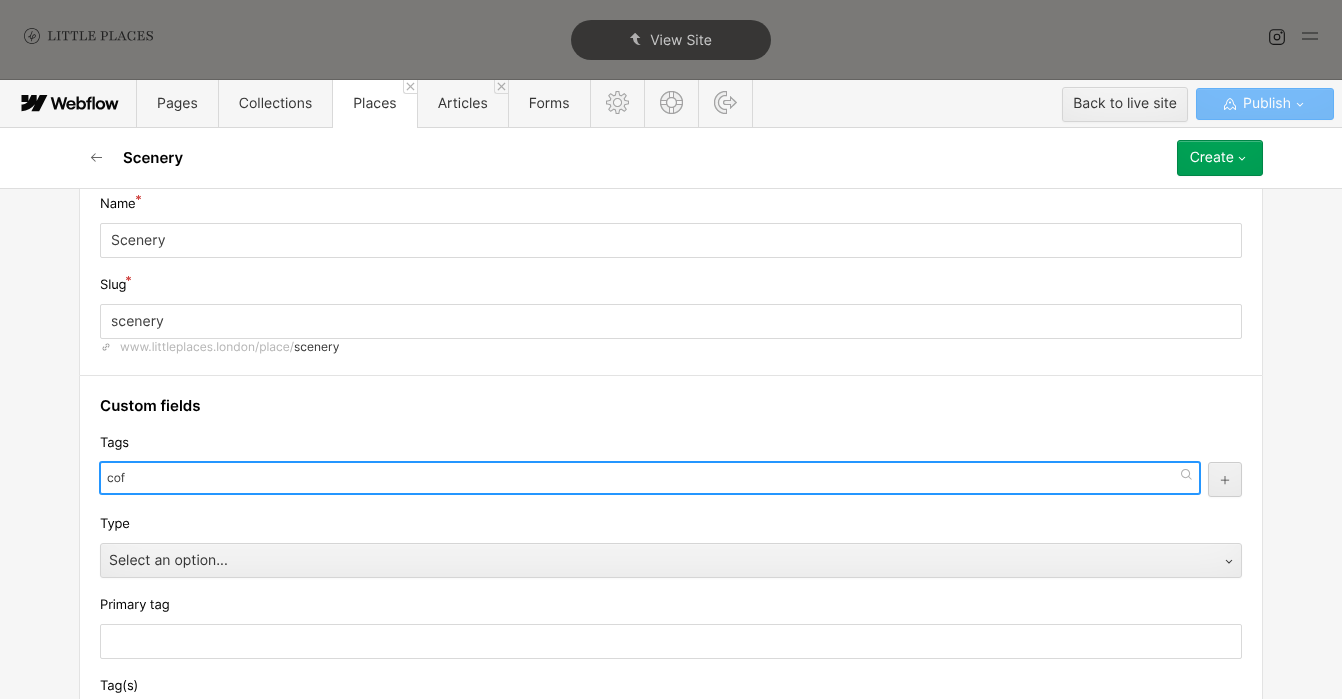 type on "coff" 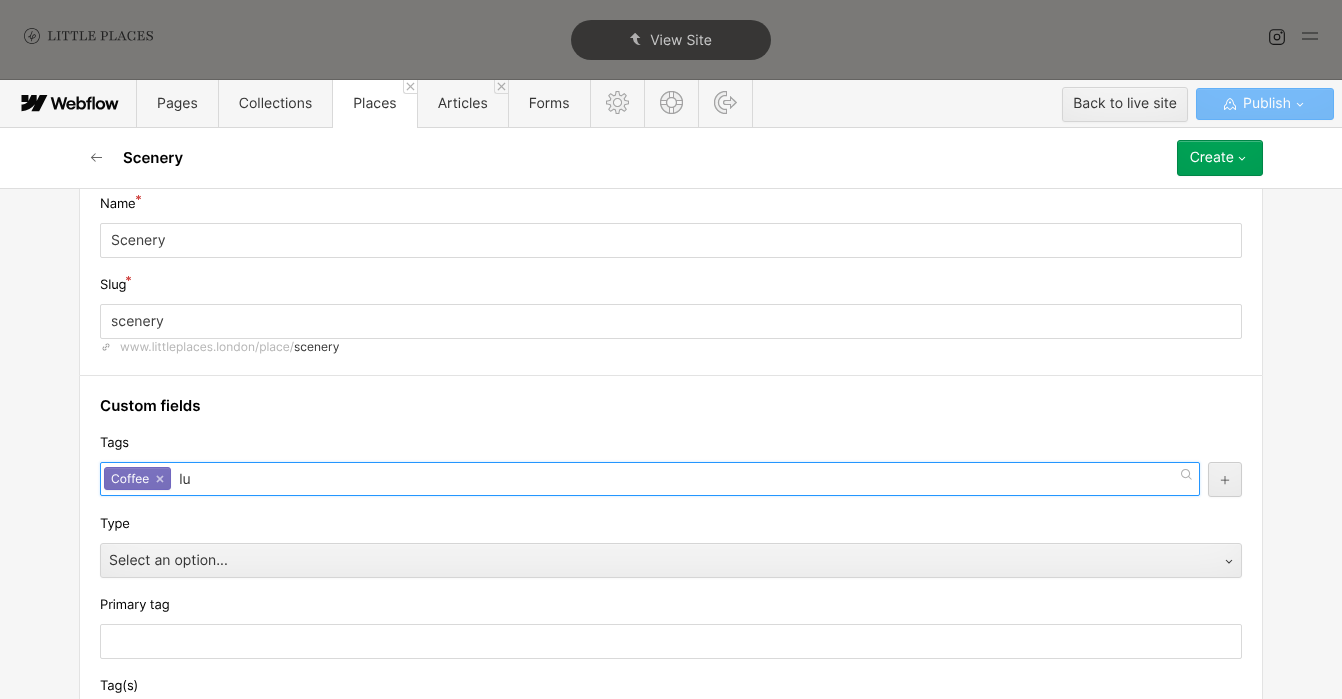 type on "l" 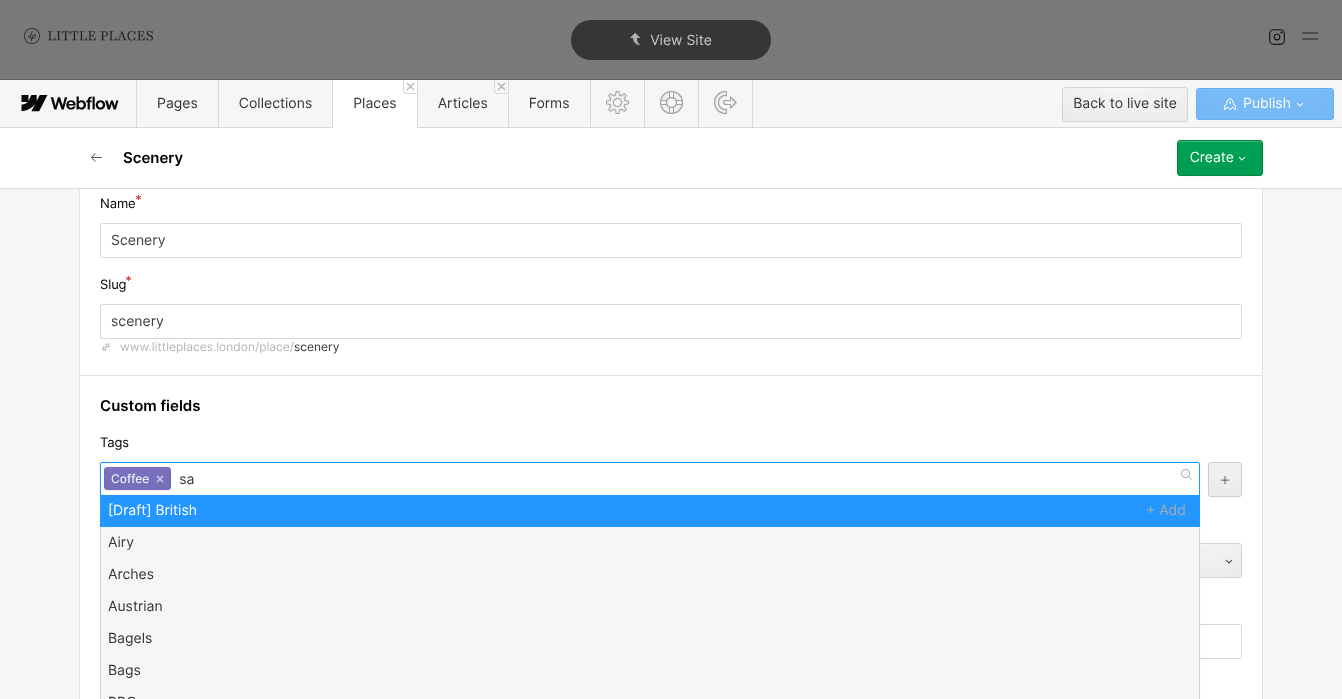 scroll, scrollTop: 0, scrollLeft: 0, axis: both 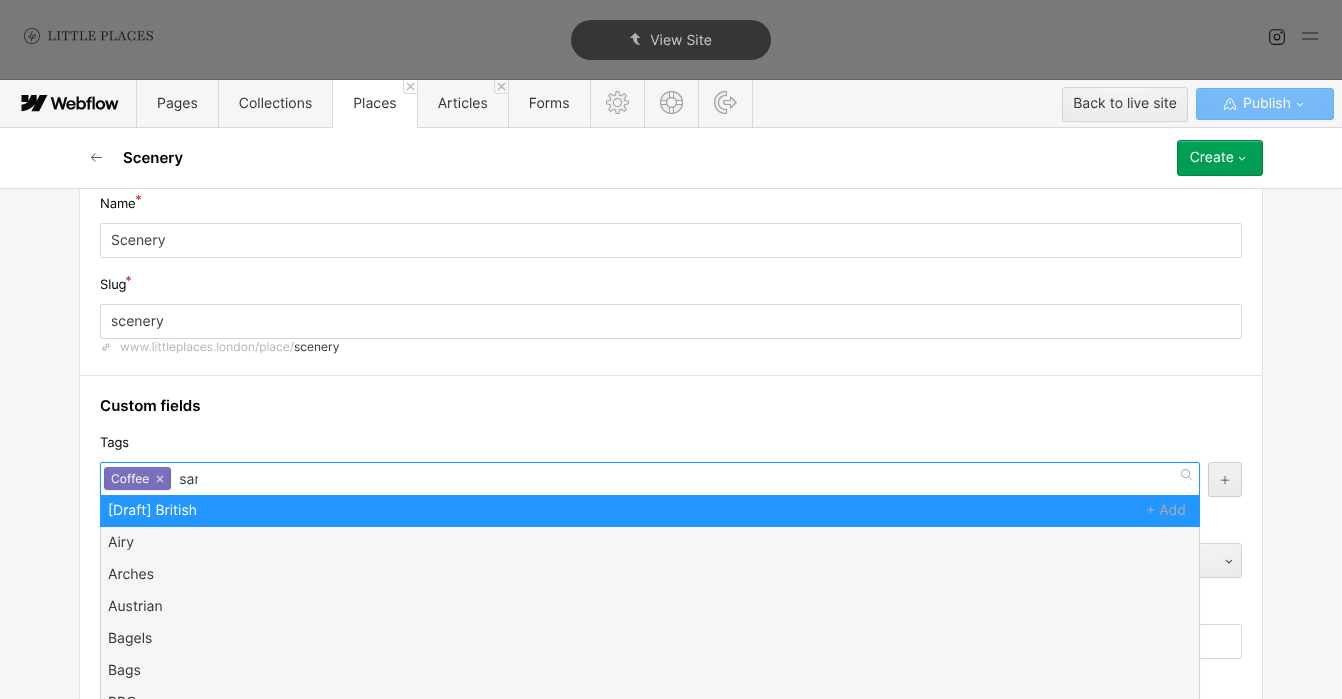 type on "sand" 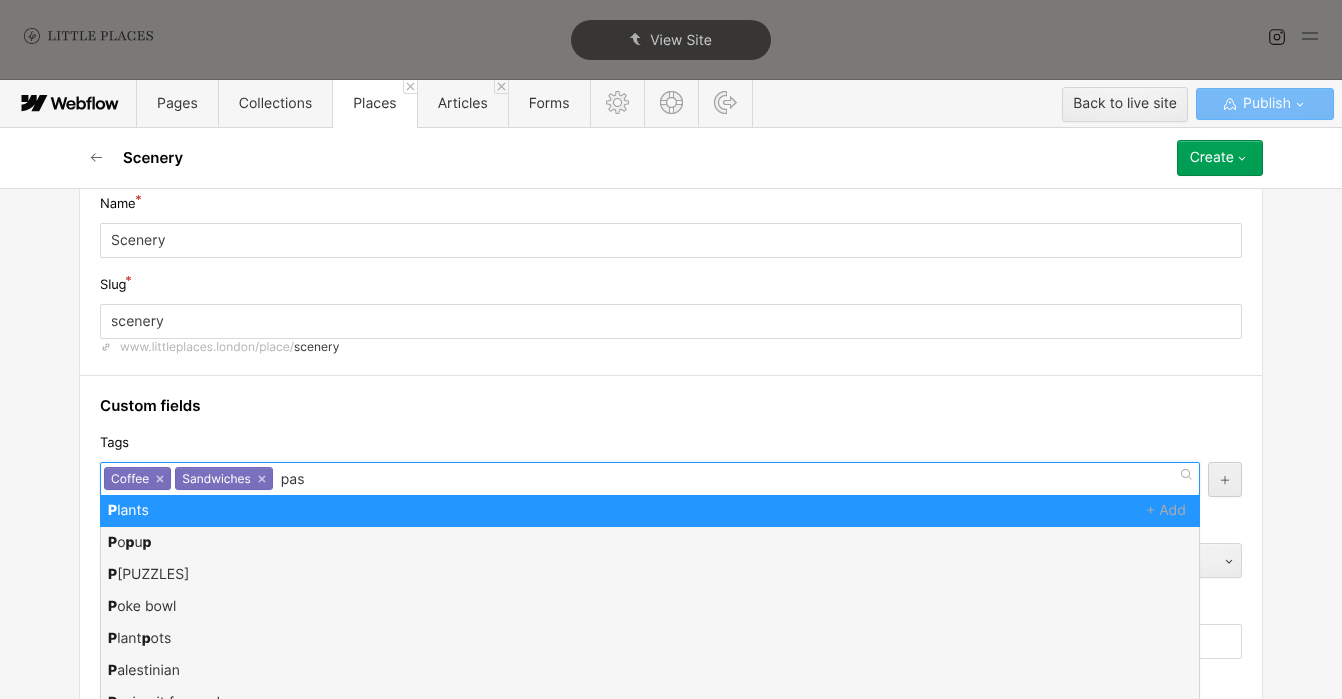 type on "past" 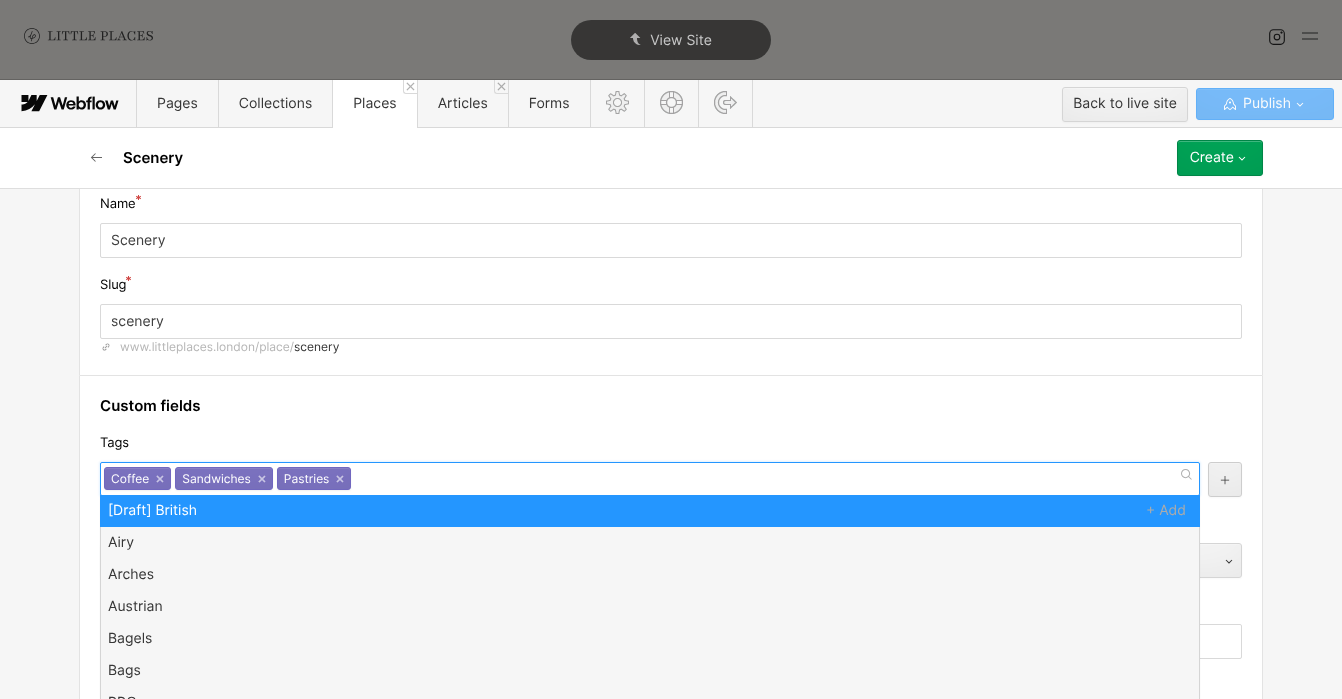 click on "Tags" at bounding box center [671, 443] 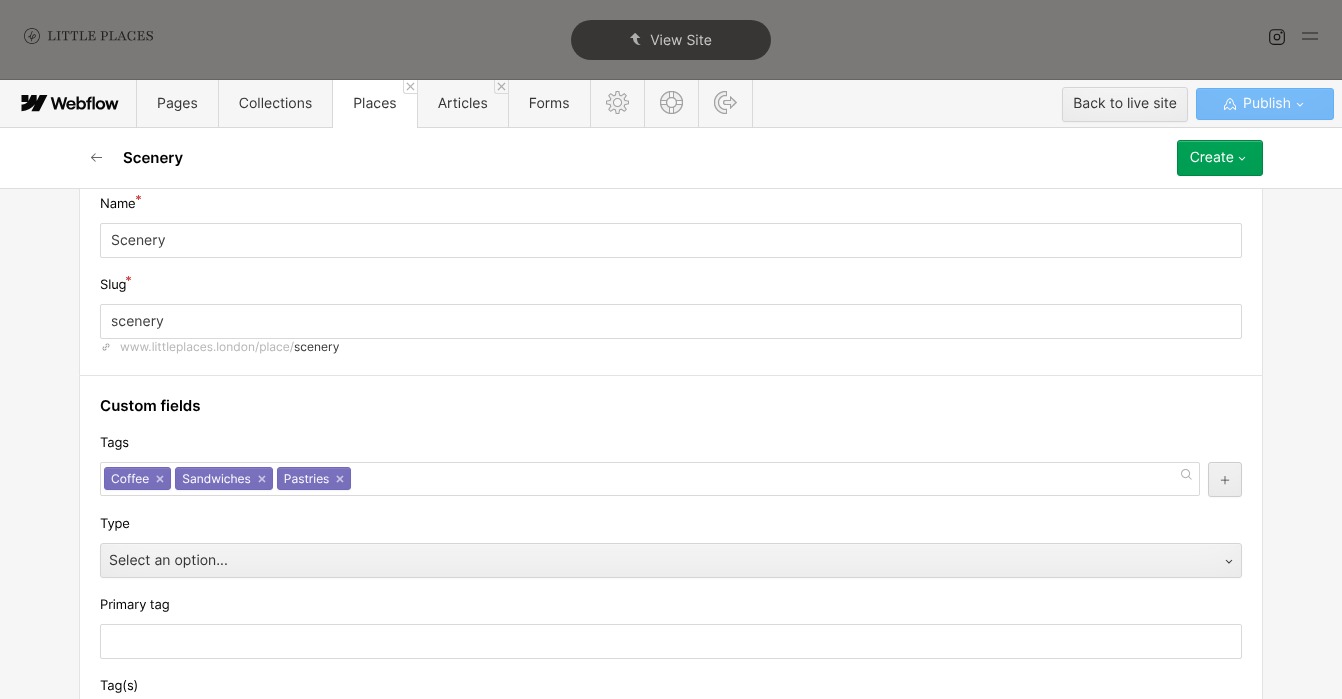 scroll, scrollTop: 247, scrollLeft: 0, axis: vertical 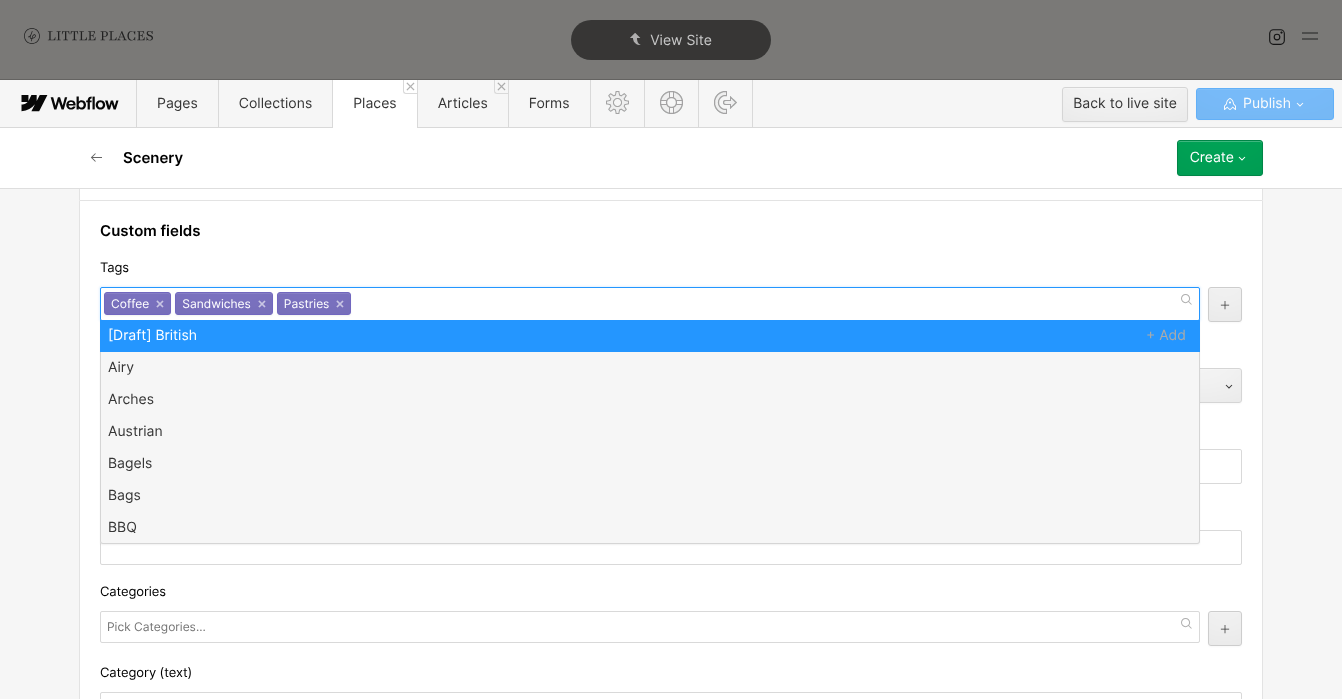 click on "Coffee × Sandwiches × Pastries ×" at bounding box center [650, 304] 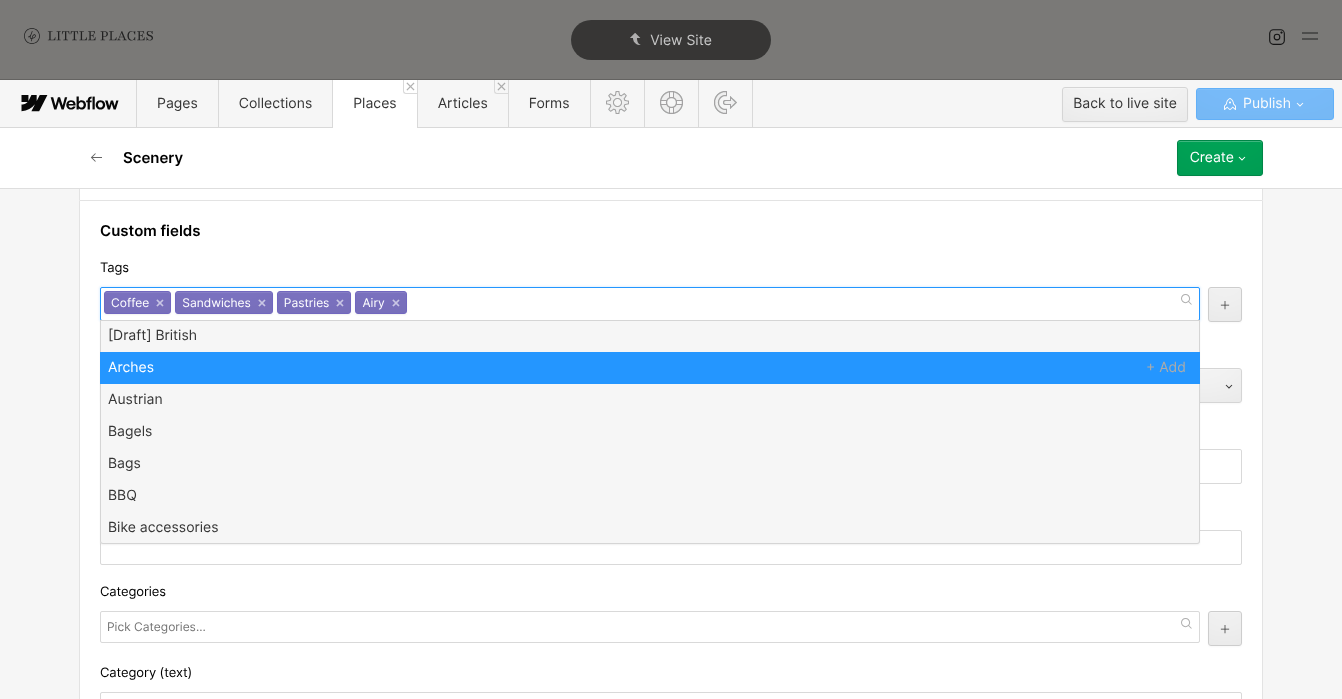 scroll, scrollTop: 0, scrollLeft: 0, axis: both 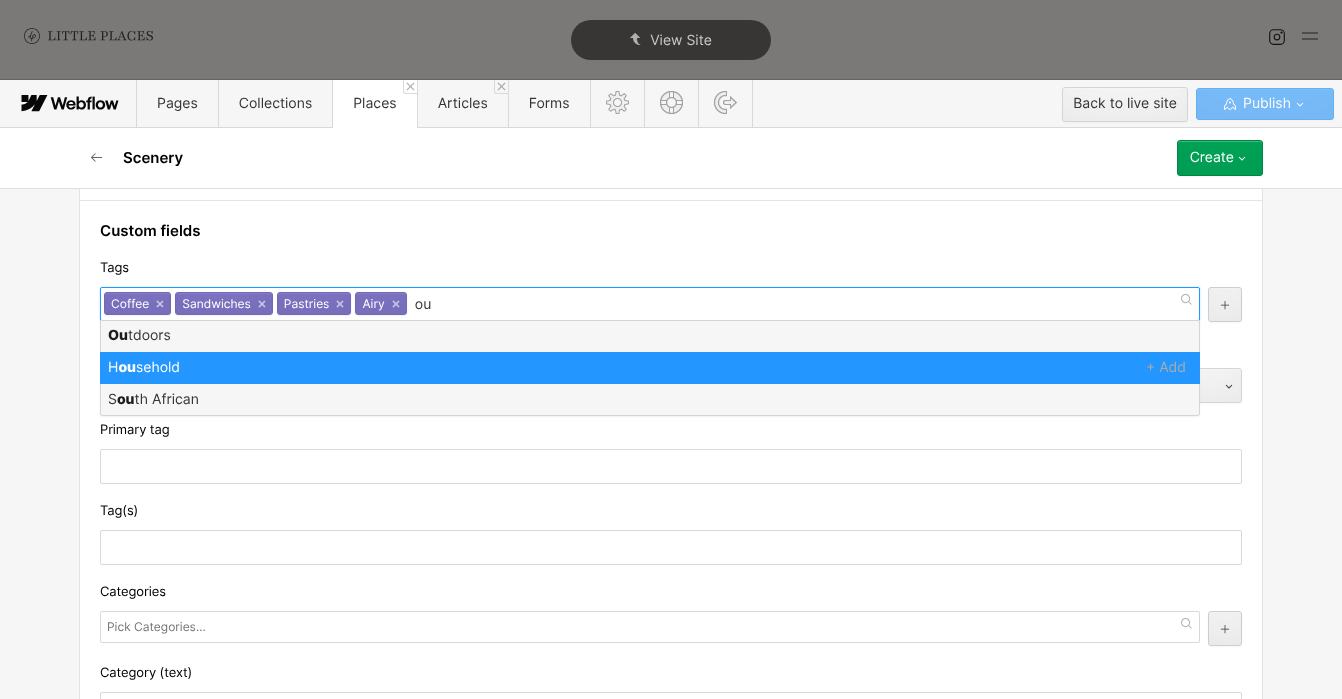 type on "out" 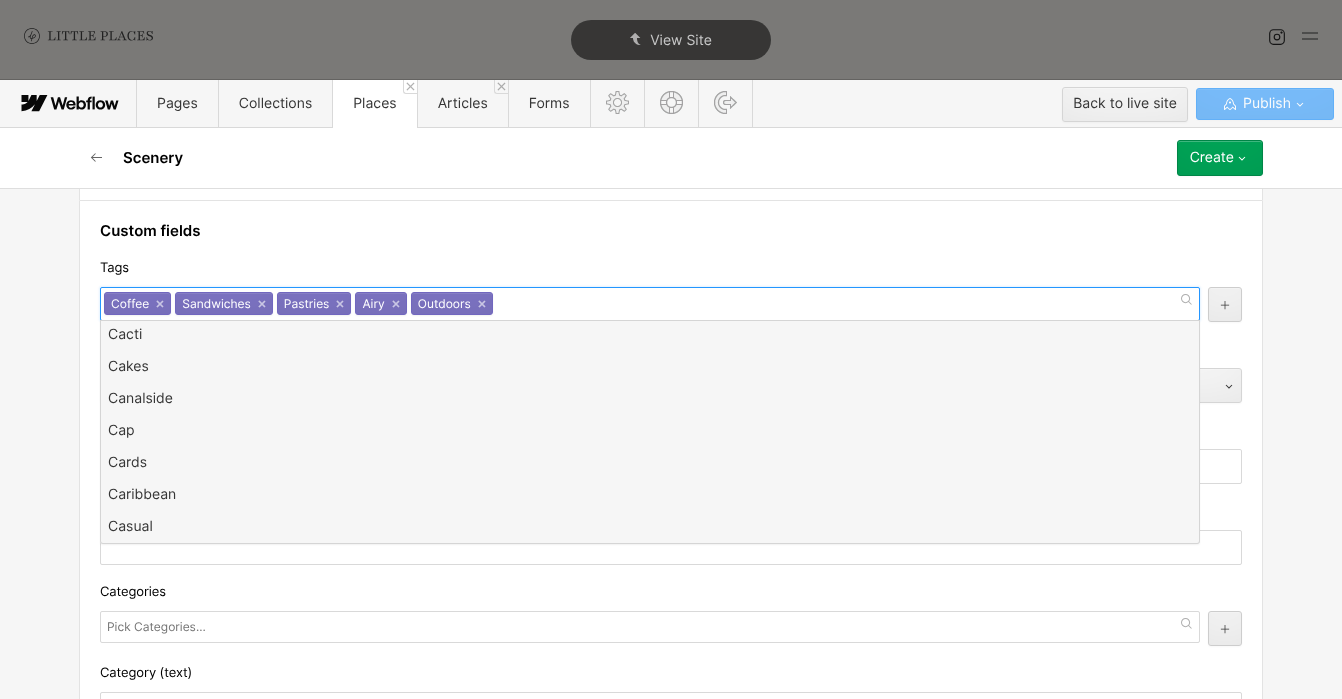 scroll, scrollTop: 0, scrollLeft: 0, axis: both 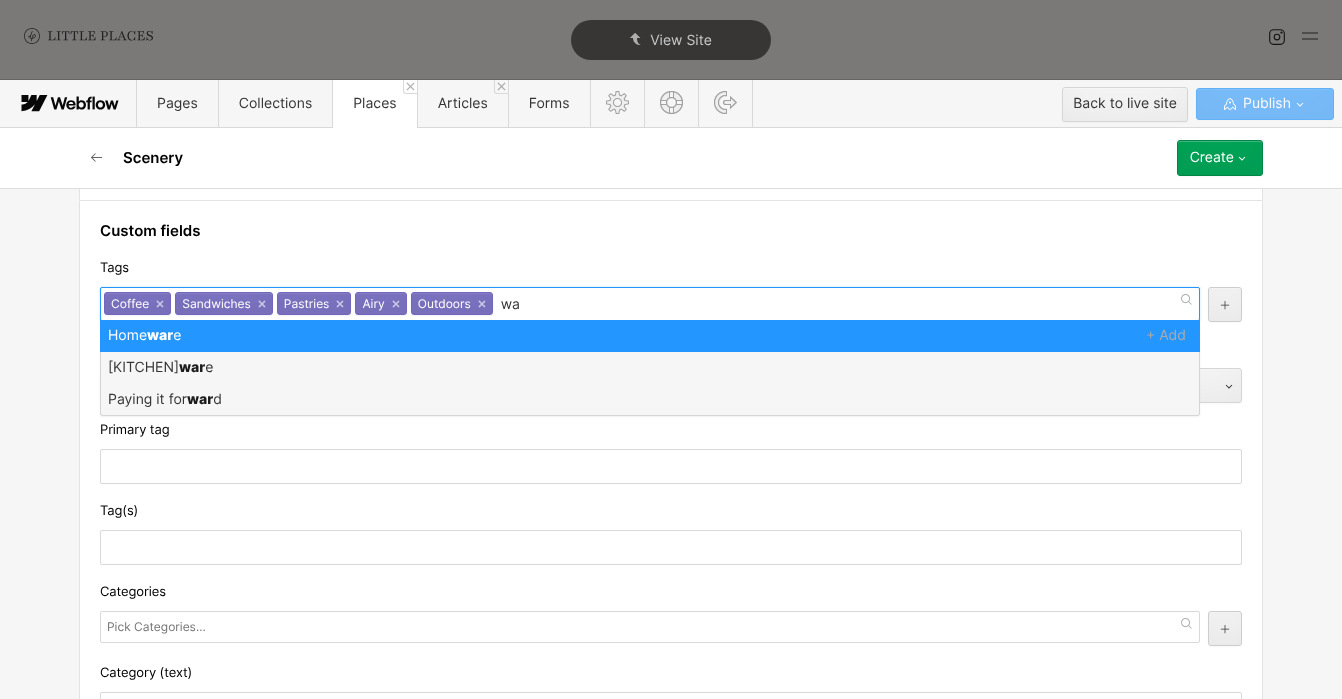 type on "w" 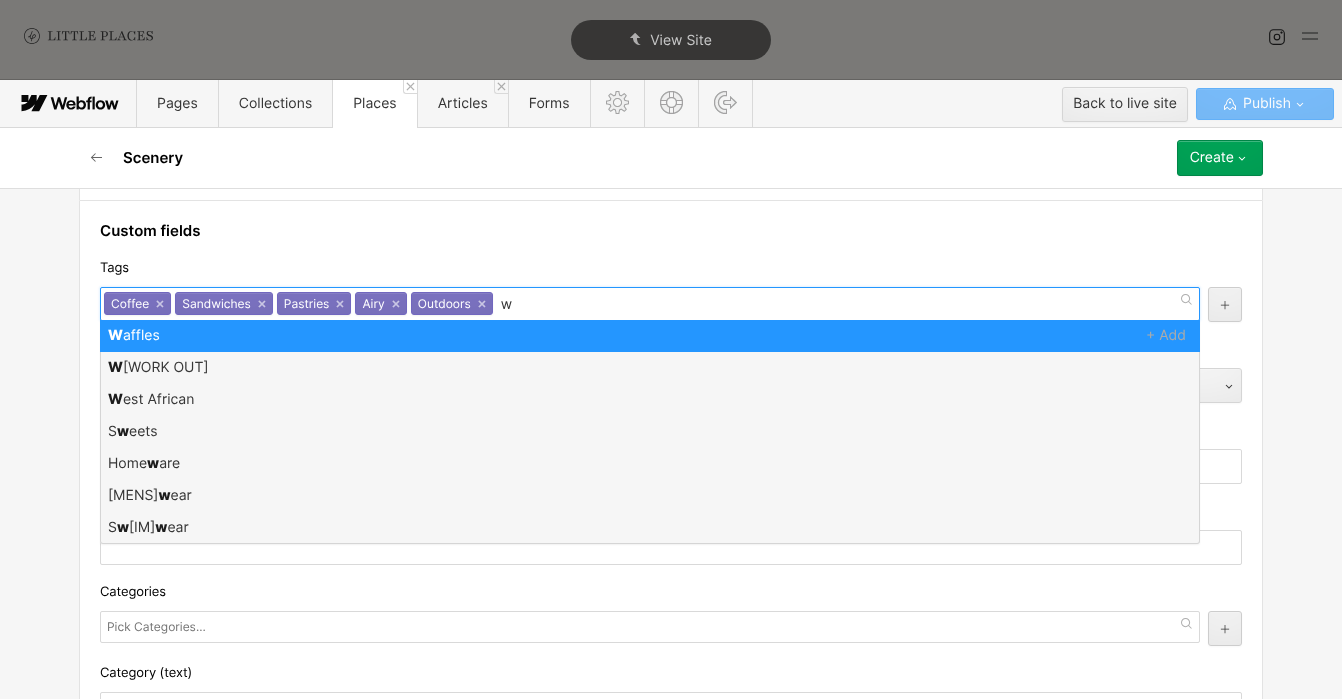 type 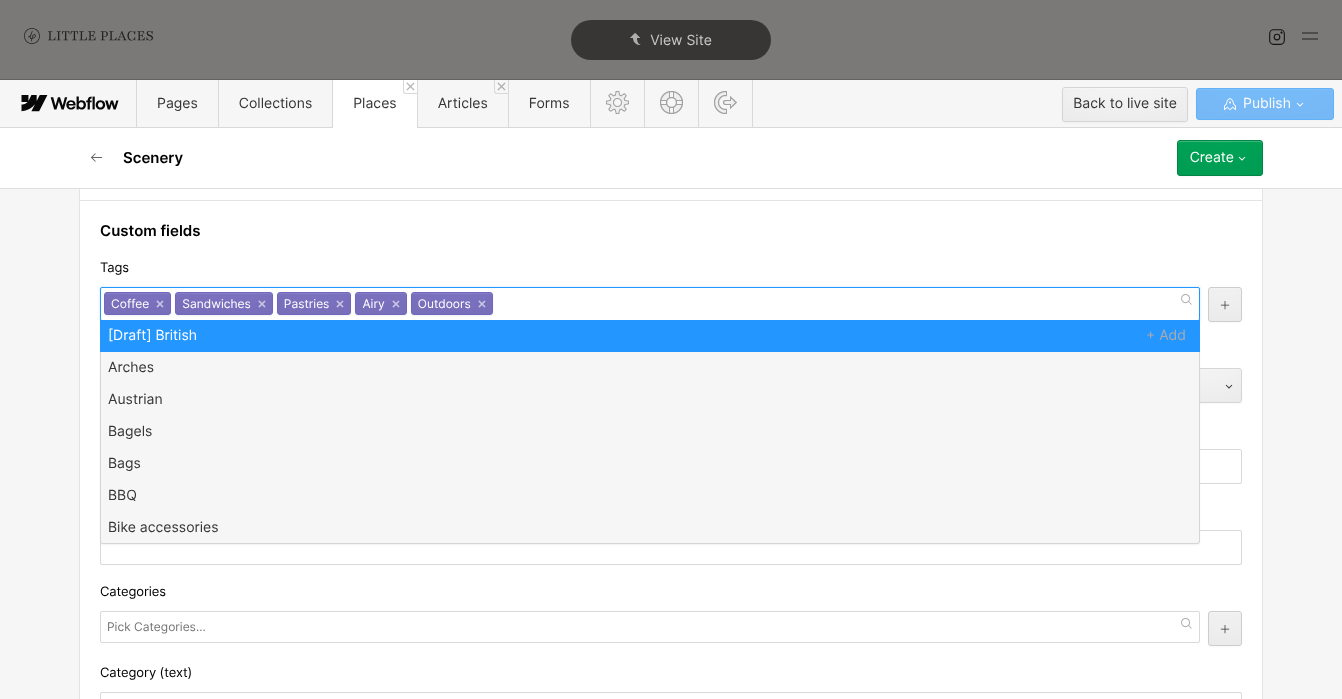 scroll, scrollTop: 0, scrollLeft: 0, axis: both 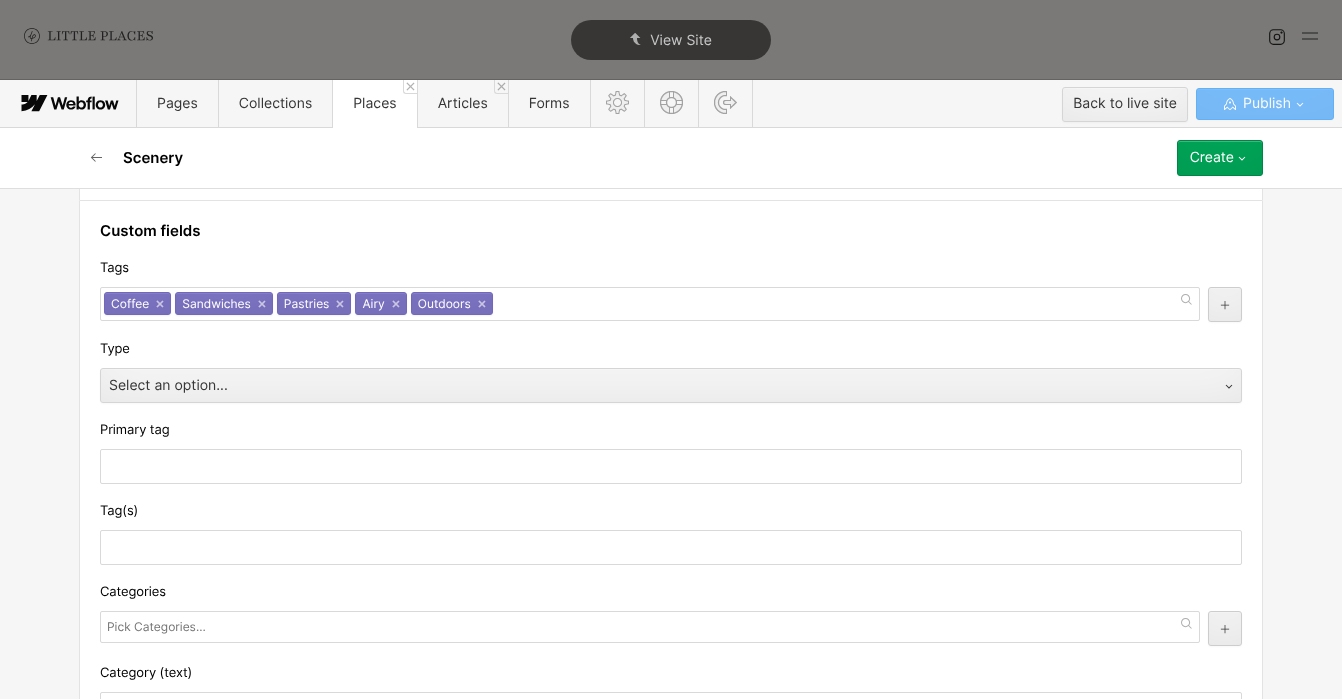 click on "Custom fields
Tags
Coffee
Sandwiches
Pastries
Airy
Outdoors
Coffee ×
Sandwiches ×
Pastries ×
Airy ×
Outdoors ×
[Draft]
British
Arches
Austrian
Bagels
Bags
BBQ
Bike accessories
Black Owned Business
Black-owned
Boxed wine
Bright
Brownies
Burgers
Cacti
Cakes
Canalside
Cap
Cards
Caribbean
Casual
CDs
Ceviche
Condiments
Contemporary
Cosy
Cupcakes
Curry
Date night
Dog friendly
Dried flowers
Ethiopian
Flowers
Footwear
French
Glasses
Gluten free options
Granola
Hair cut
Hand sanitiser
Hip
Hole-in-the-wall
Homeware
Household
Indonesian
Industrial
Intimate
Jewellery
Kitchenware
Knife
Korean
Leafy
Lebanese
Macarons
Magazines
Malaysian
Masks
Massage
Matches
Mauritian
Meal kit
Mediterranean
Menswear
Mezze
Middle Eastern
Modern
Movies
Nepalese
Nigerian
Open fire cooking
Palestinian
Pasta
Paying it forward
Plant pots
Plants
Poke bowl
Pop up
Puzzles
Quirky
Ramen
Retro
Rooftop
Rustic
Sake
Seasonal
Seltzer
Singaporean
South African
Sparkling wine
Sri Lankan
Stall
Stationery
Street food
Succulents
Sushi
Sustainable
Sweets" at bounding box center [671, 1228] 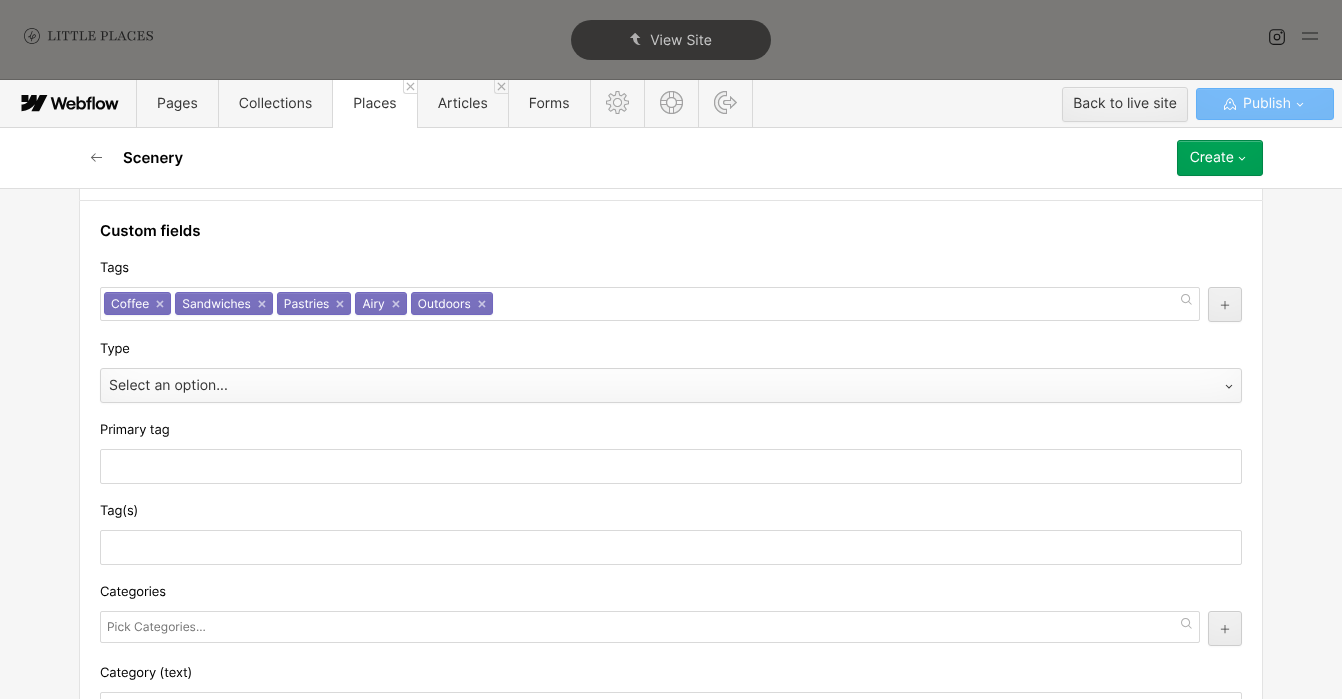 click on "Select an option..." at bounding box center [651, 386] 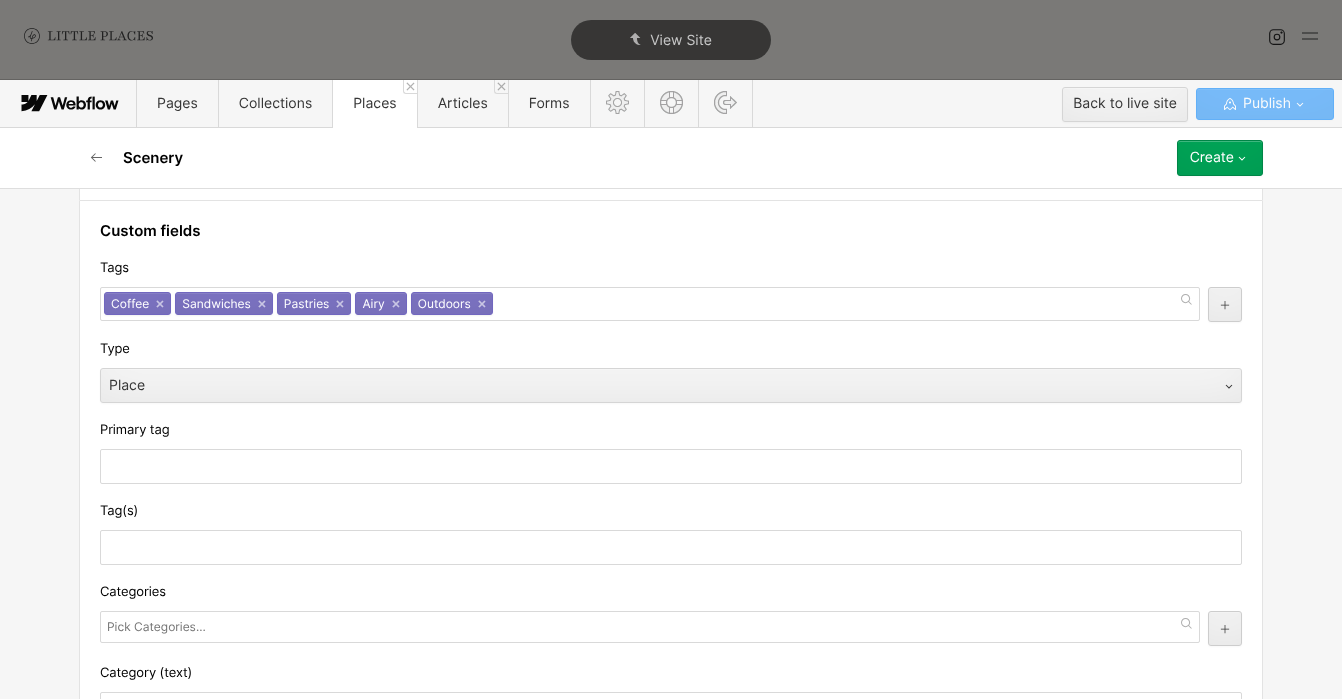 click on "Type" at bounding box center [671, 349] 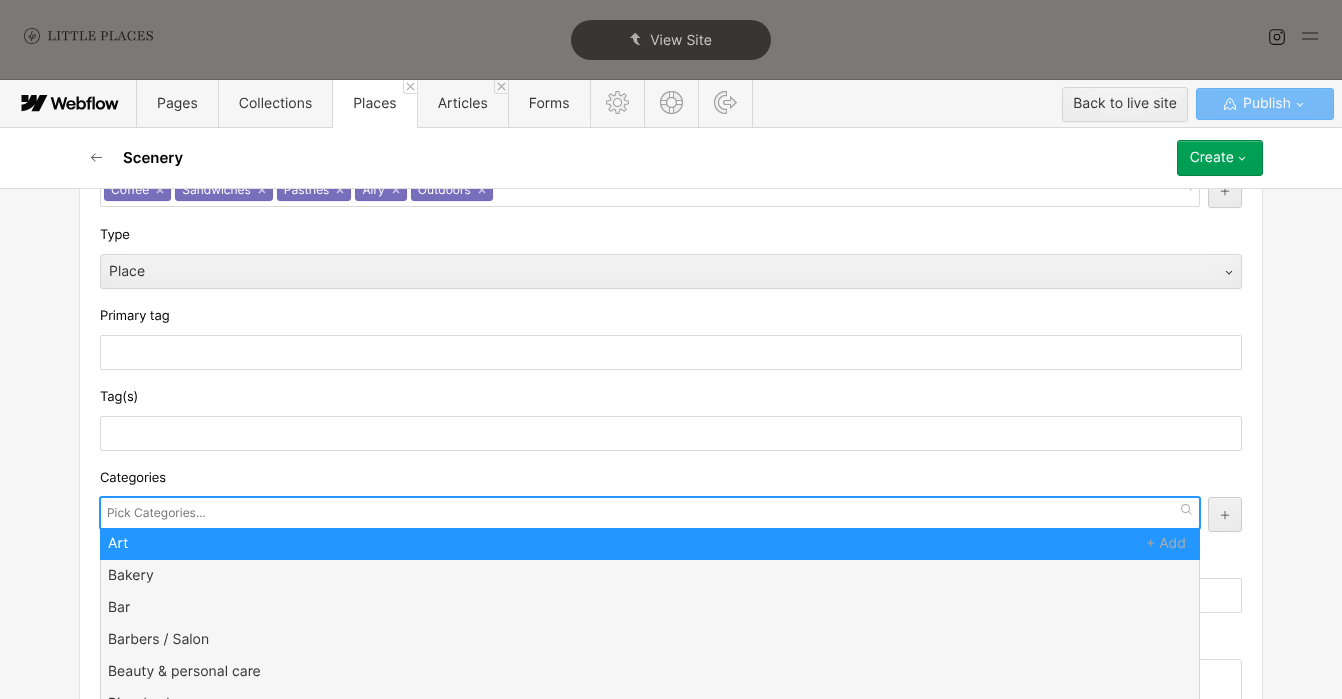 click at bounding box center [650, 513] 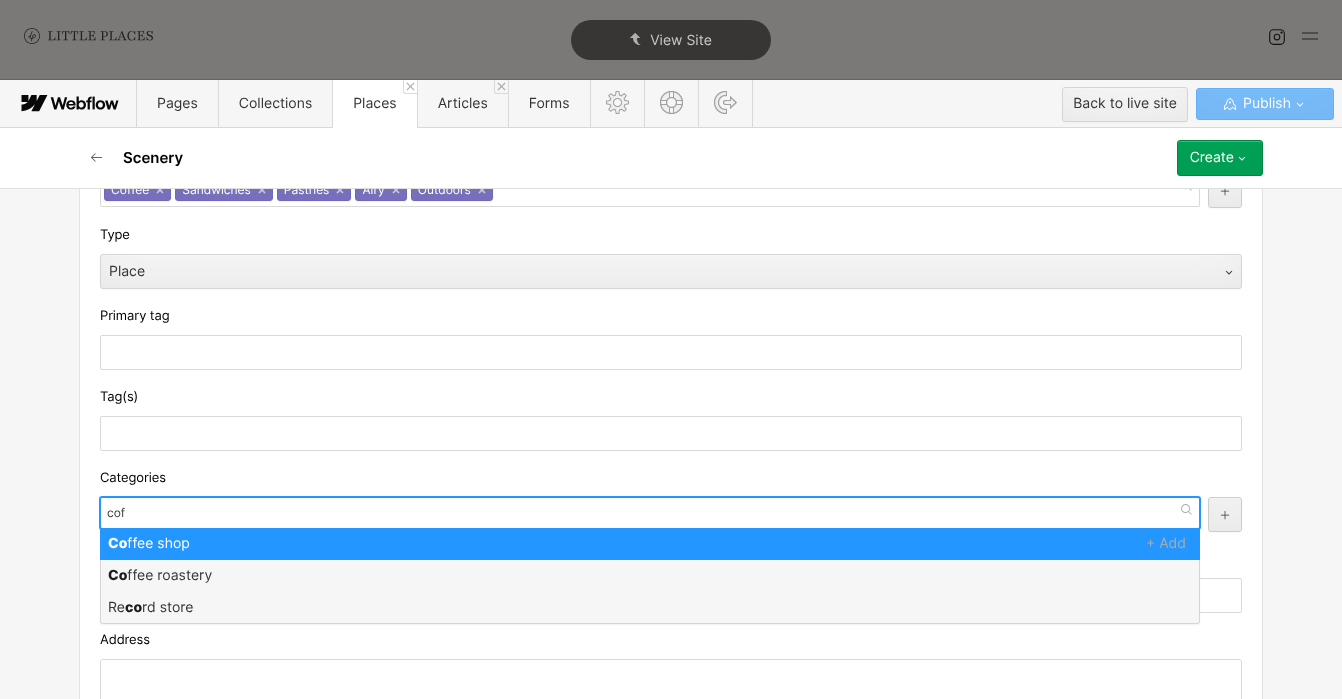 type on "coff" 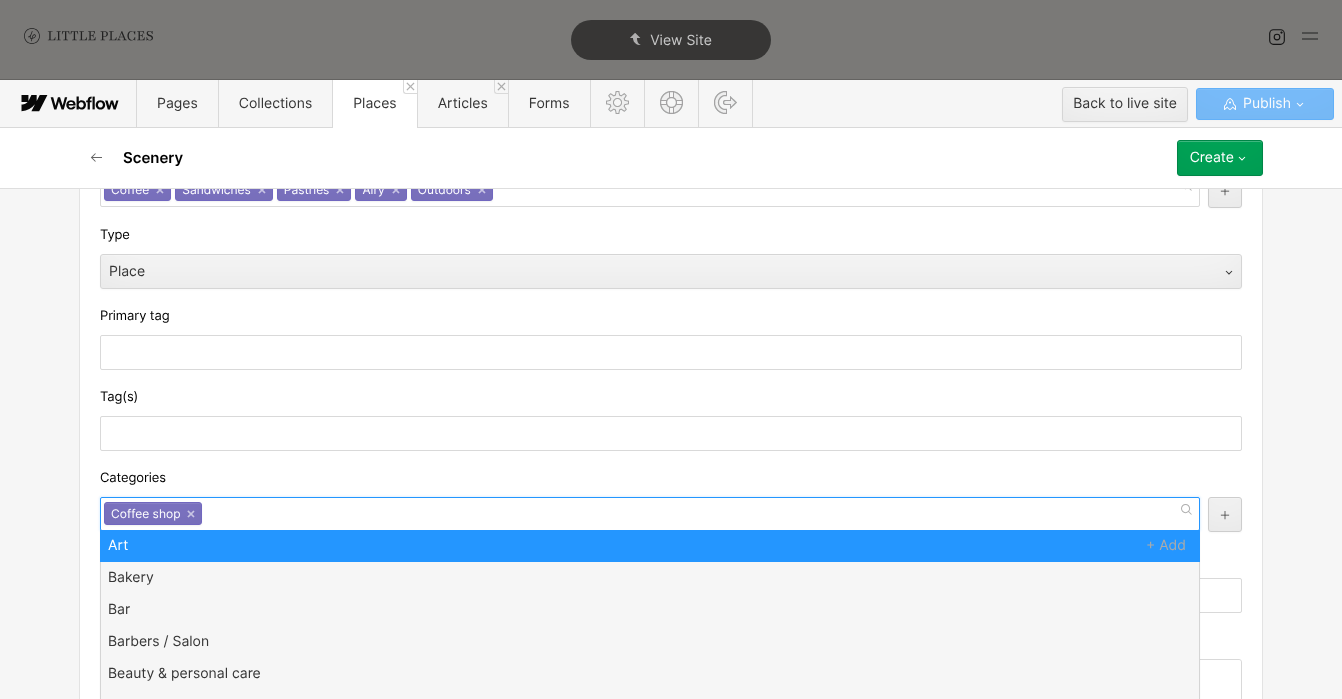 scroll, scrollTop: 0, scrollLeft: 0, axis: both 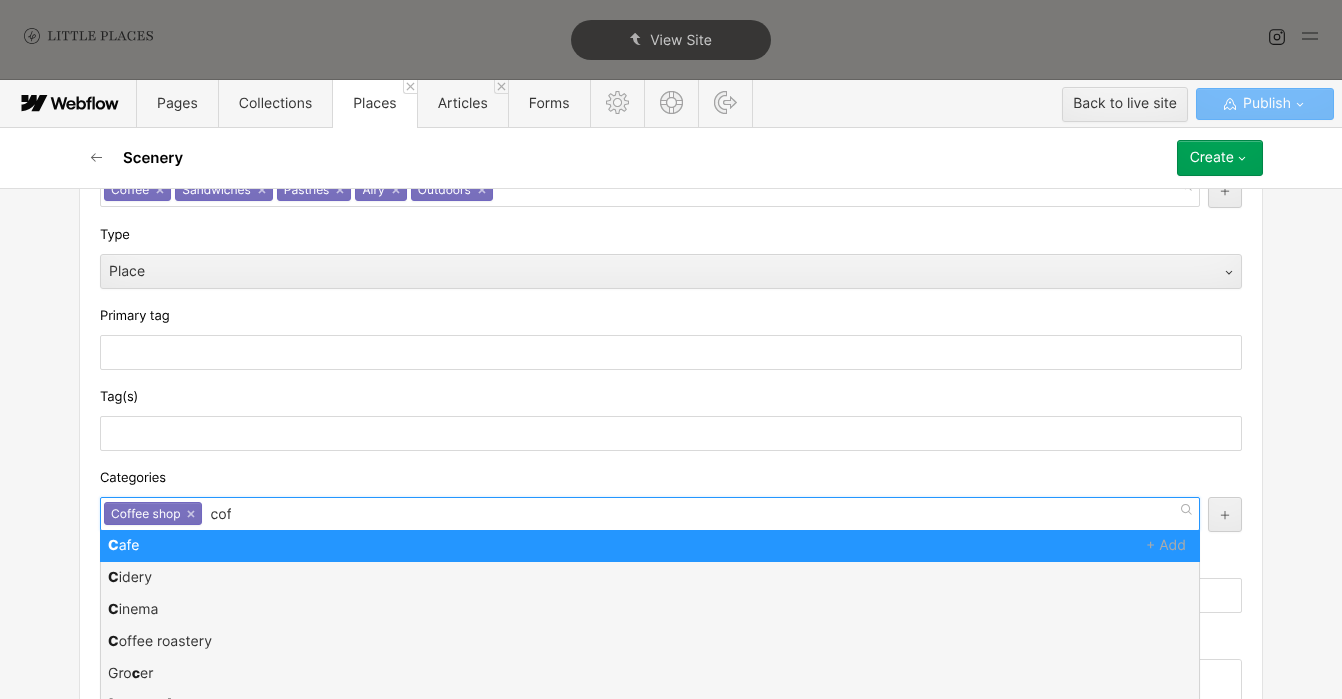 type on "coff" 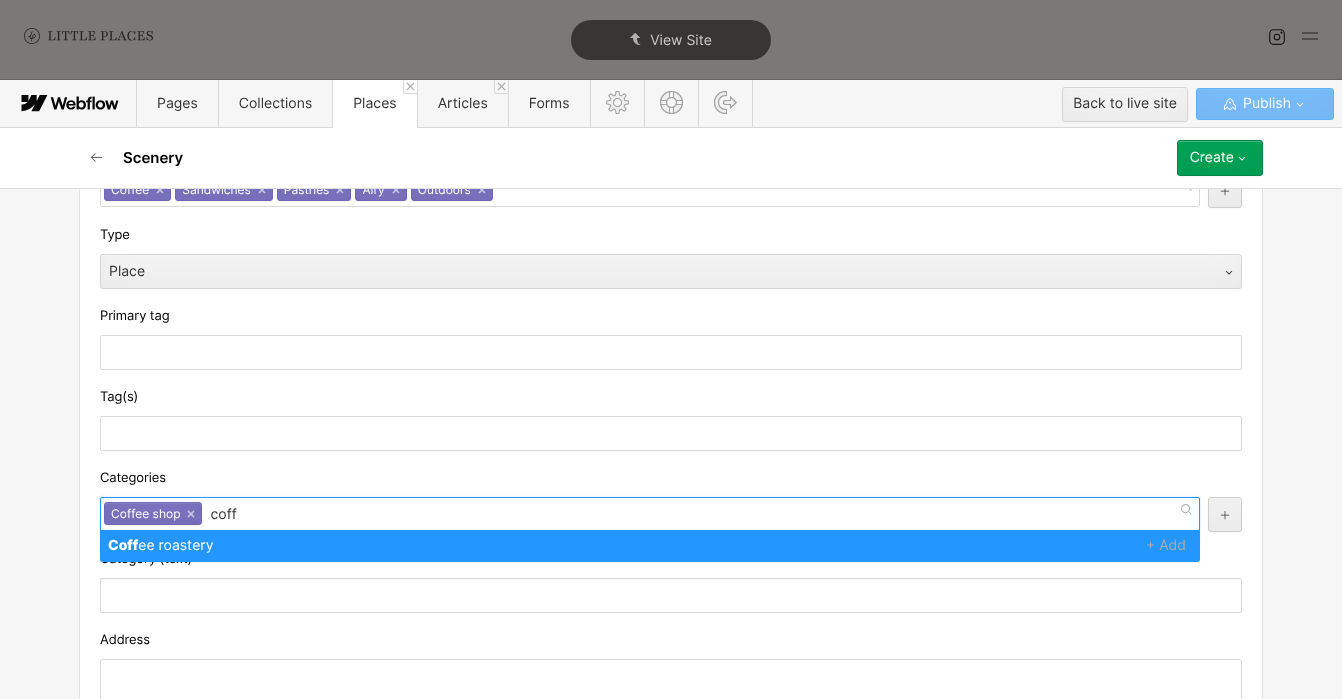 type 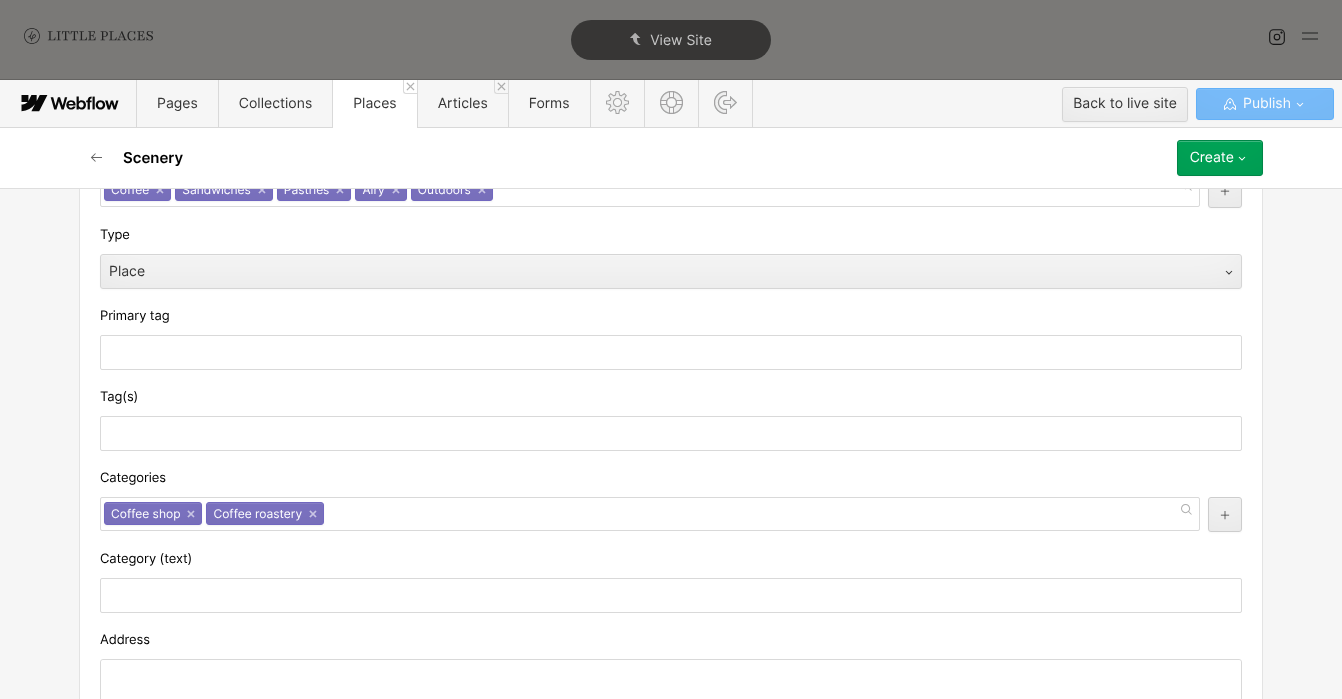 click on "Categories Coffee shop Coffee roastery Coffee shop × Coffee roastery × Art Bakery Bar Barbers / Salon Beauty & personal care Bicycle shop Bookstore Bottle shop Brewery Cafe Cidery Cinema Deli Distillery Drink product Fashion Fishmongers Fitness Foliage Food product Grocer Lifestyle Market Pets Pizza Pub Record store Restaurant Stores Street food Supper club Sweet things Taproom Tattoo studio Venue Wine bar Winery" at bounding box center [671, 499] 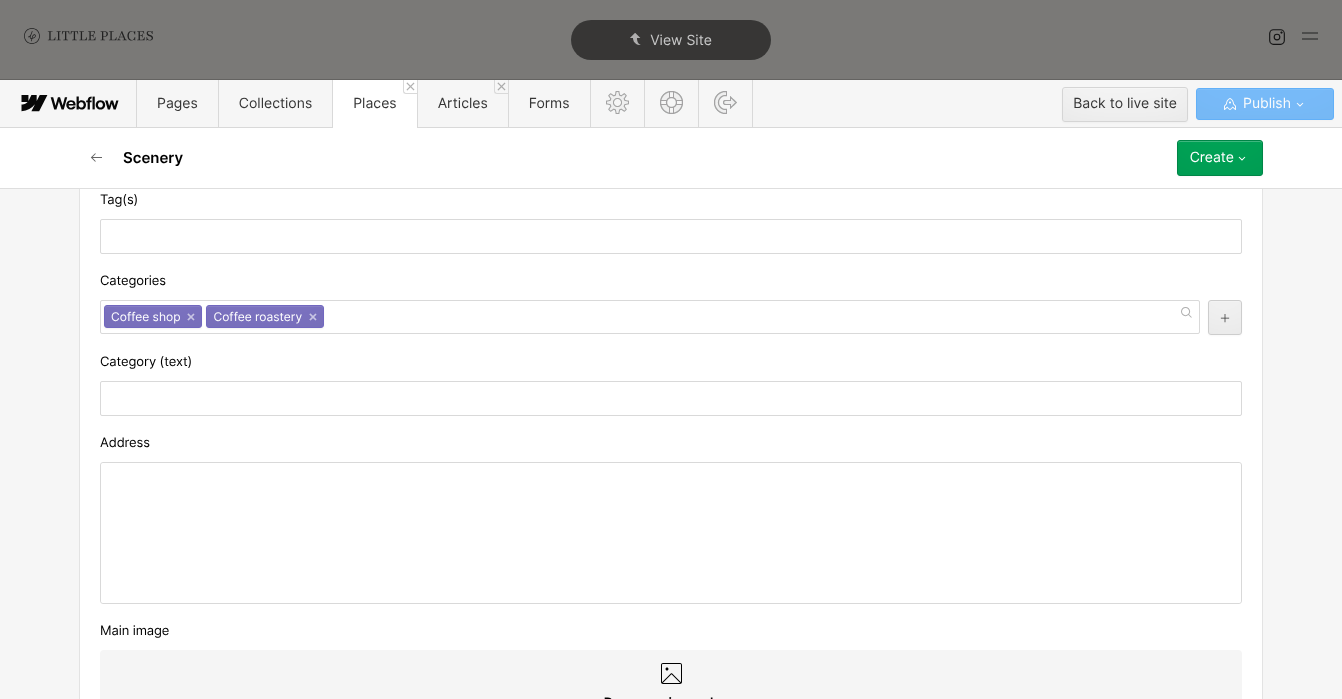 scroll, scrollTop: 563, scrollLeft: 0, axis: vertical 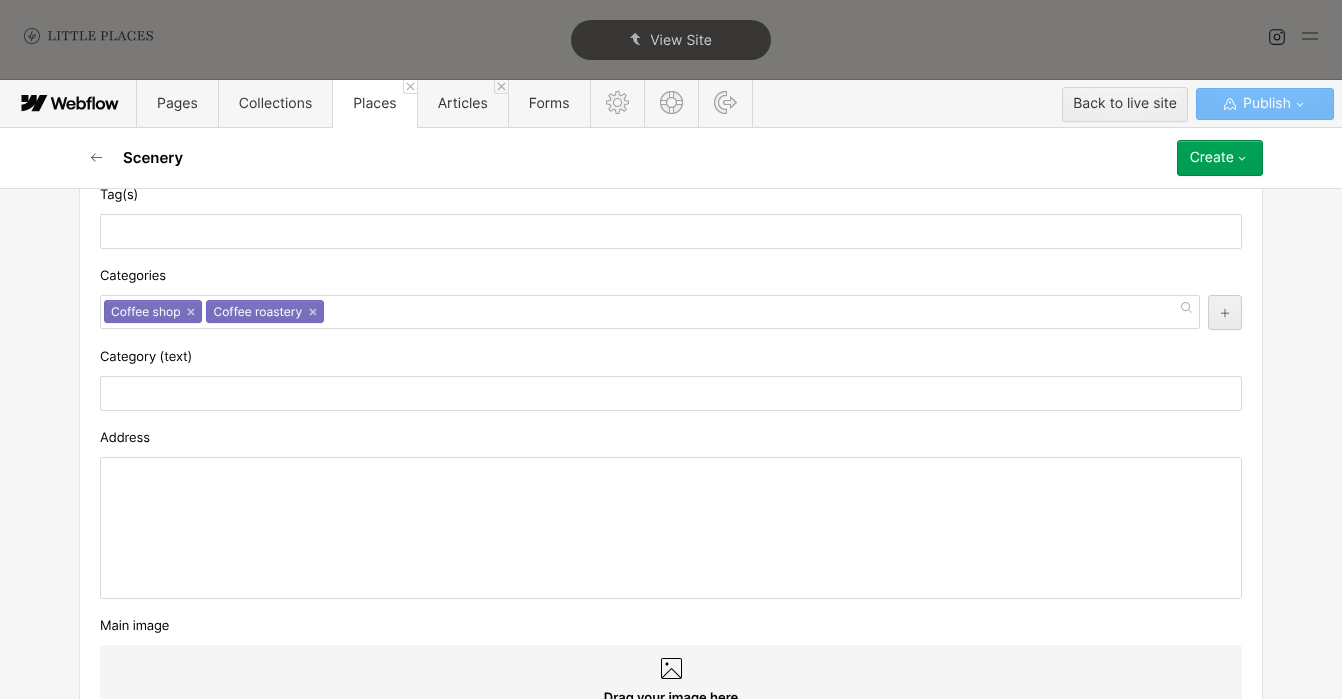click at bounding box center (671, 528) 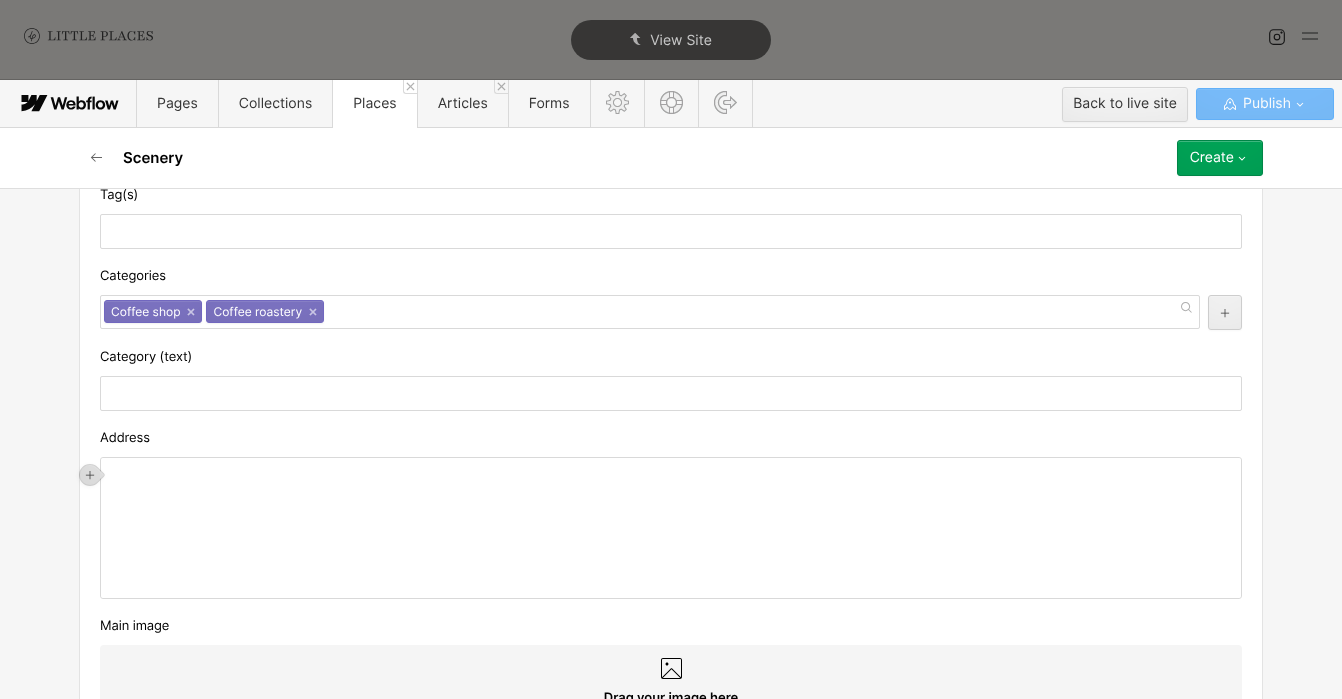click on "‍" at bounding box center (671, 528) 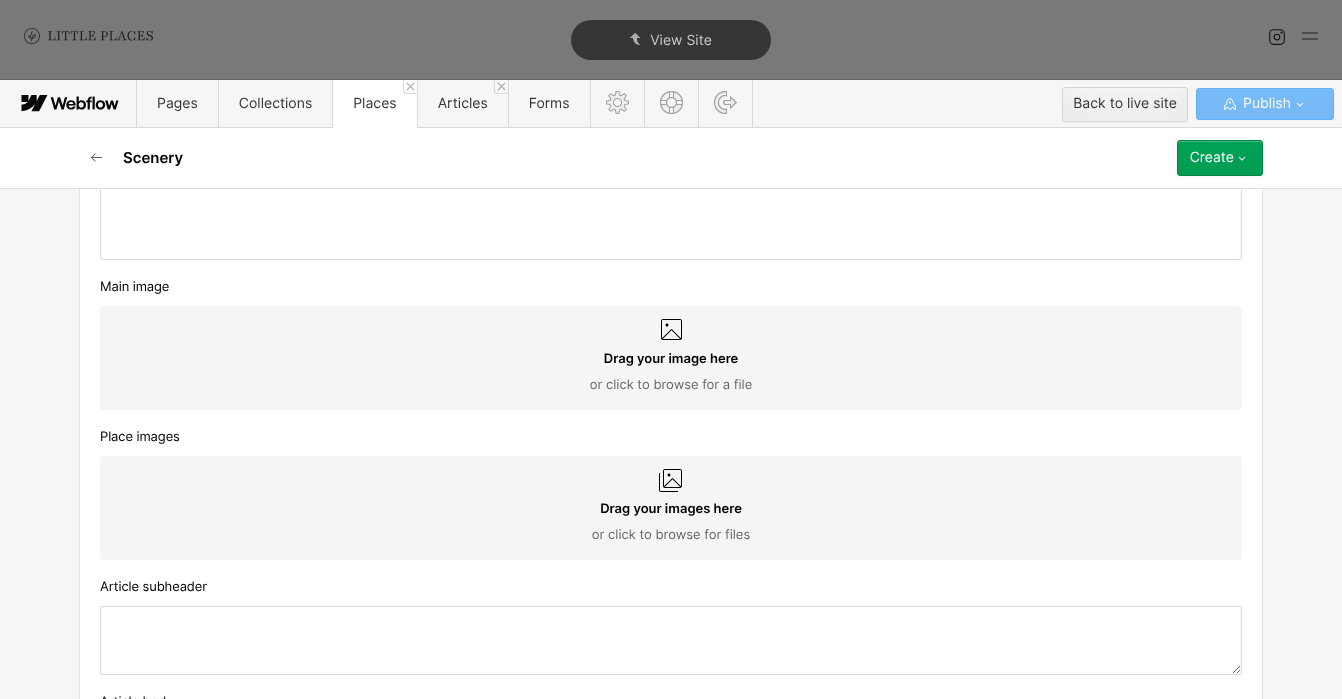 scroll, scrollTop: 905, scrollLeft: 0, axis: vertical 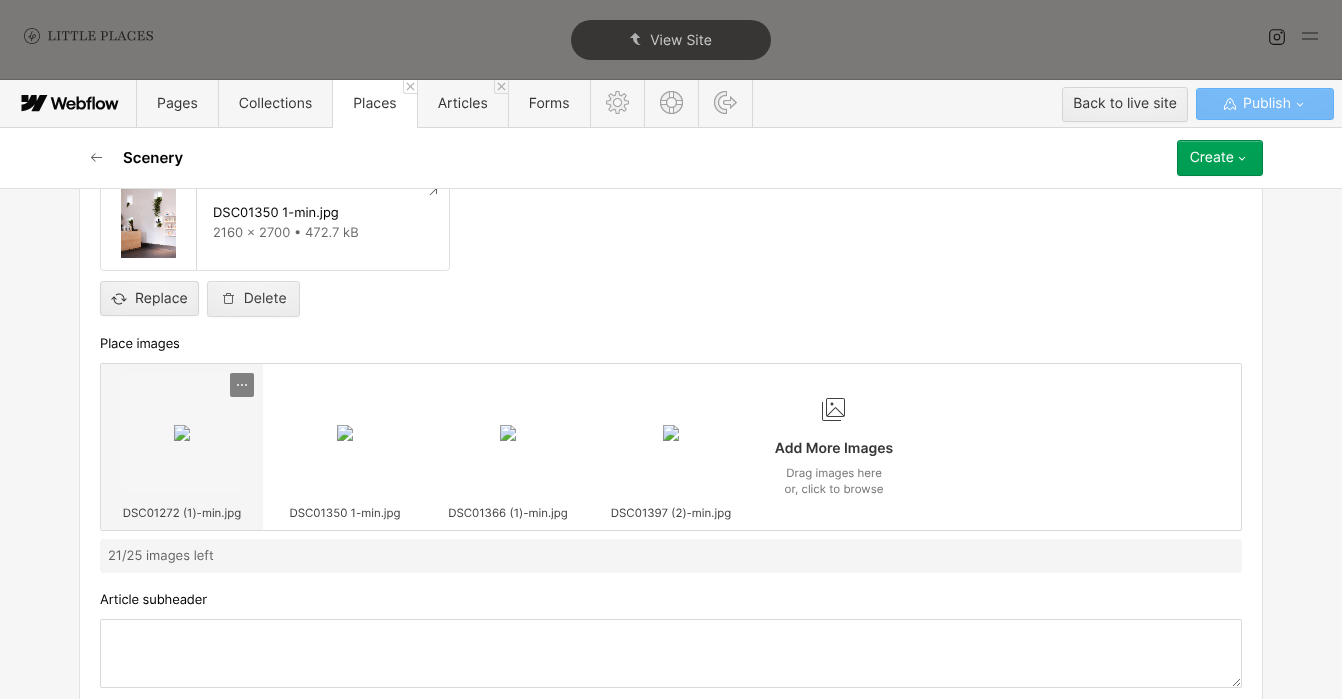 drag, startPoint x: 367, startPoint y: 425, endPoint x: 206, endPoint y: 421, distance: 161.04968 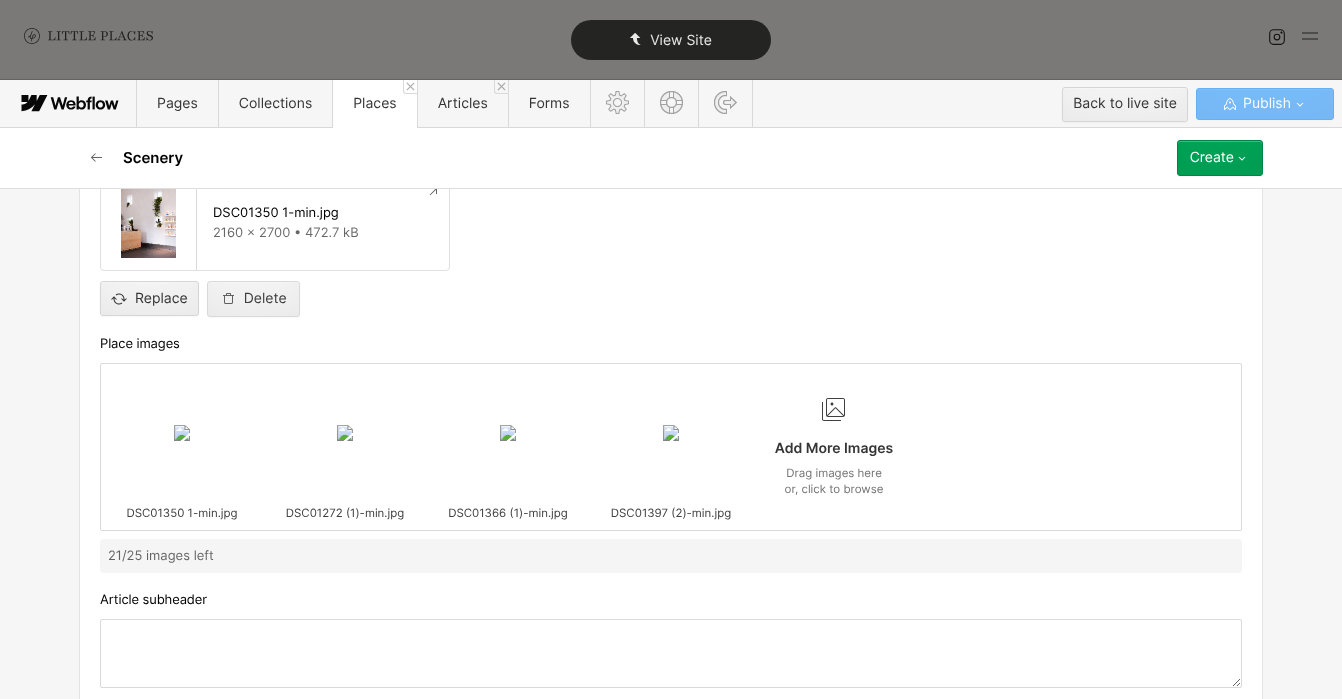 drag, startPoint x: 370, startPoint y: 419, endPoint x: 558, endPoint y: 38, distance: 424.8588 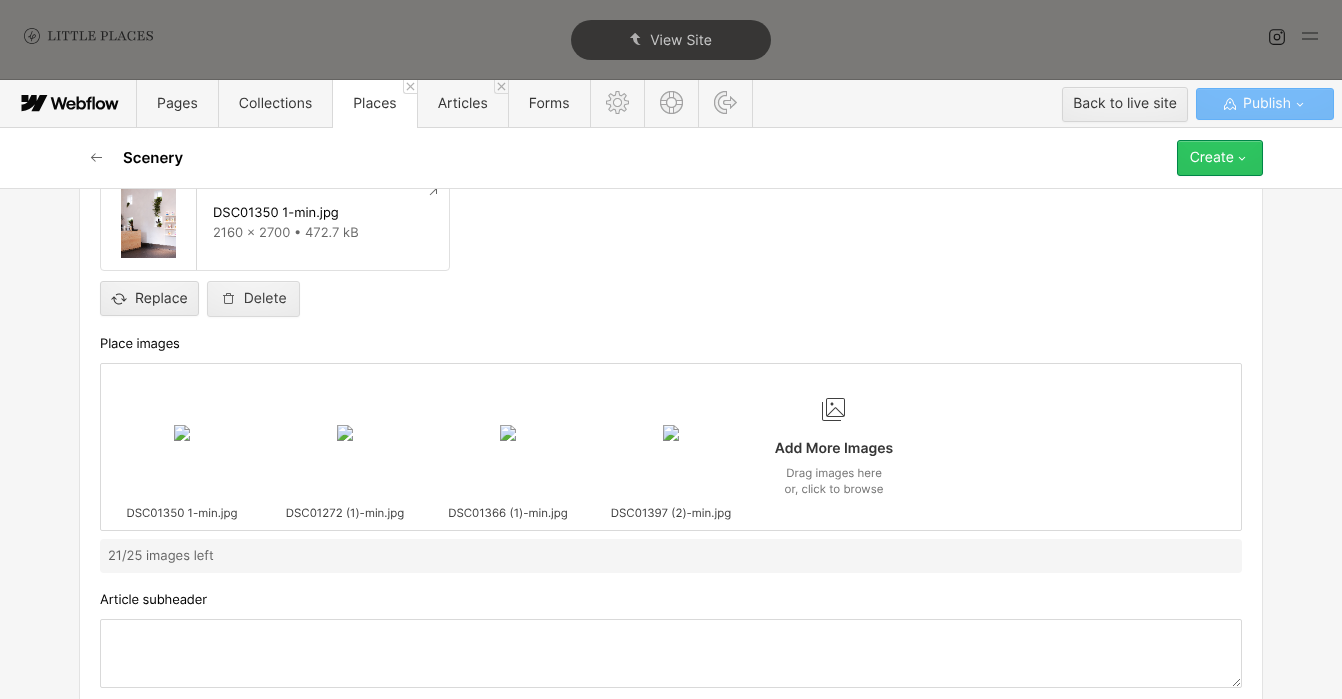 click on "Create" at bounding box center [1220, 158] 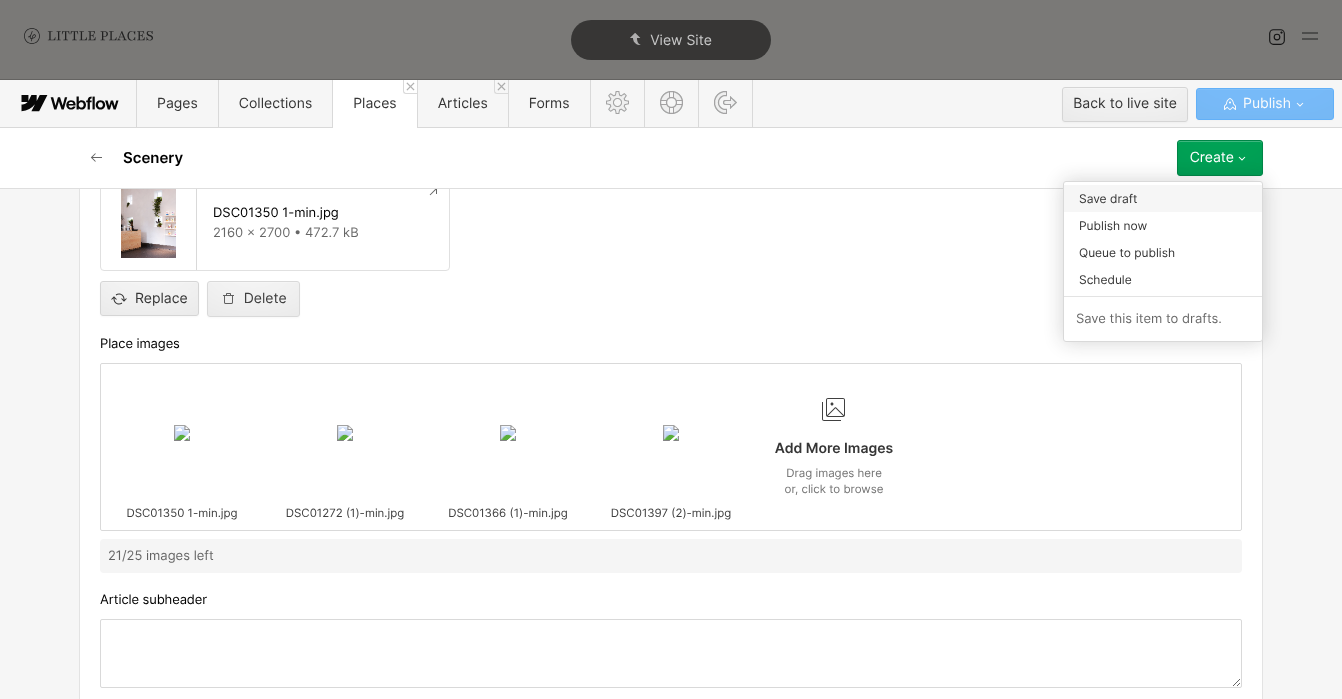 click on "Save draft" at bounding box center (1163, 198) 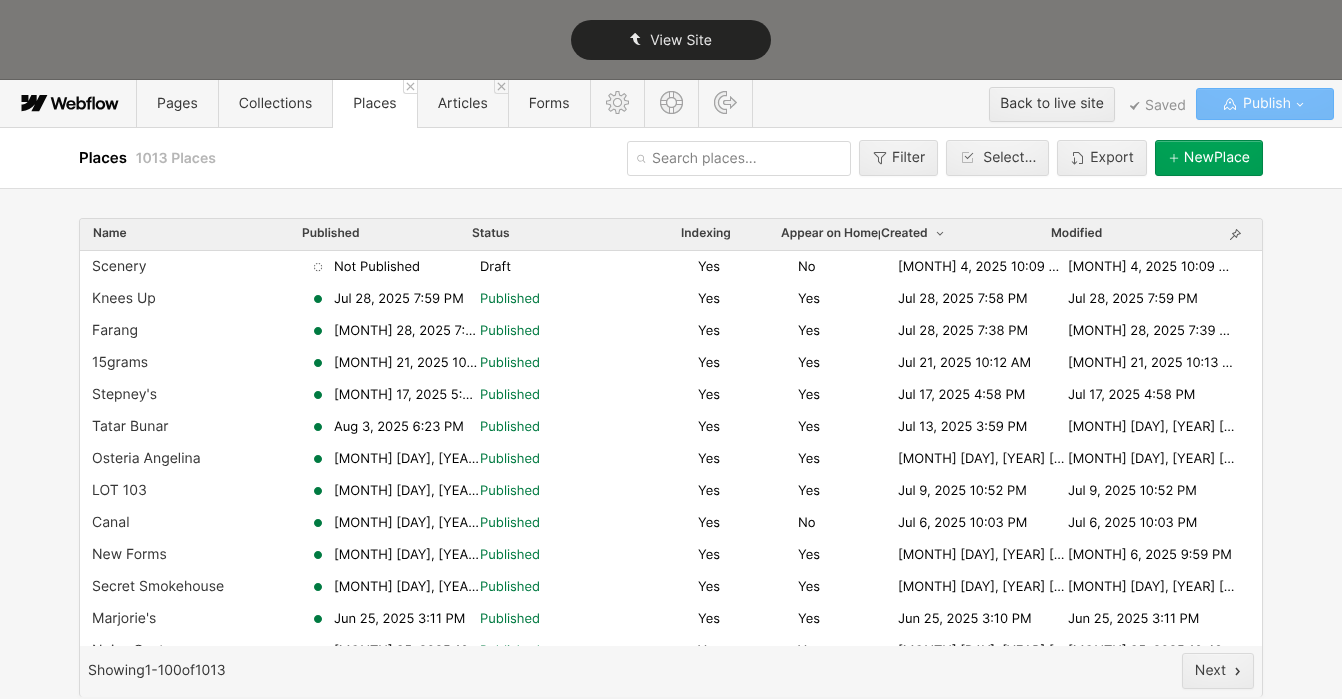 click on "View Site" at bounding box center (671, 40) 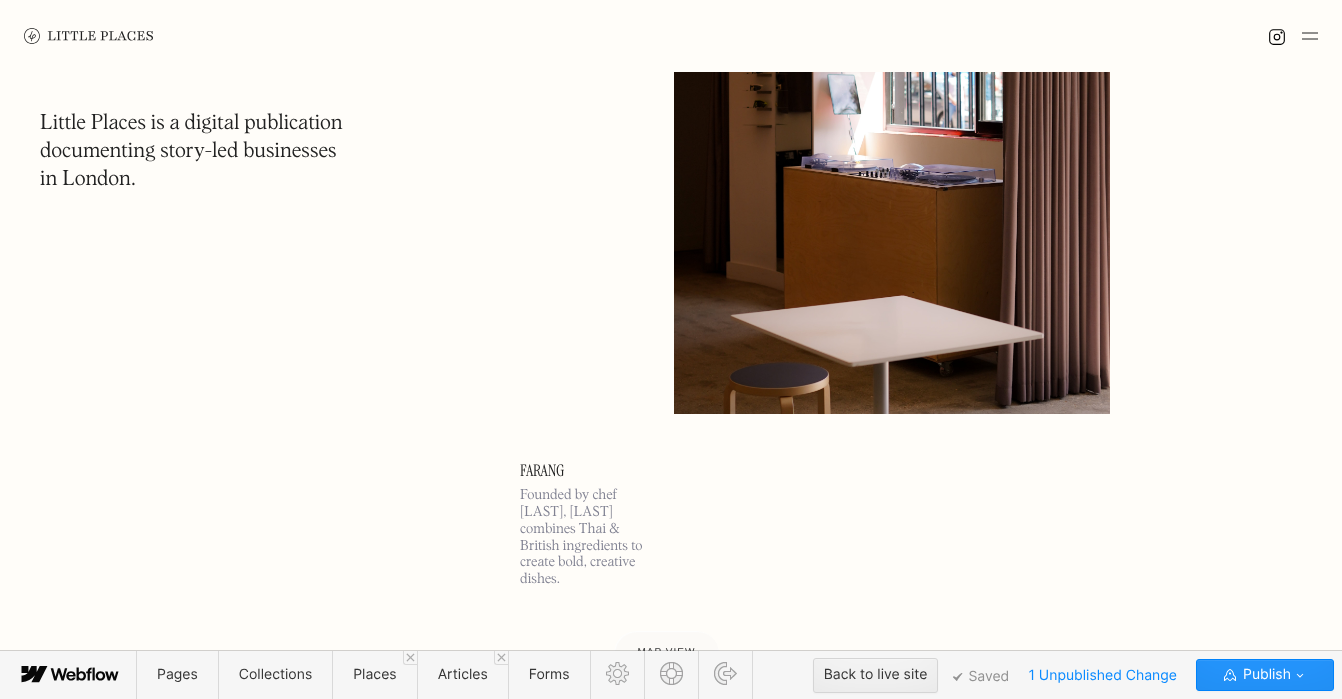 scroll, scrollTop: 409, scrollLeft: 0, axis: vertical 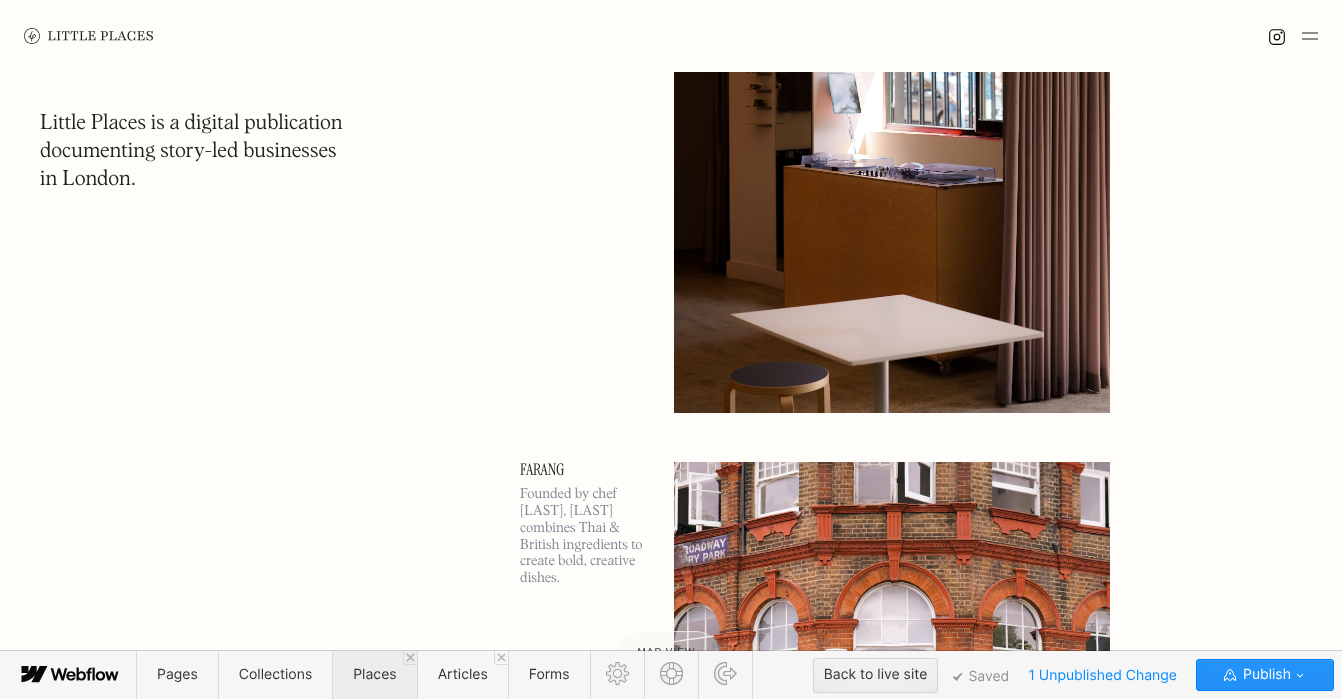 click on "Places" at bounding box center [374, 674] 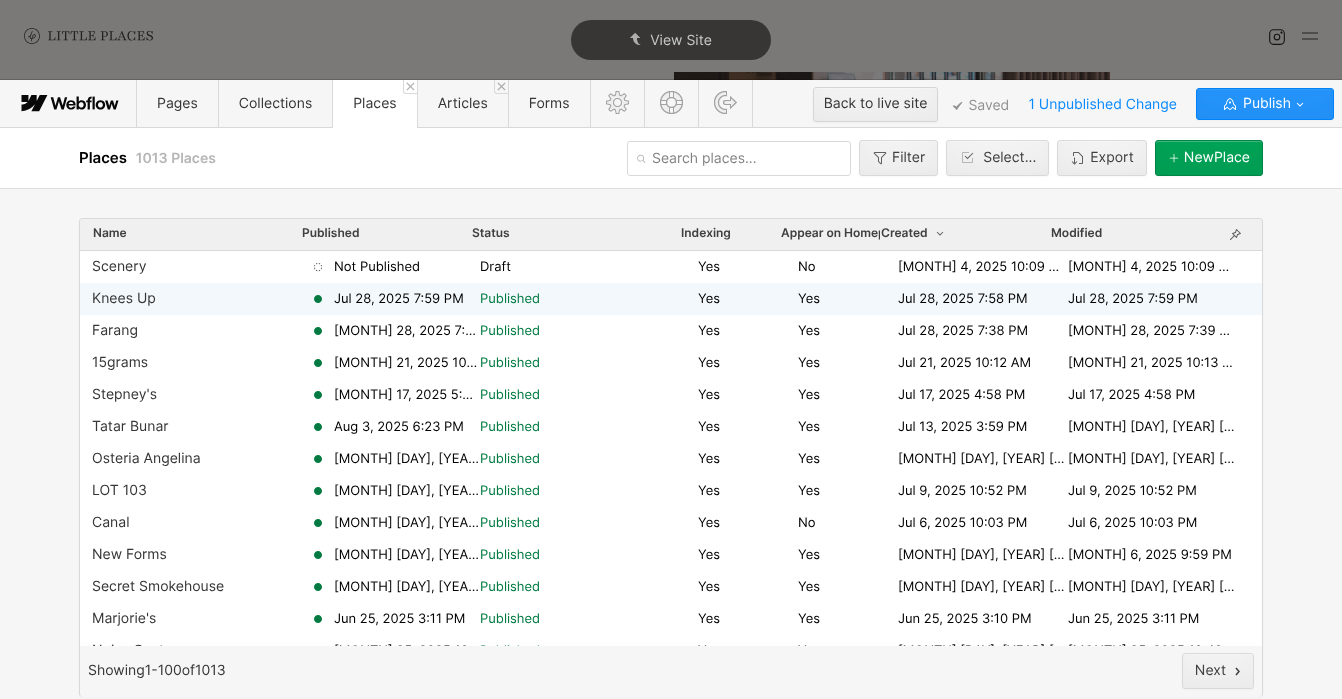 click on "[EVENT_NAME] [MONTH] [DAY], [YEAR] [HOUR]:[MINUTE] [AM/PM] Published Yes Yes [MONTH] [DAY], [YEAR] [HOUR]:[MINUTE] [AM/PM] [MONTH] [DAY], [YEAR] [HOUR]:[MINUTE] [AM/PM]" at bounding box center (671, 299) 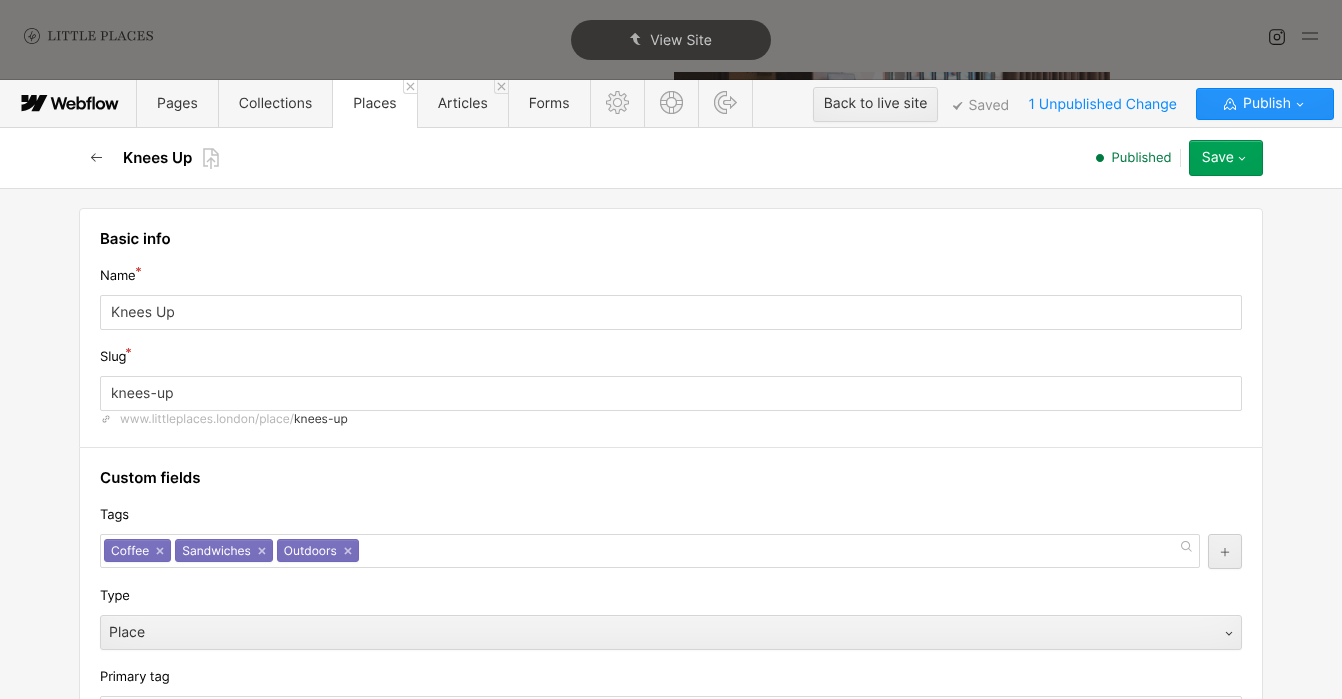 click 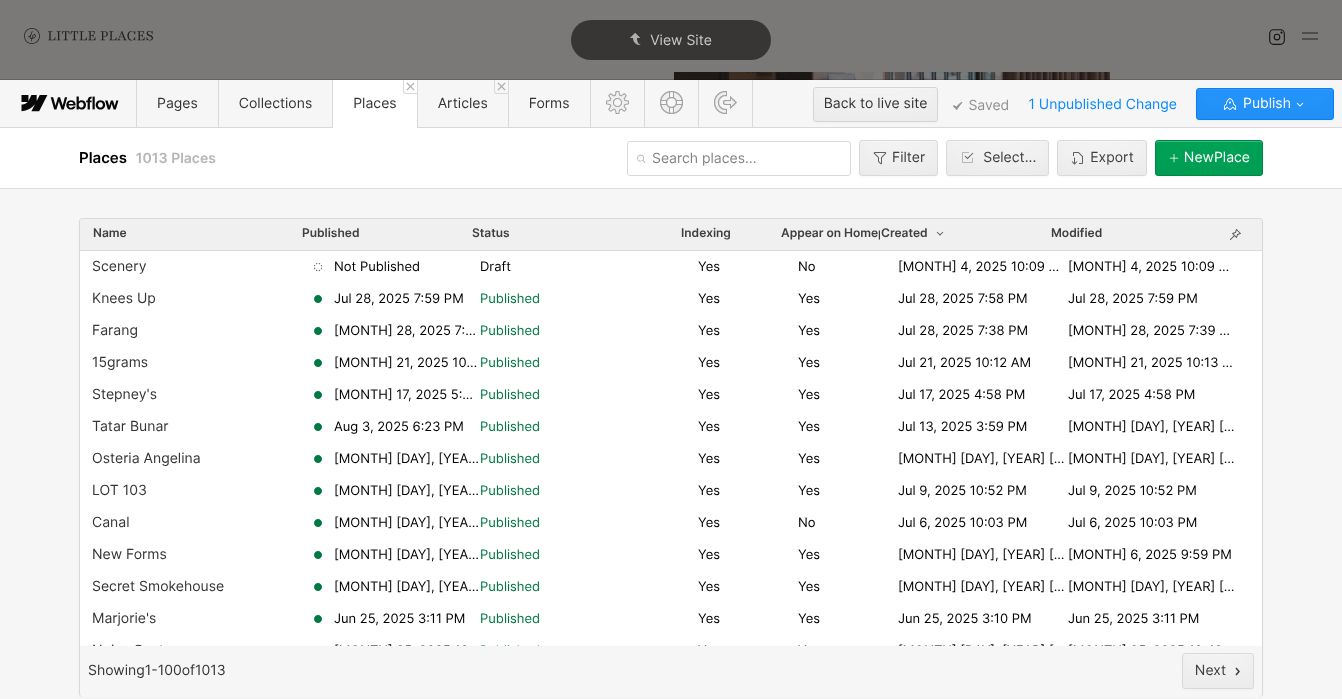 click on "Scenery" at bounding box center [201, 267] 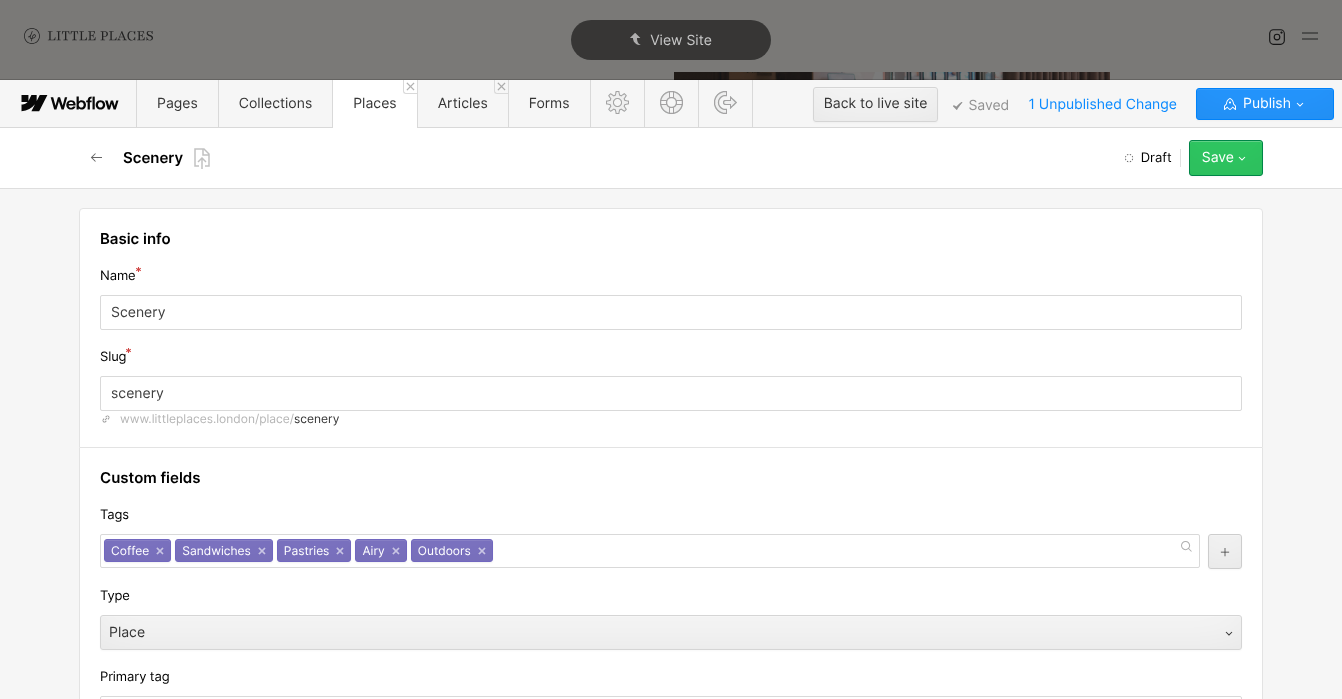 click 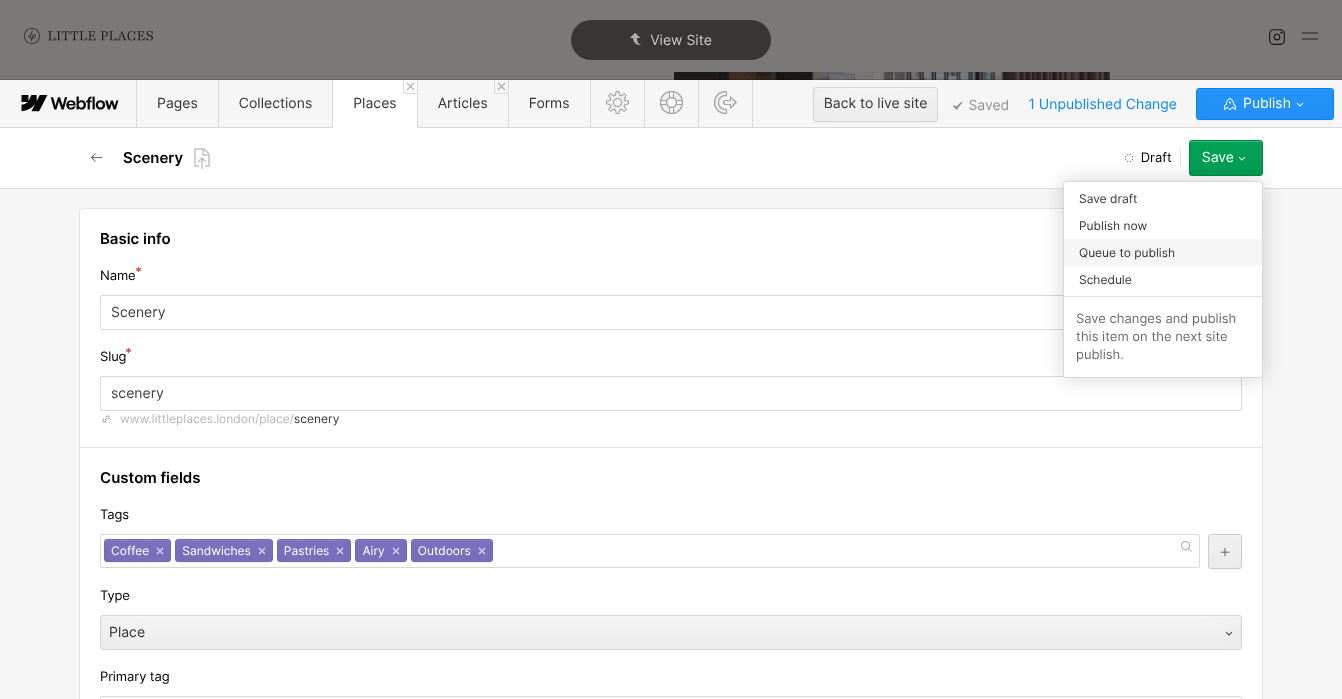 click on "Queue to publish" at bounding box center [1163, 252] 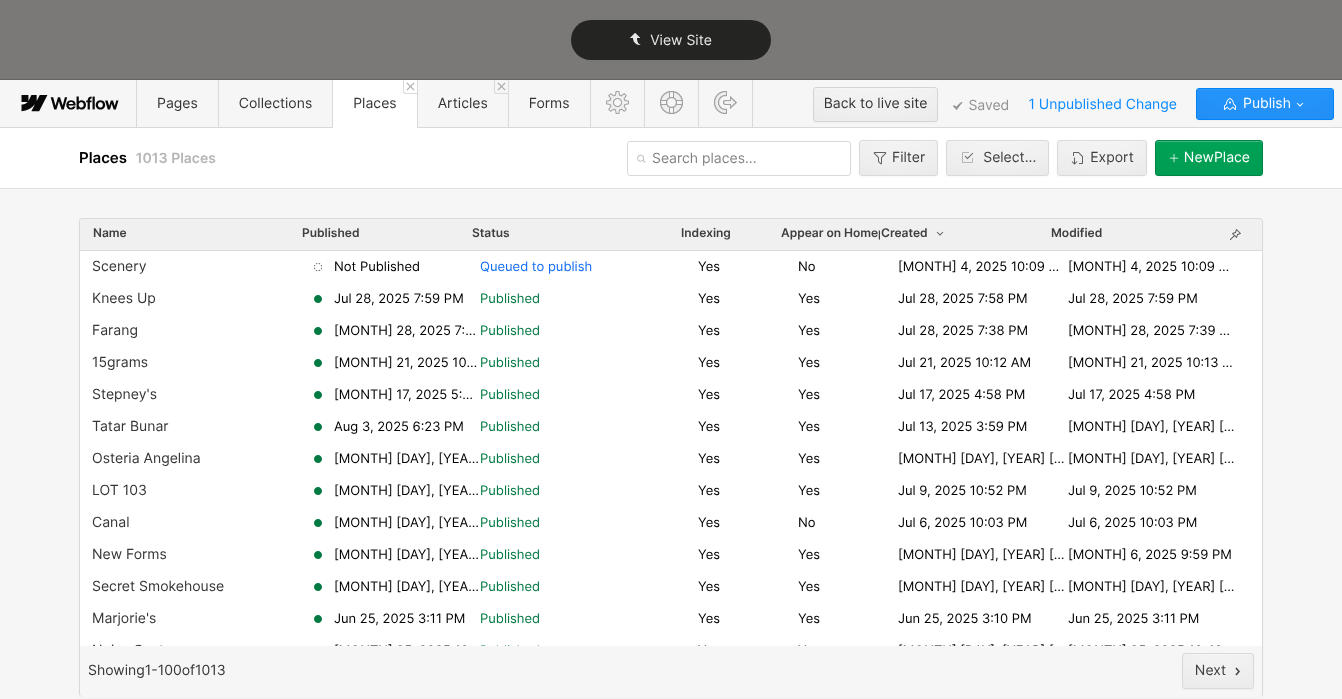 click on "View Site" at bounding box center [671, 40] 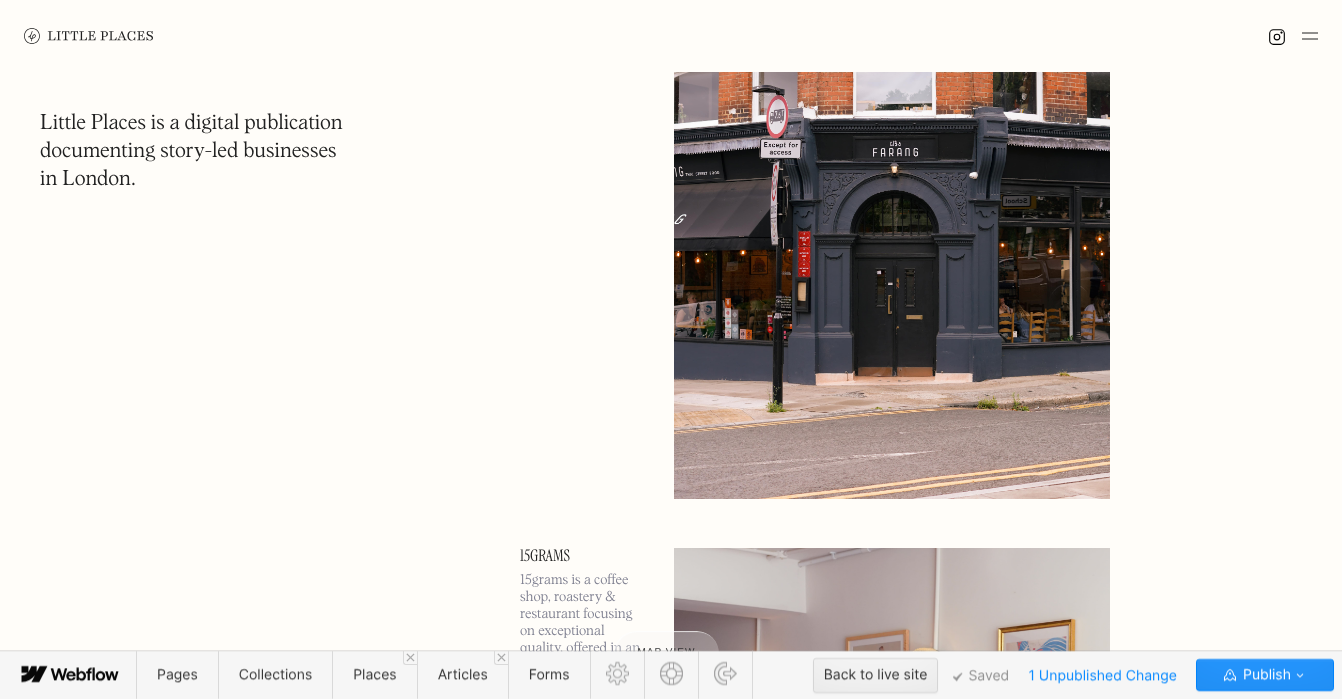 scroll, scrollTop: 0, scrollLeft: 0, axis: both 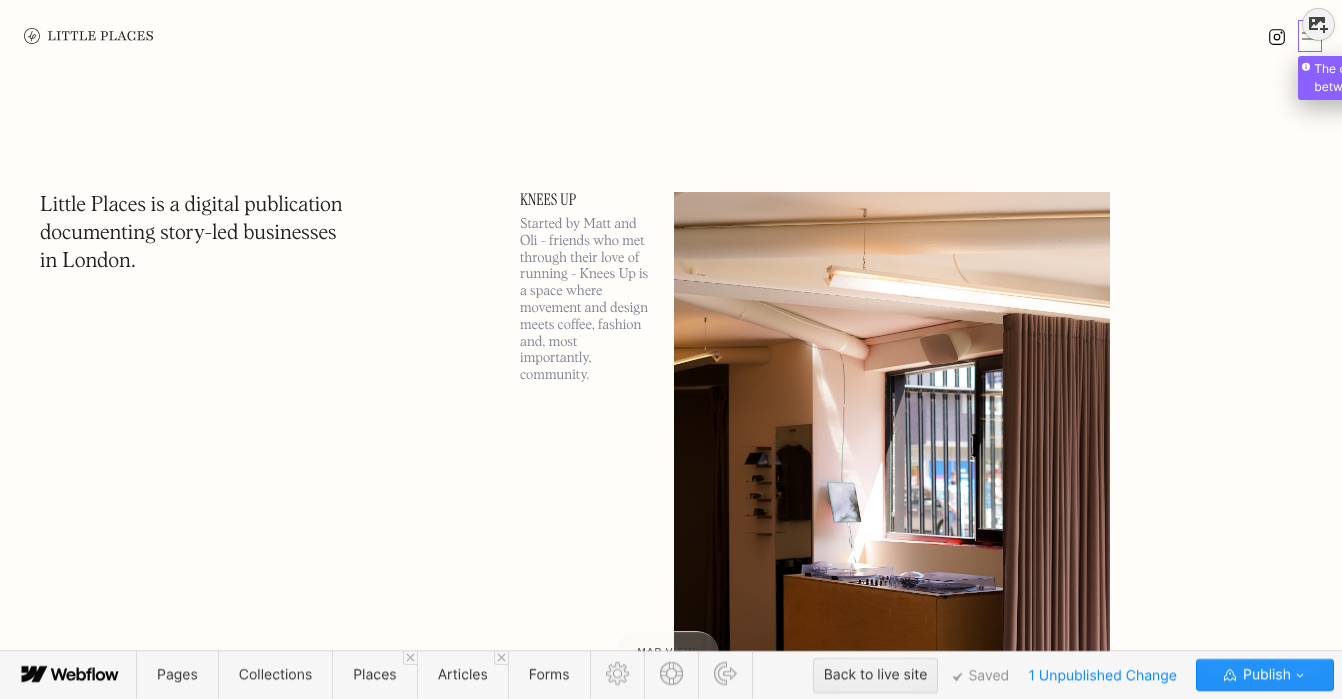 click at bounding box center (1318, 24) 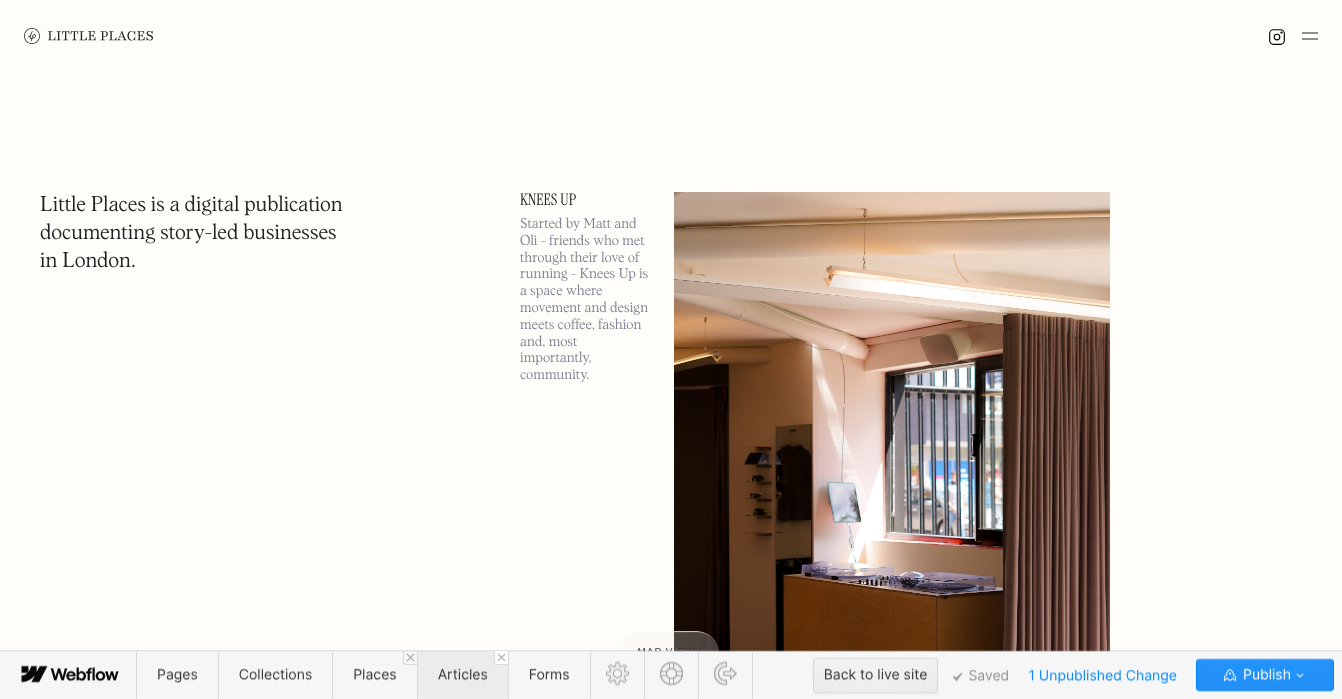 click at bounding box center [501, 657] 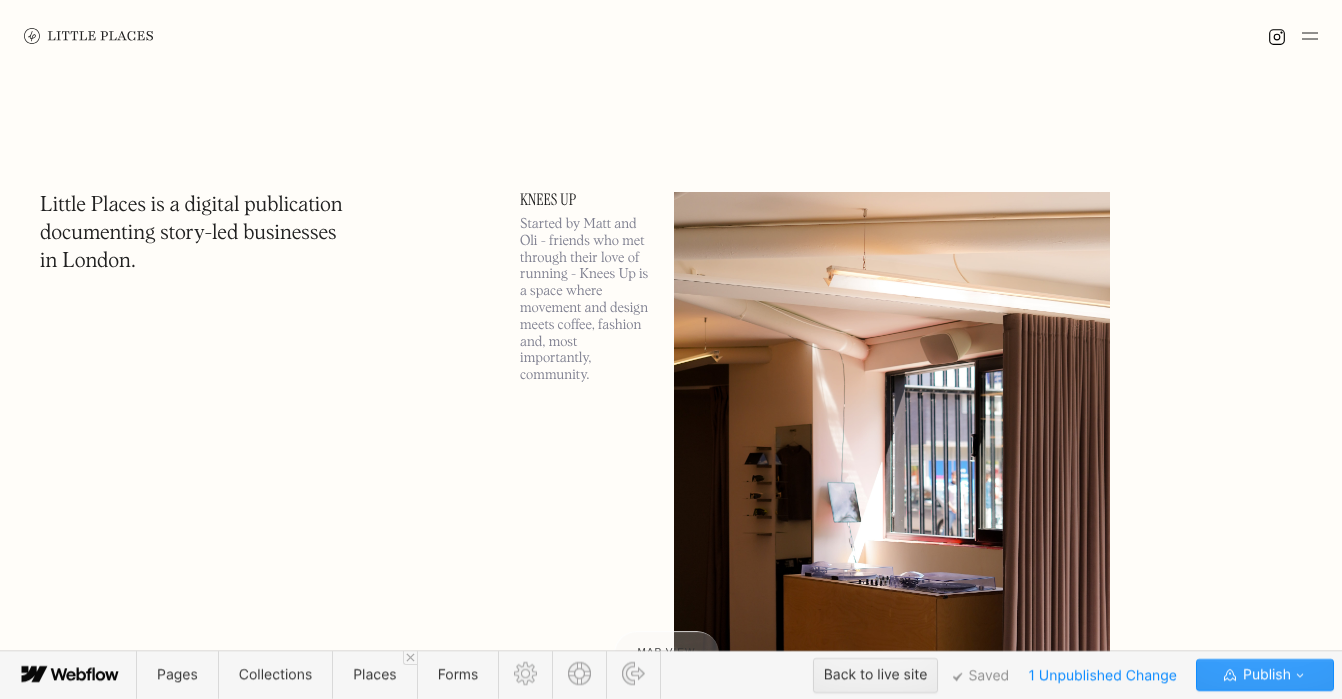 click on "Publish" at bounding box center [1265, 675] 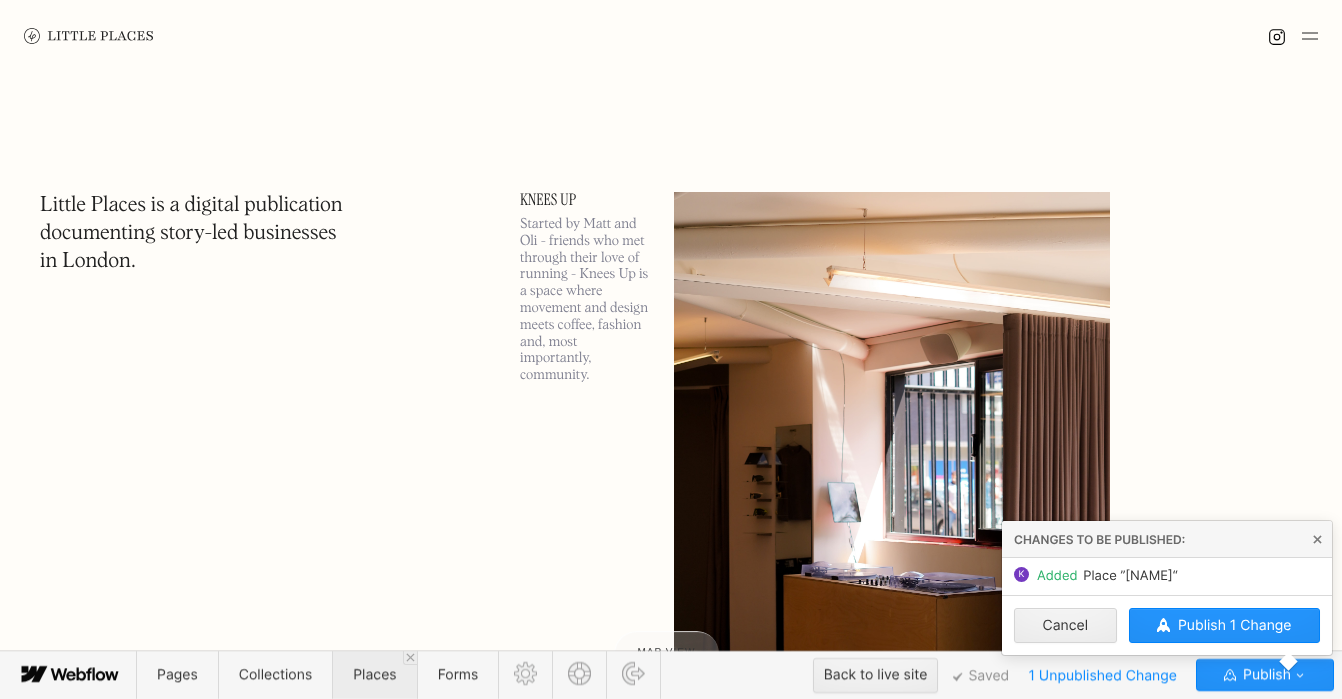 click on "Places" at bounding box center [374, 675] 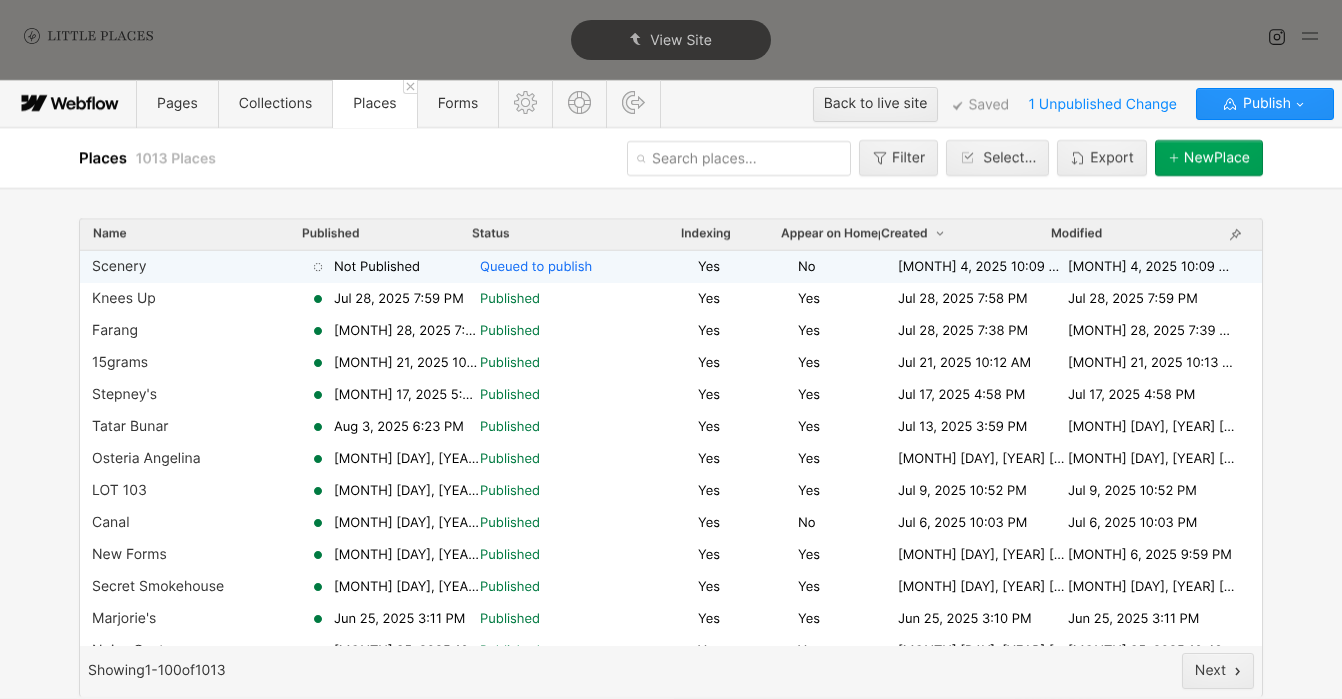 click on "[MONTH] 4, 2025 10:09 AM" at bounding box center [983, 267] 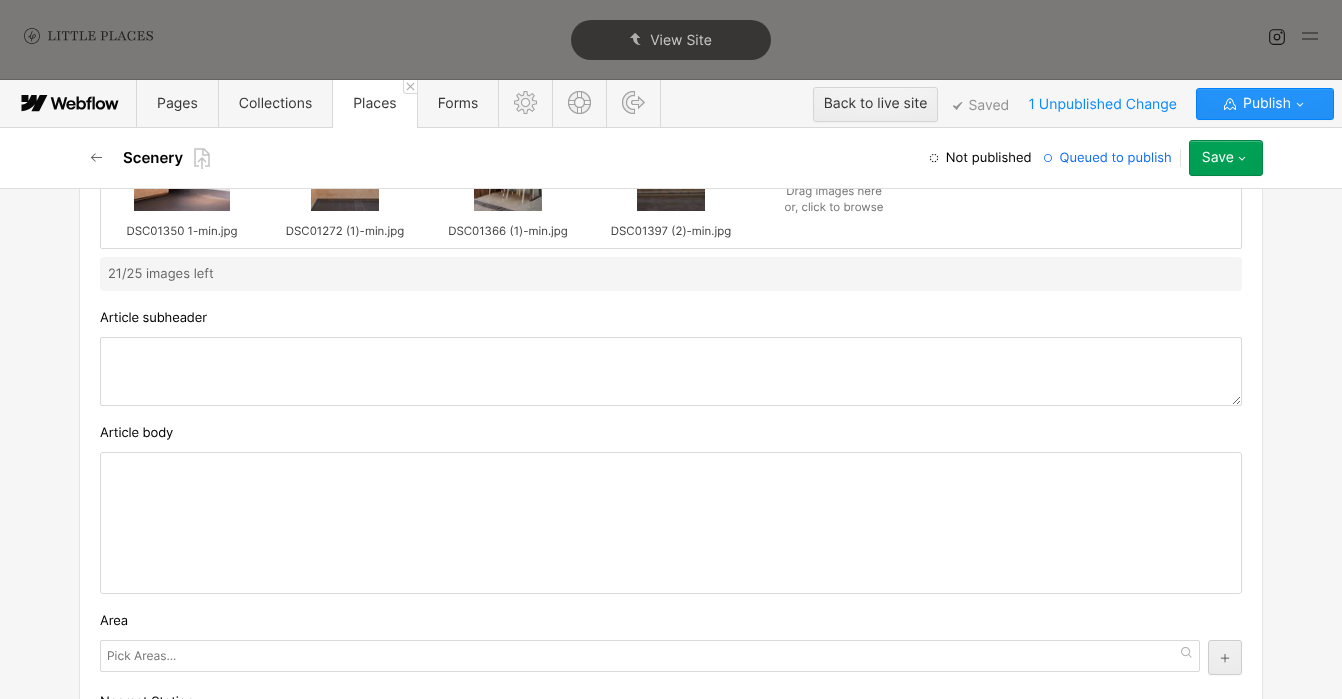 scroll, scrollTop: 1282, scrollLeft: 0, axis: vertical 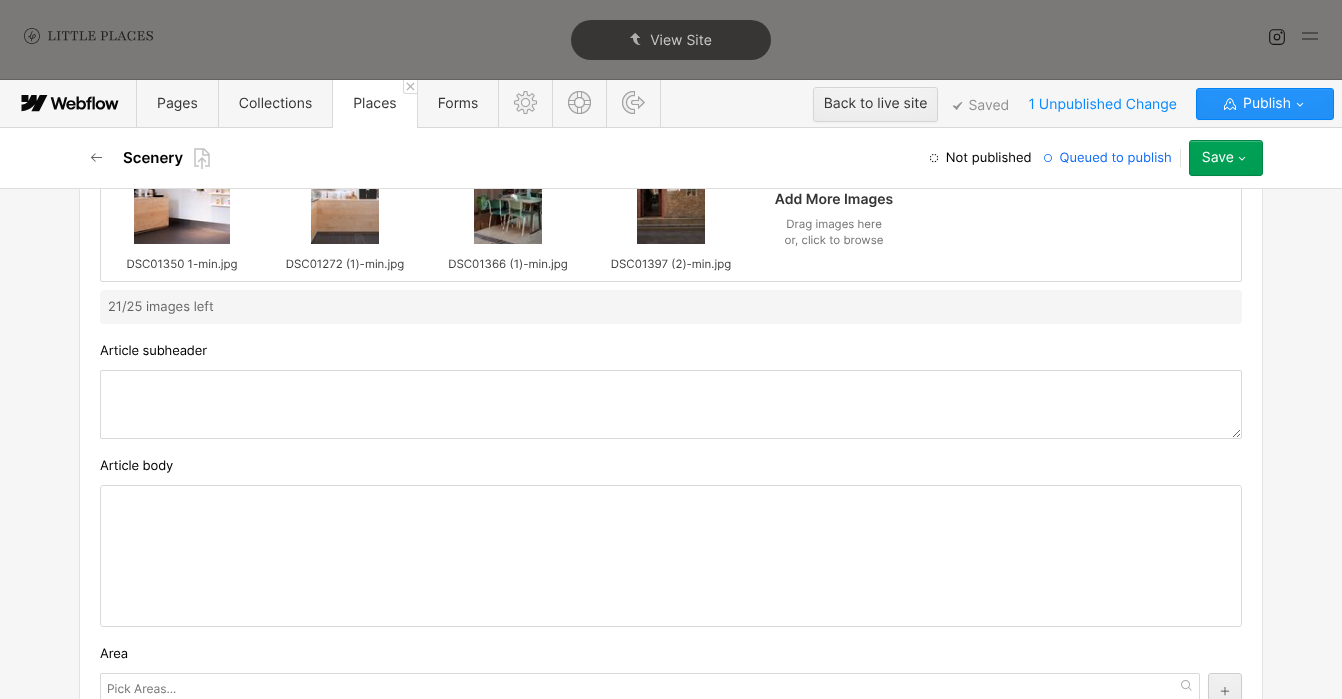 click at bounding box center [671, 556] 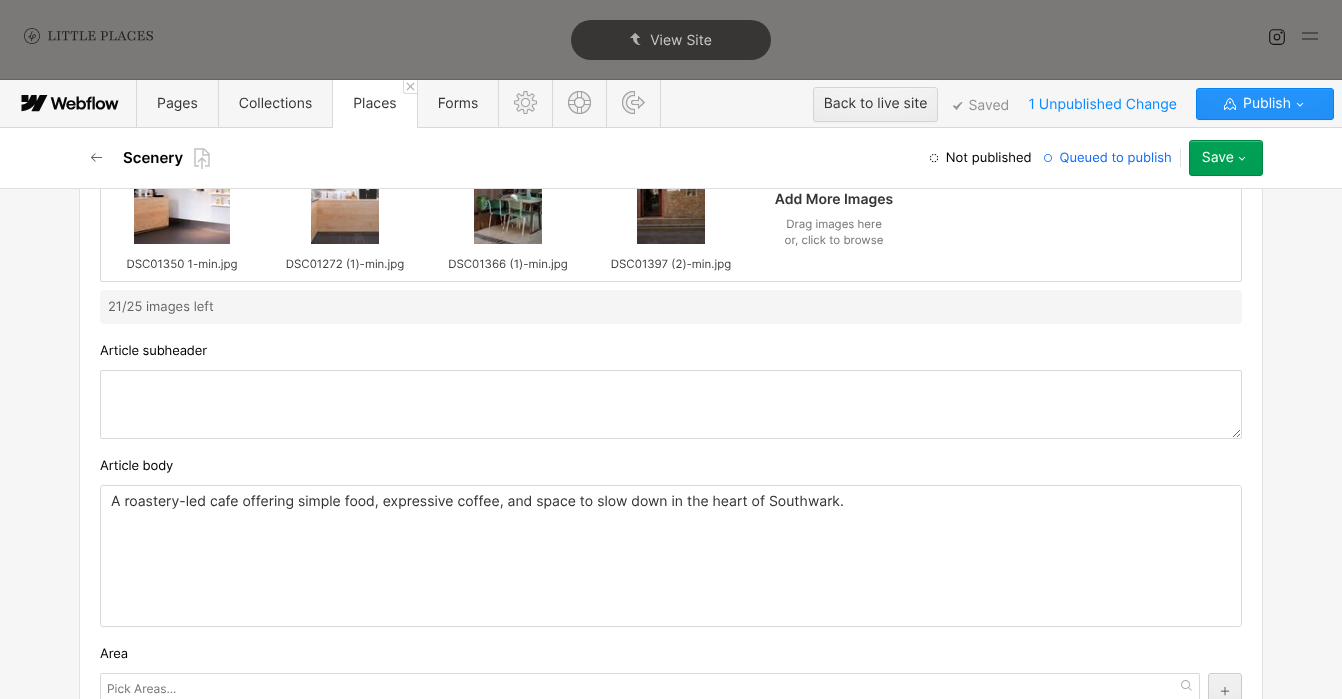 click at bounding box center (671, 404) 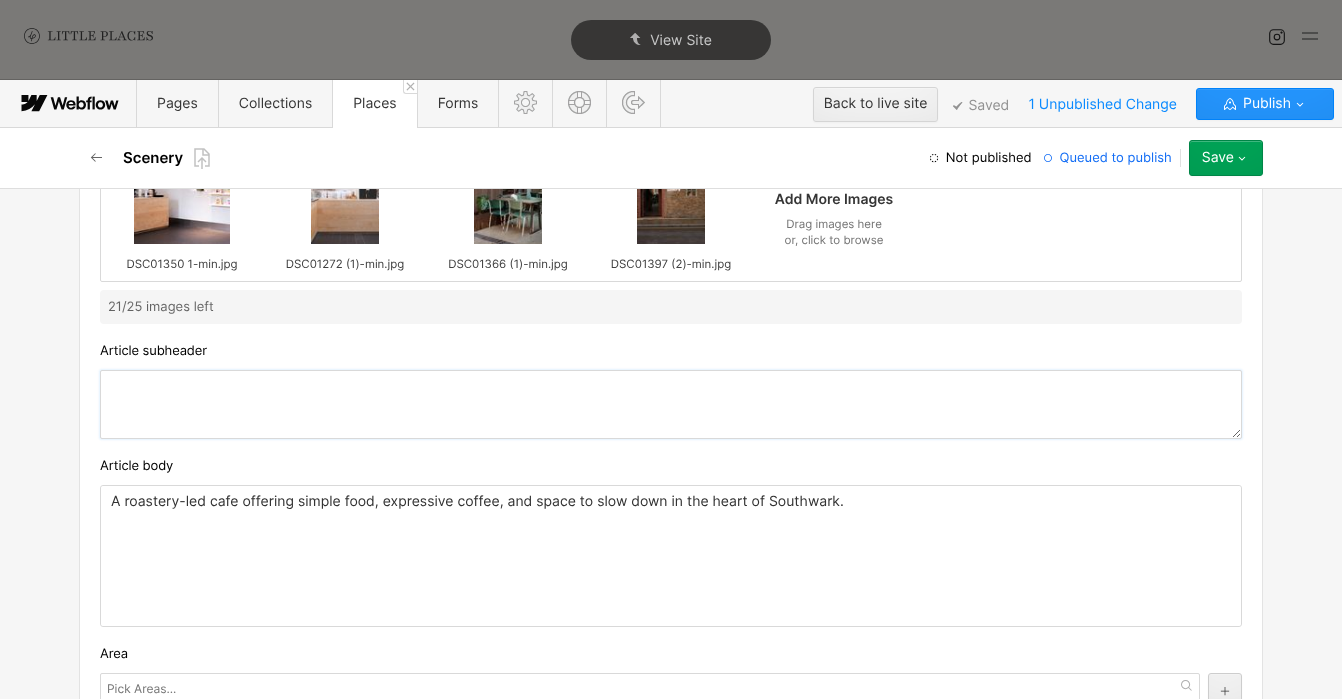 click at bounding box center [671, 404] 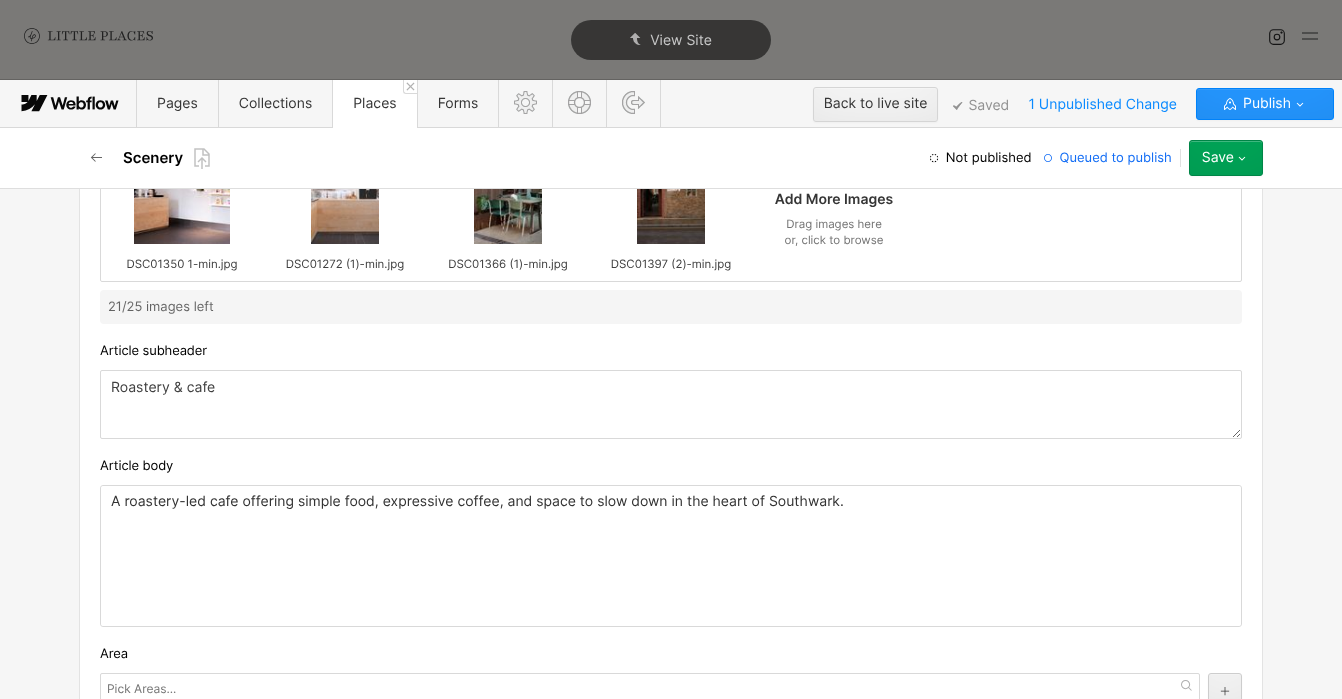 click on "A roastery-led cafe offering simple food, expressive coffee, and space to slow down in the heart of Southwark." at bounding box center [671, 556] 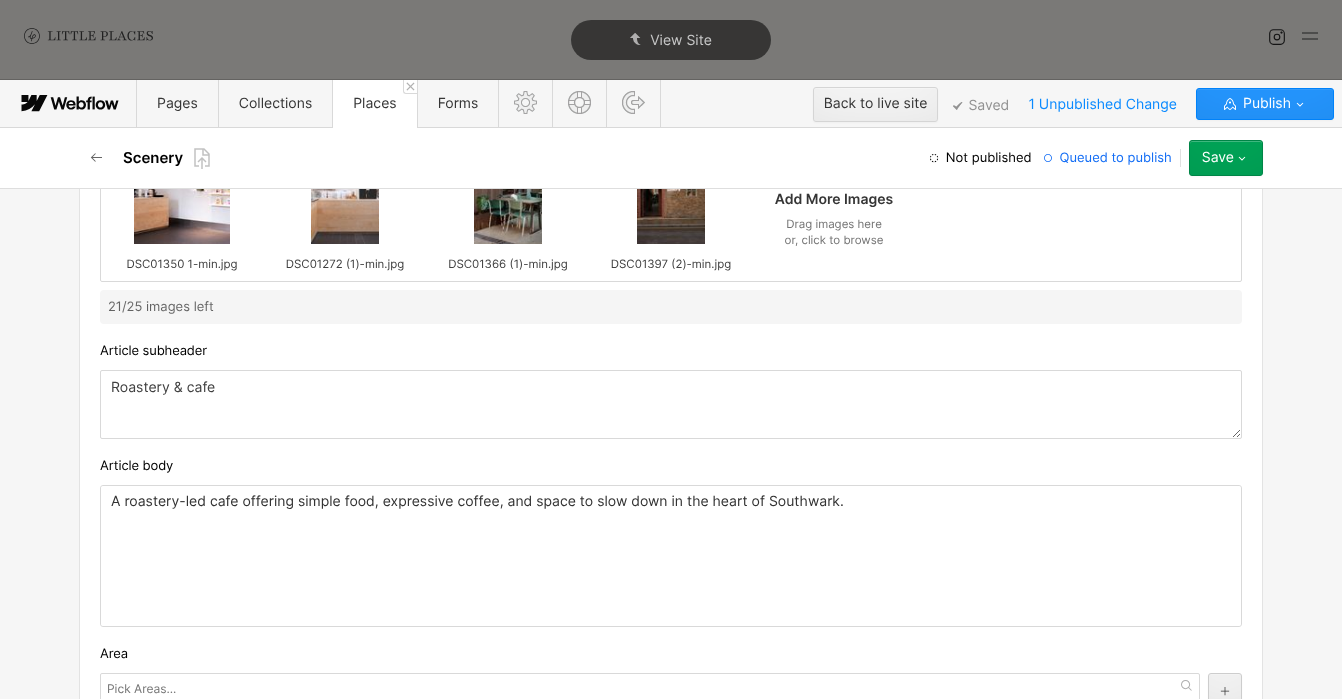 click on "A roastery-led cafe offering simple food, expressive coffee, and space to slow down in the heart of Southwark." at bounding box center (671, 556) 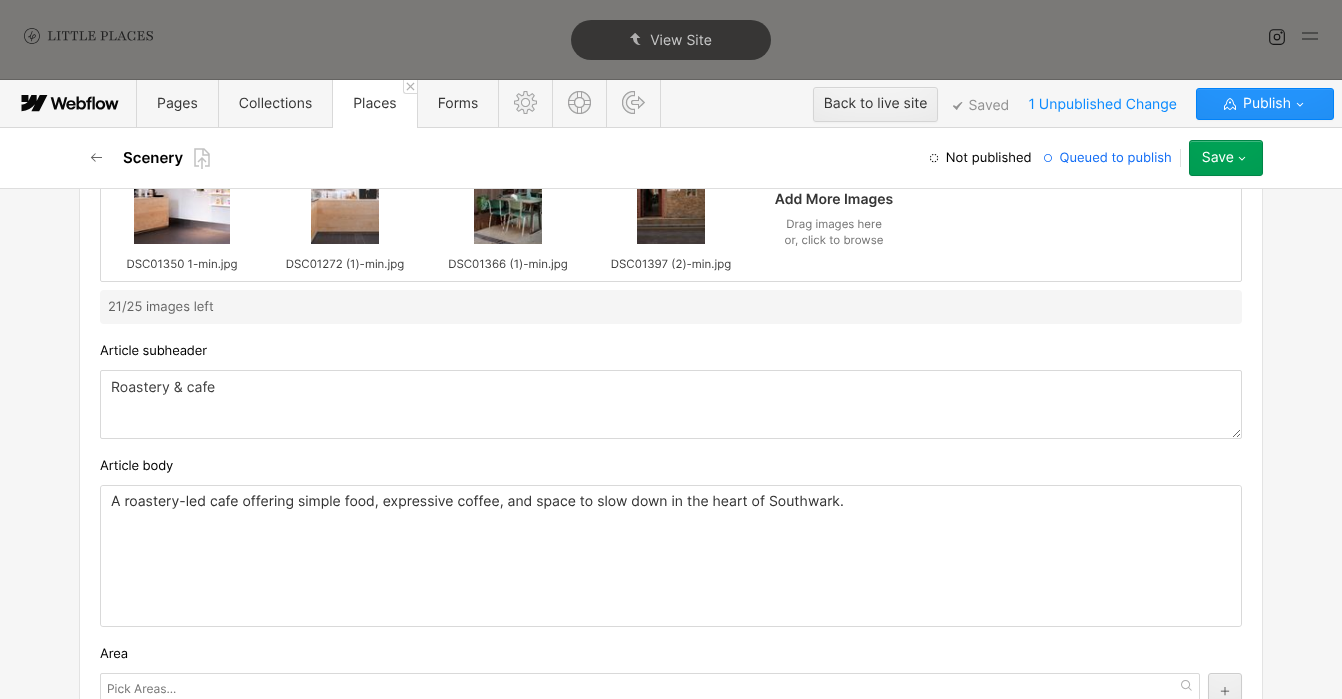 click on "Roastery & cafe" at bounding box center [671, 404] 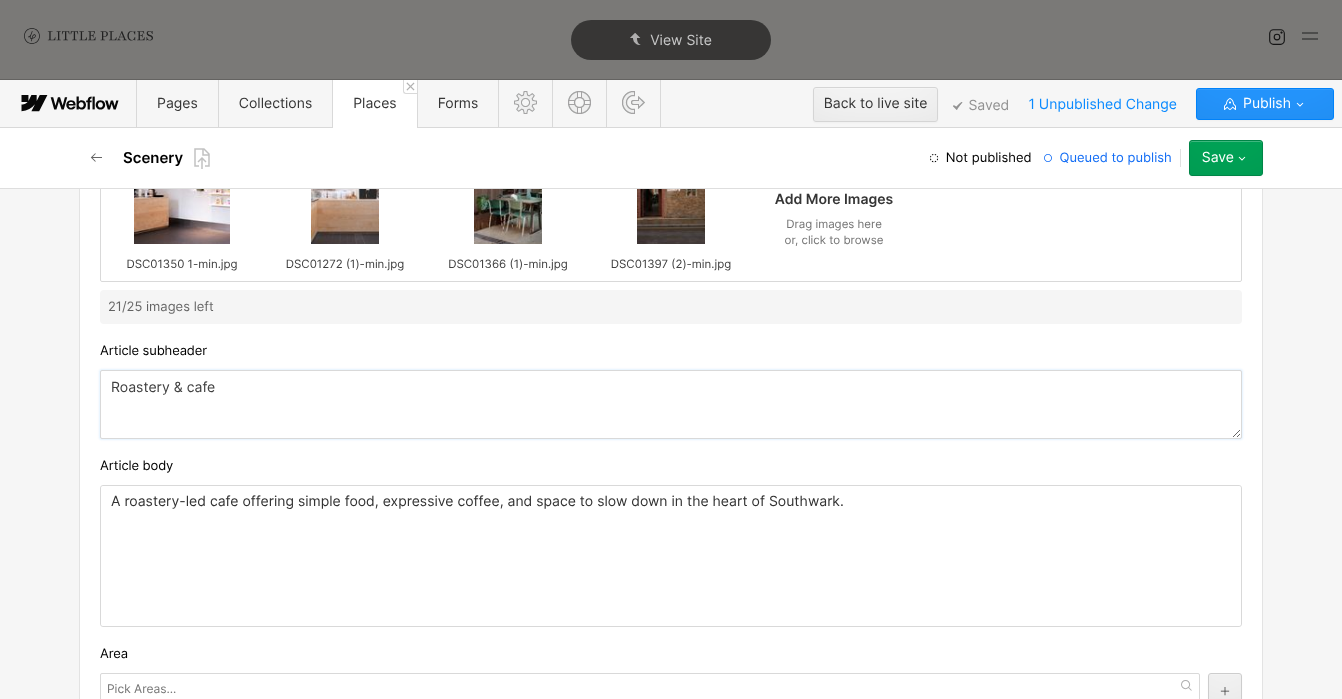 click on "Roastery & cafe" at bounding box center (671, 404) 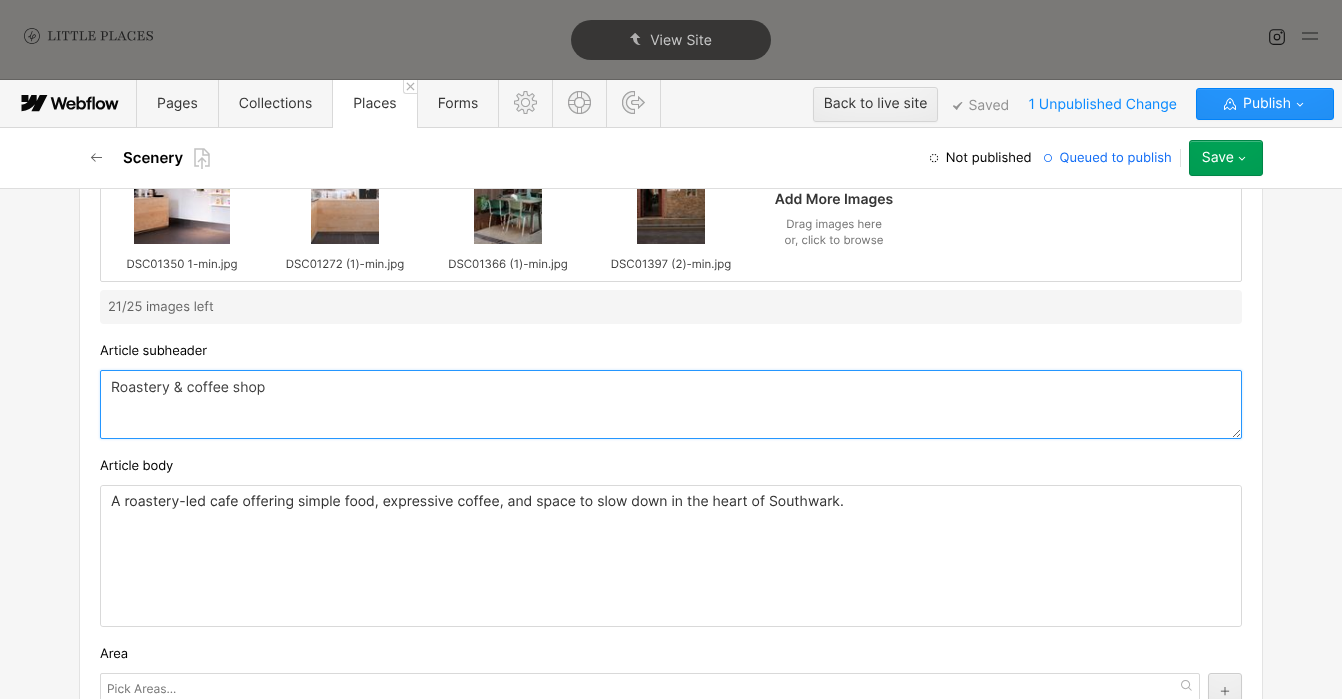 type on "Roastery & coffee shop" 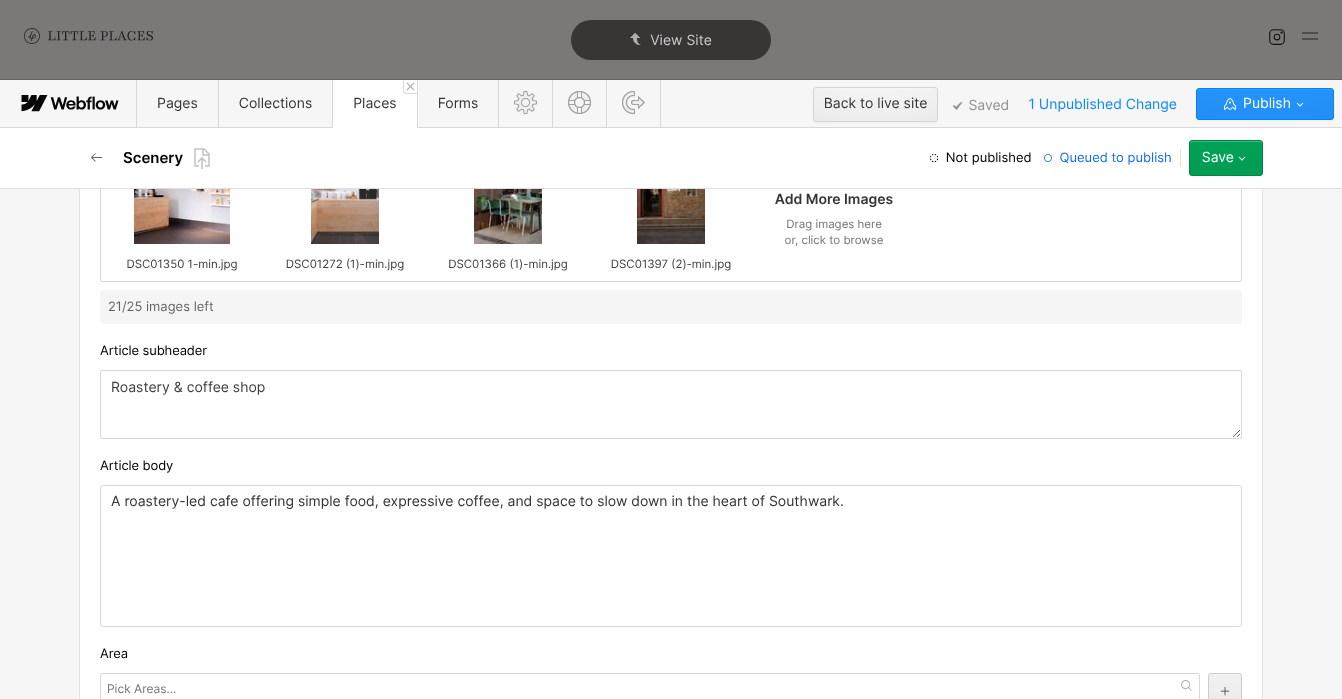 click on "A roastery-led cafe offering simple food, expressive coffee, and space to slow down in the heart of Southwark." at bounding box center (671, 556) 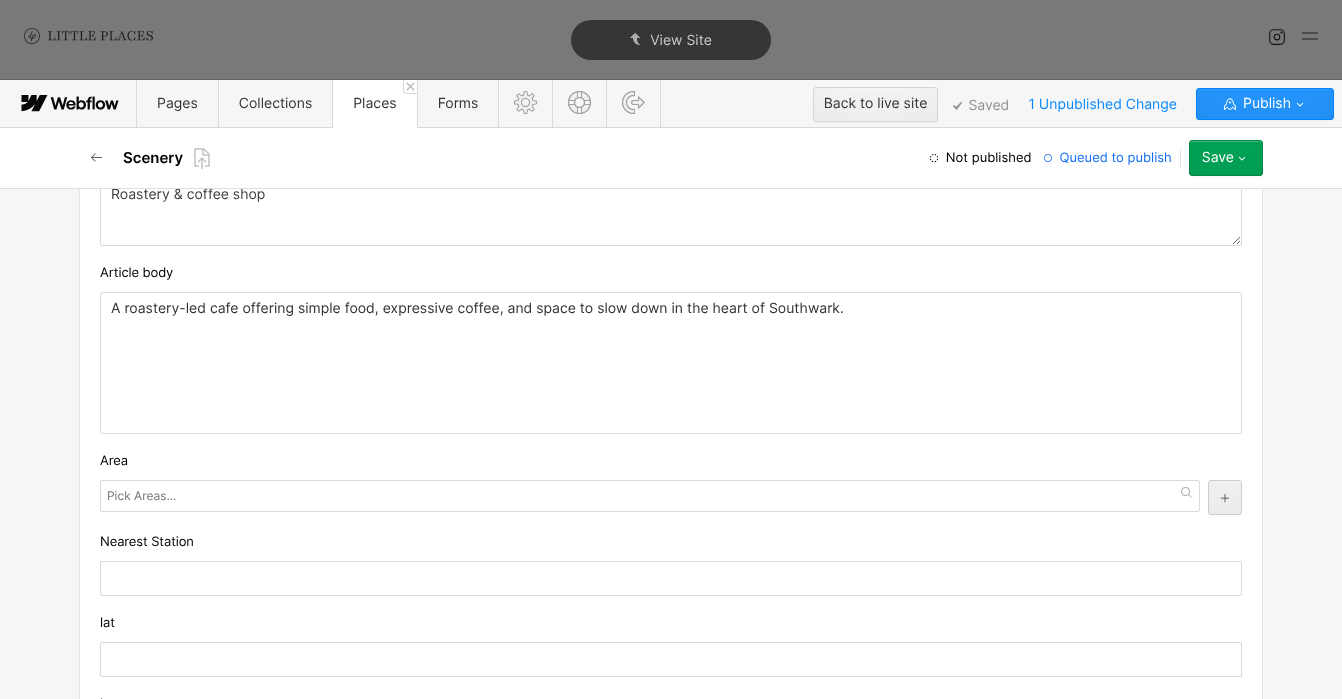 scroll, scrollTop: 1479, scrollLeft: 0, axis: vertical 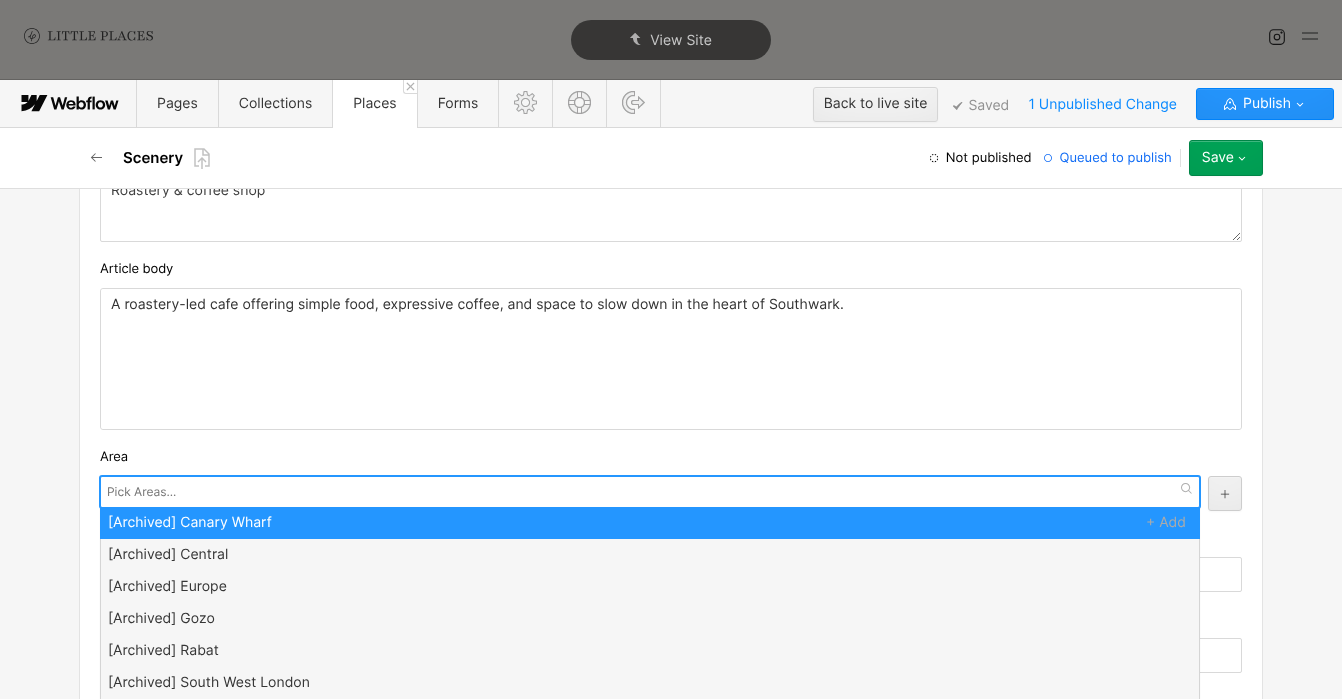 click at bounding box center [143, 492] 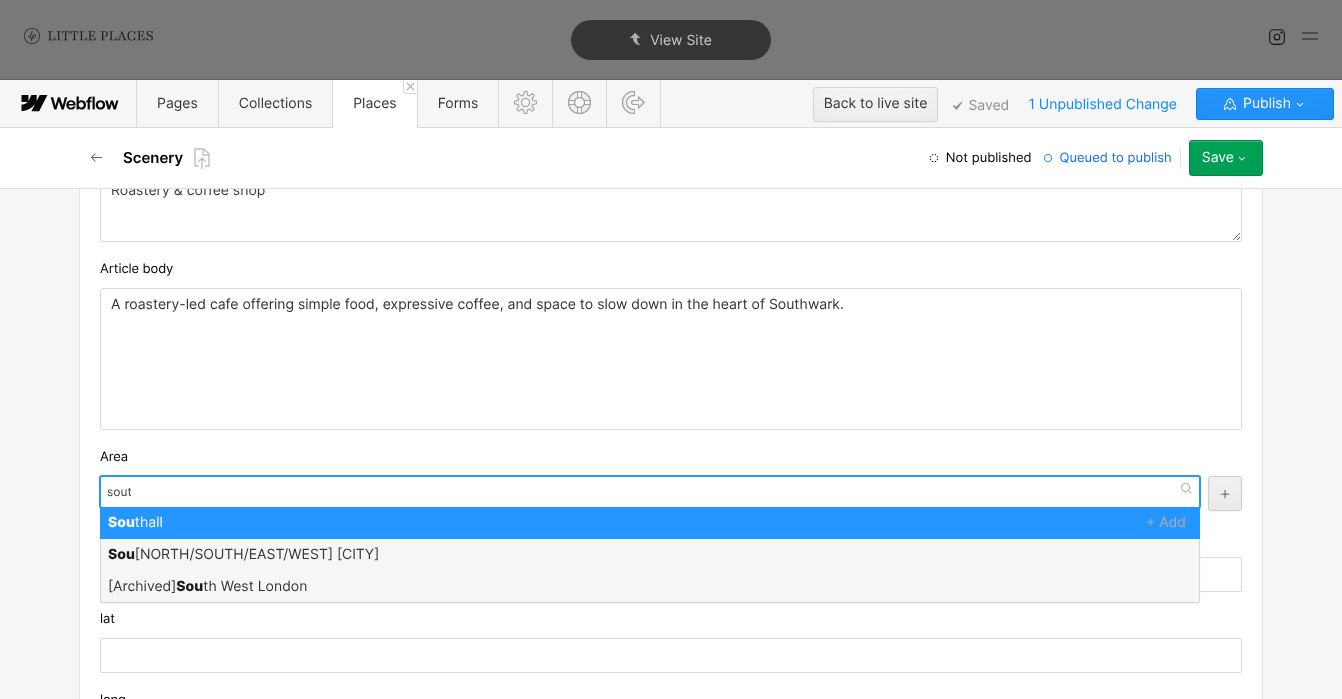 type on "[SOUTH]" 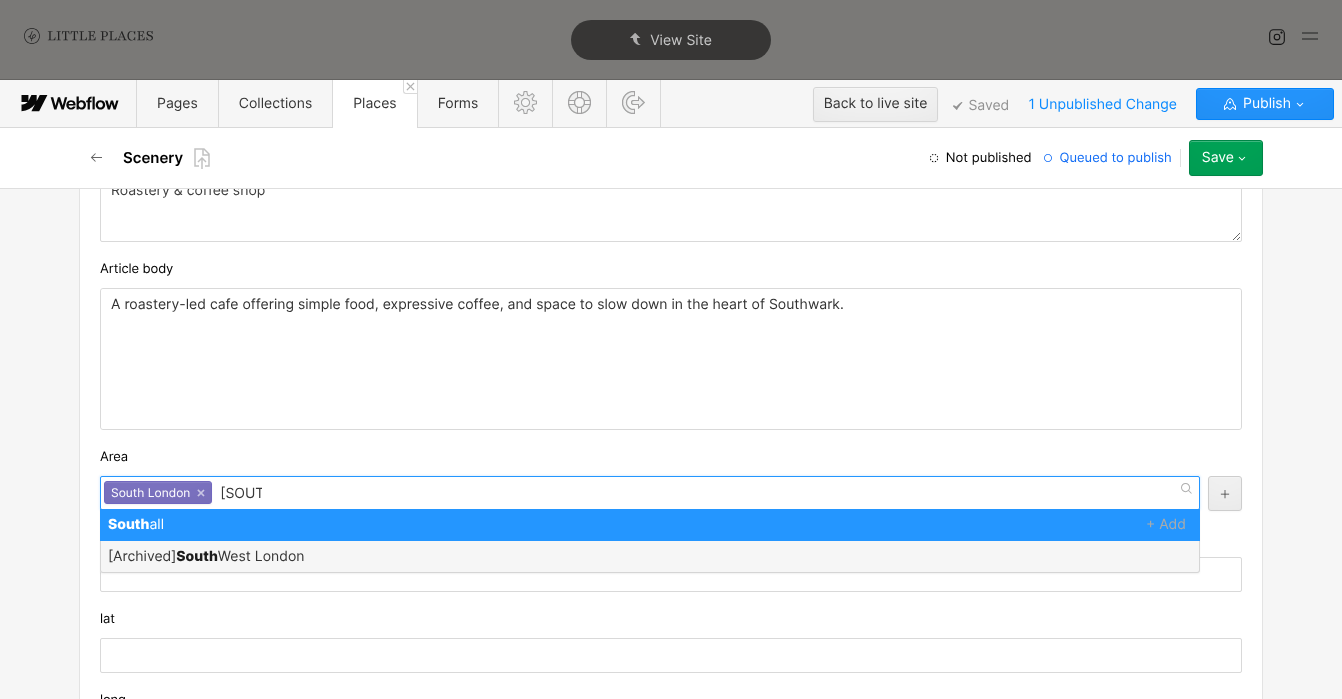click on "[SOUTH]" at bounding box center (240, 494) 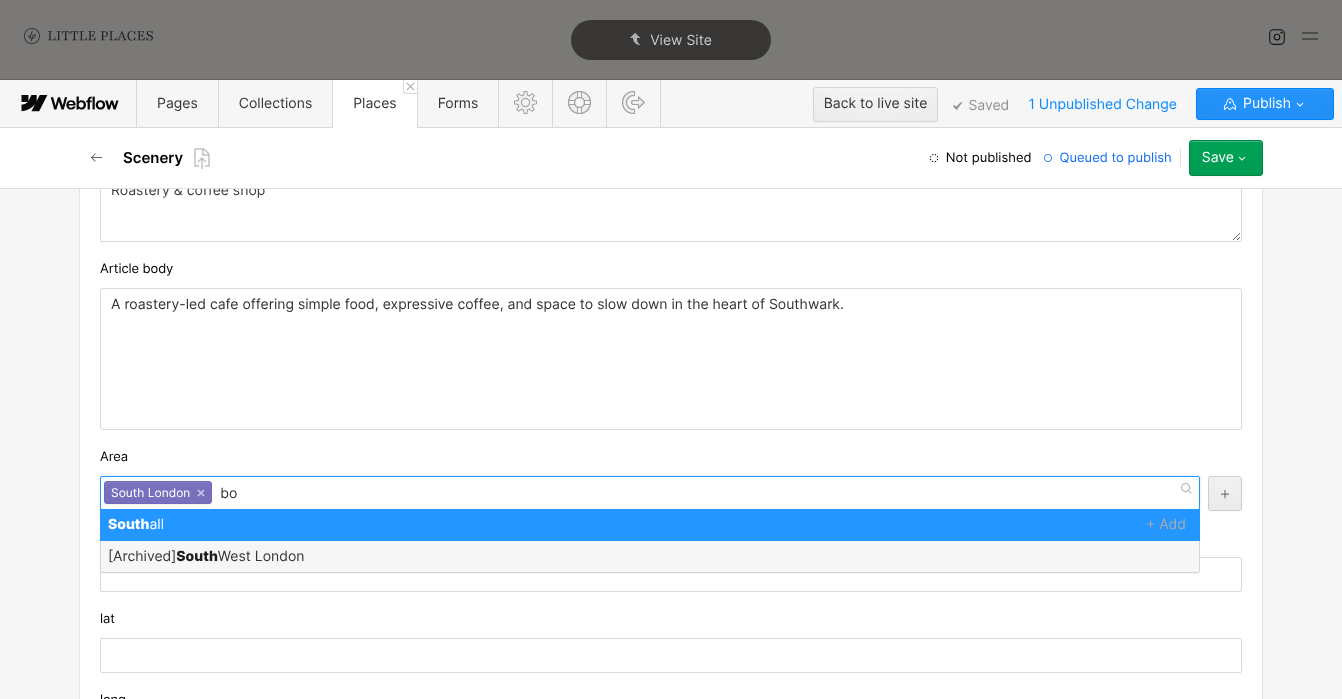 scroll, scrollTop: 0, scrollLeft: 0, axis: both 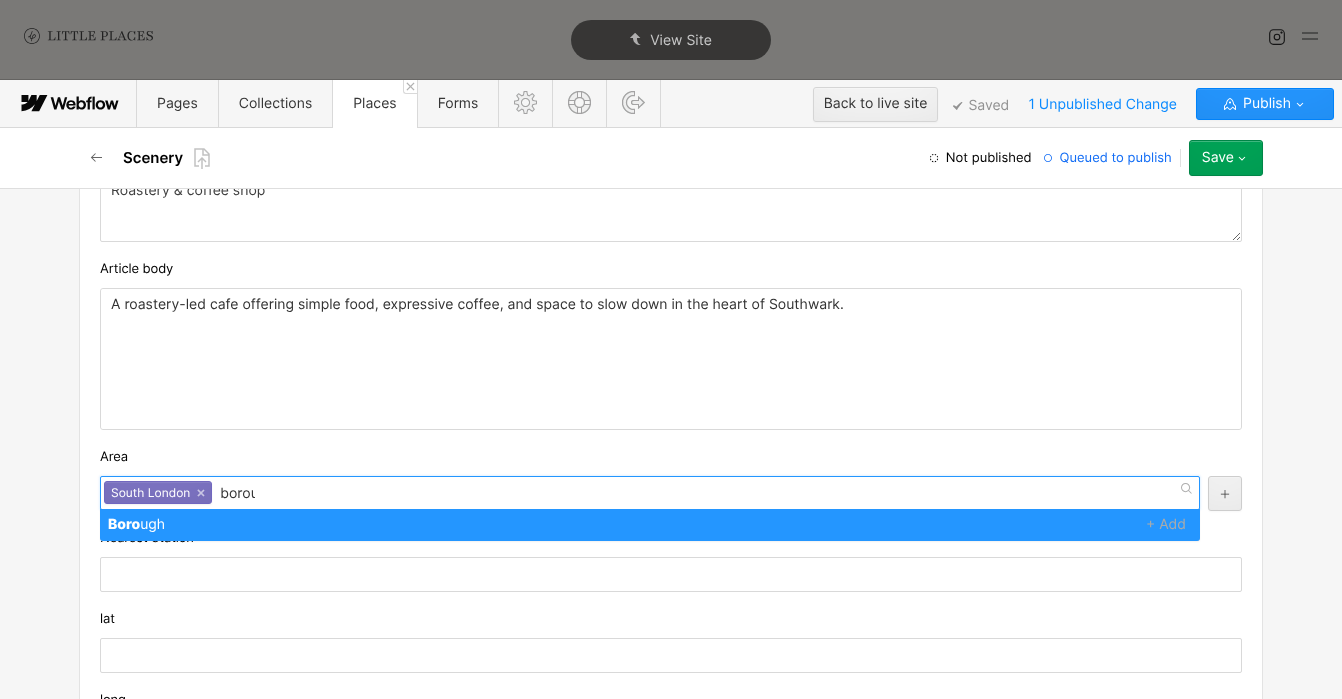 type on "borough" 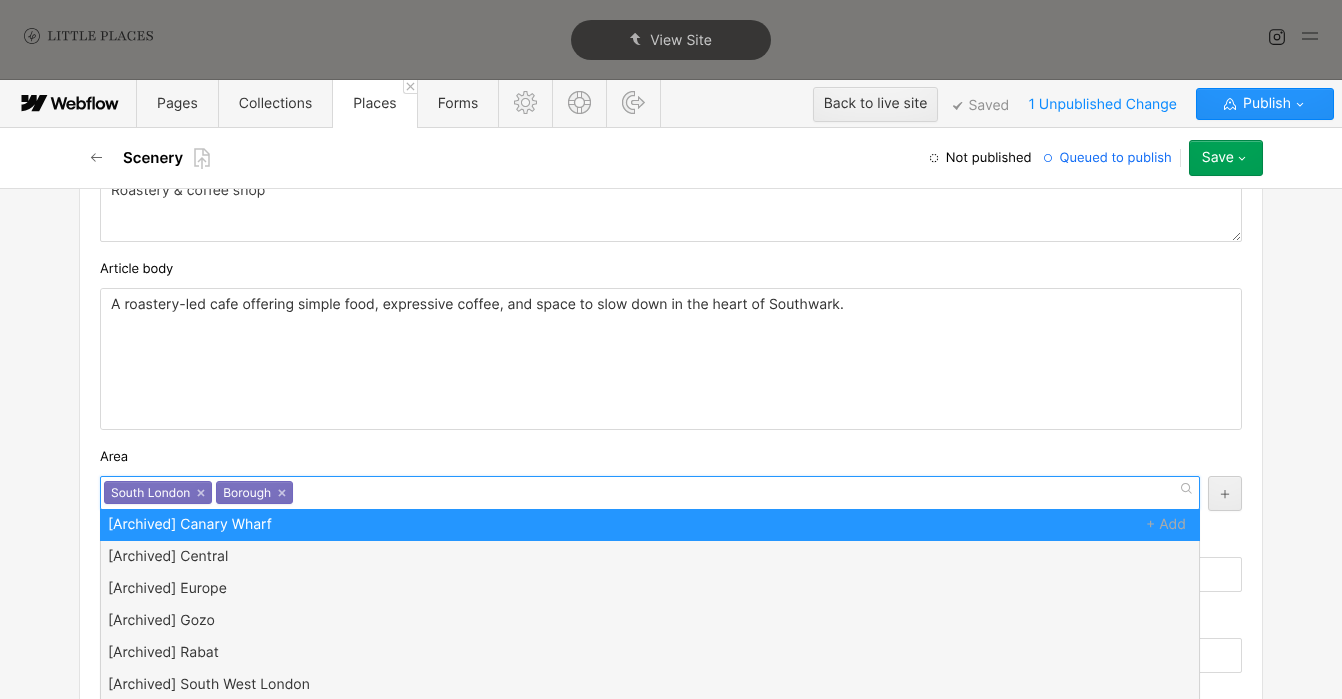 click on "Area" at bounding box center [671, 457] 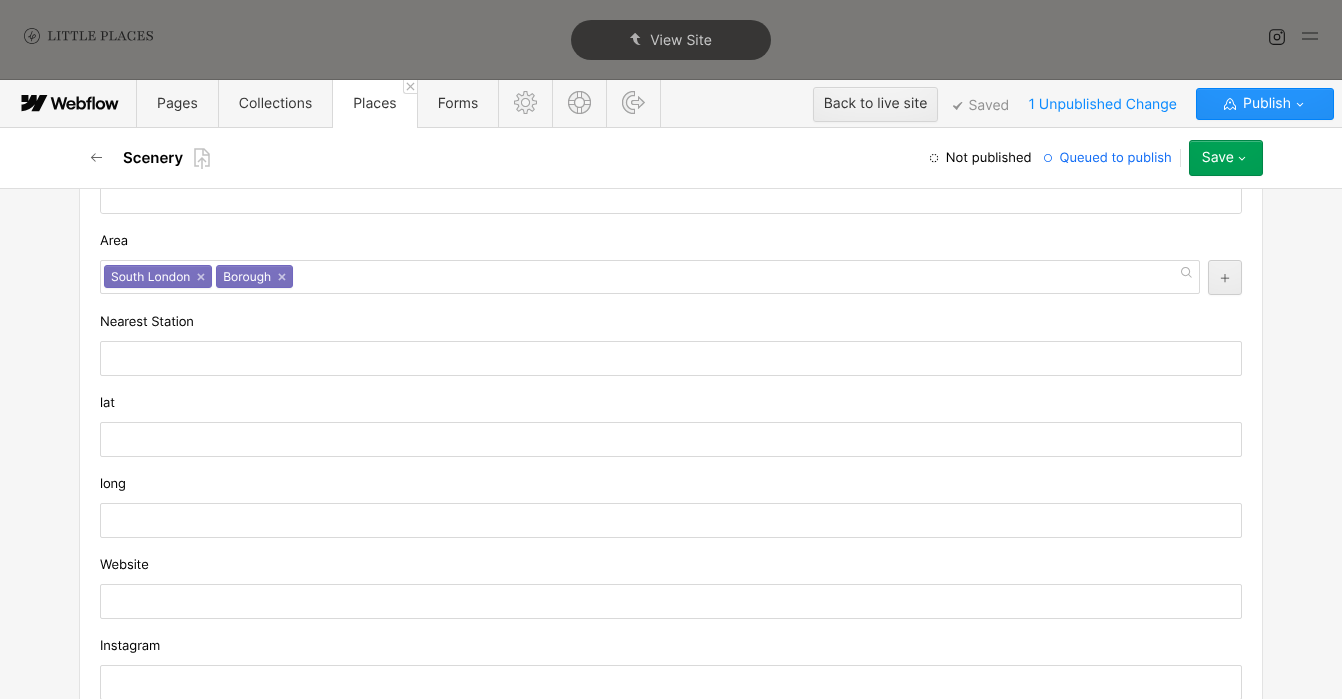 scroll, scrollTop: 1698, scrollLeft: 0, axis: vertical 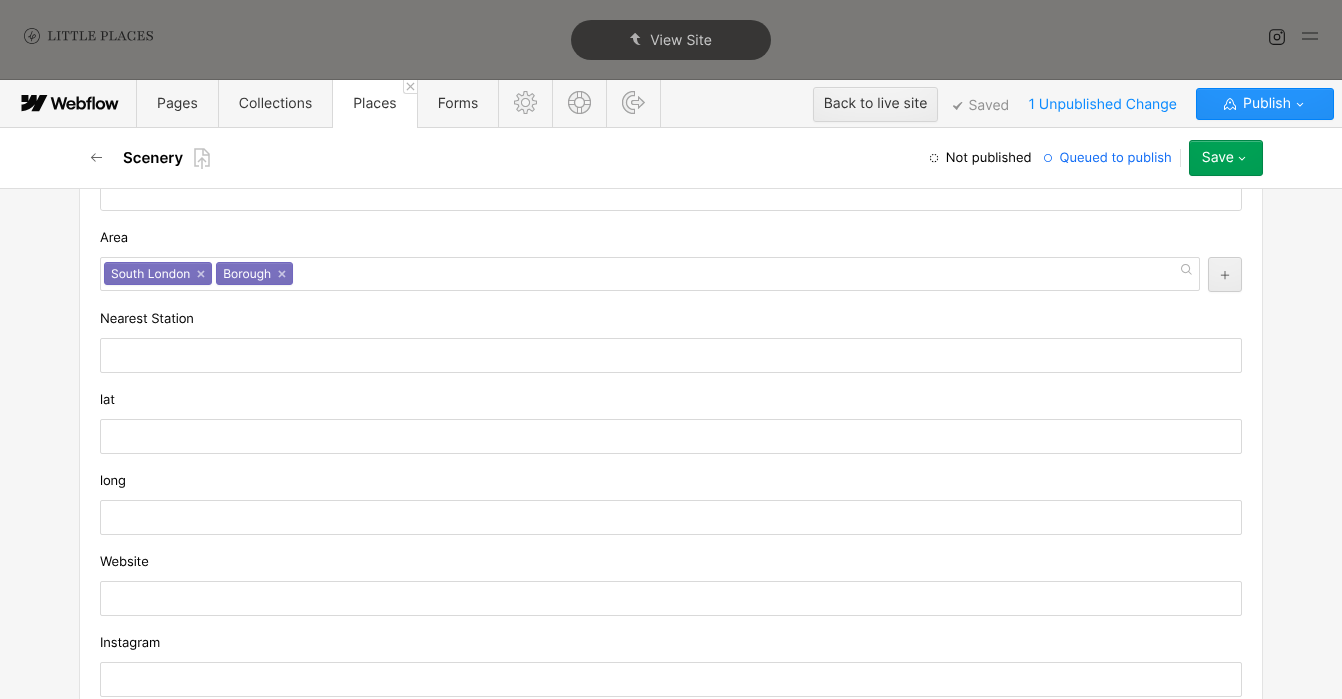 click on "South London × Borough ×" at bounding box center [650, 274] 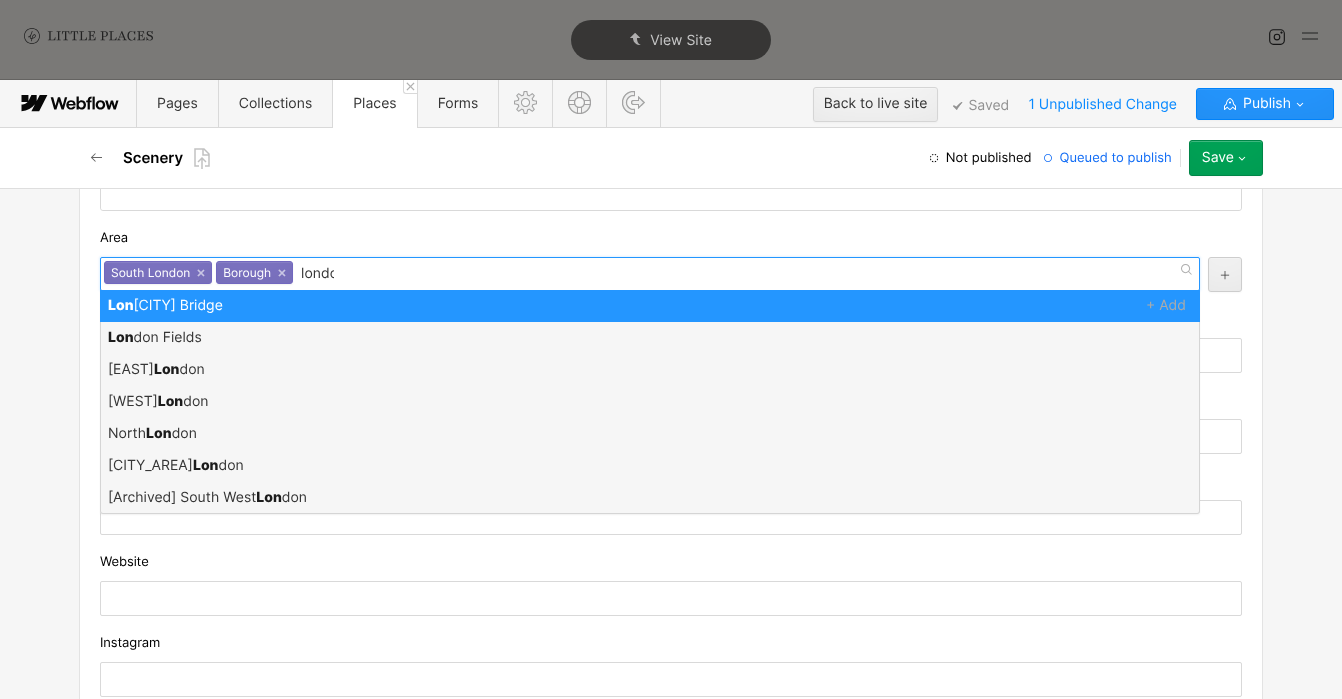 type on "london" 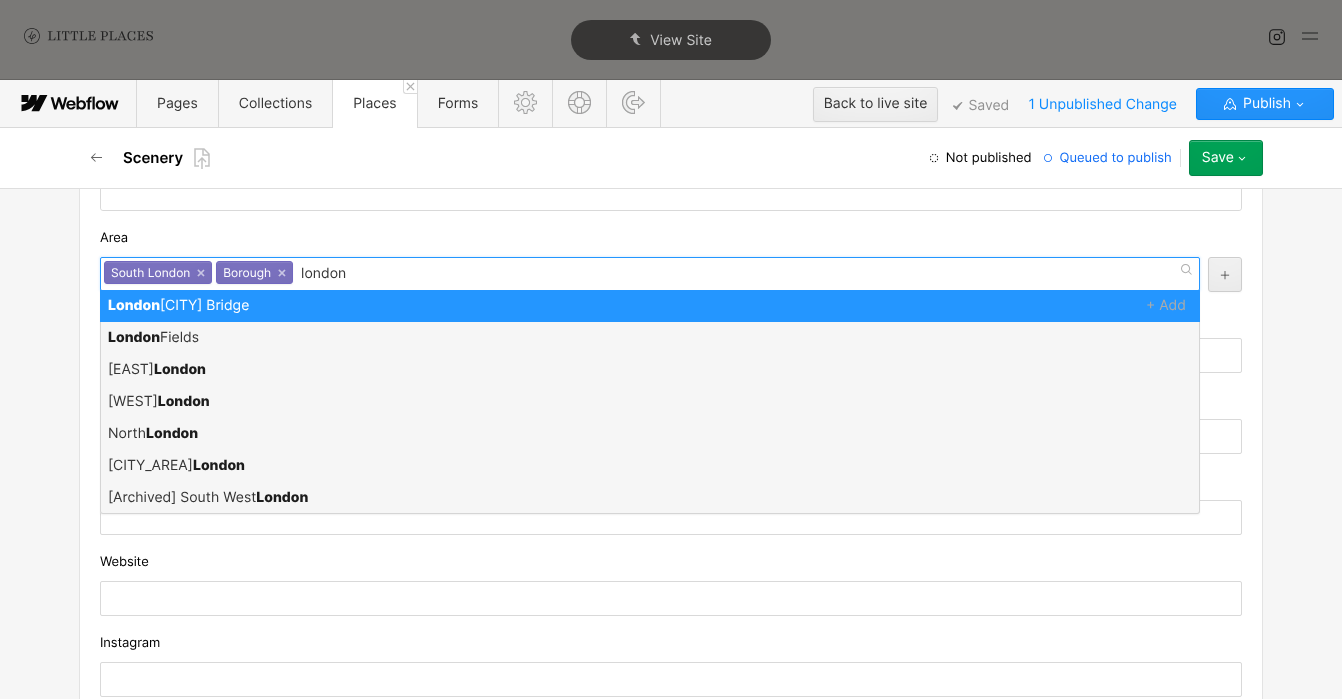 type 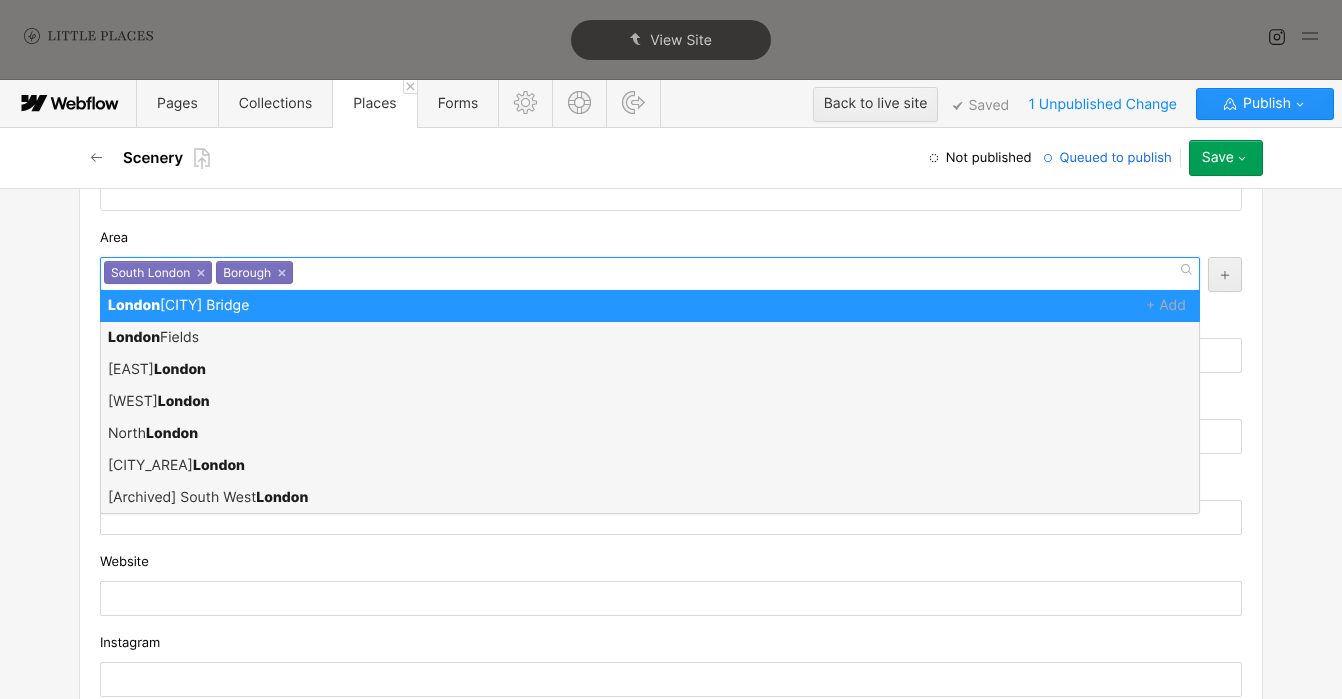 scroll, scrollTop: 0, scrollLeft: 0, axis: both 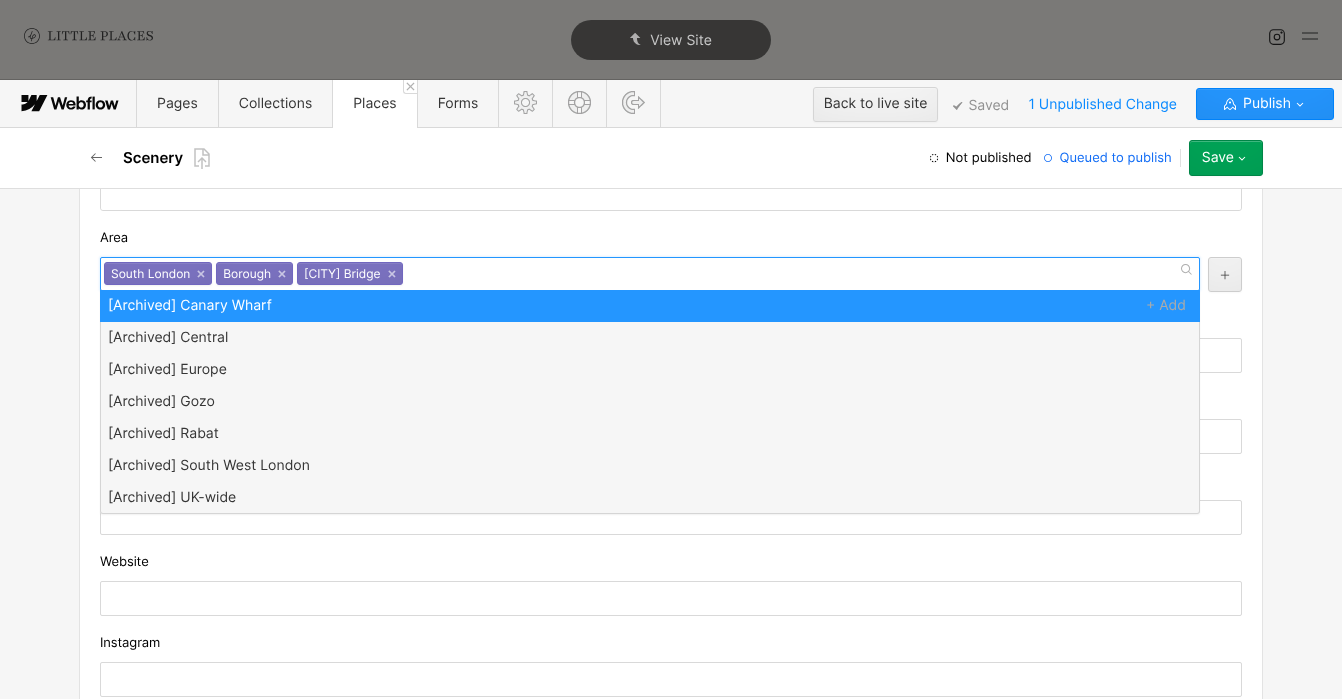 click on "Area" at bounding box center [671, 238] 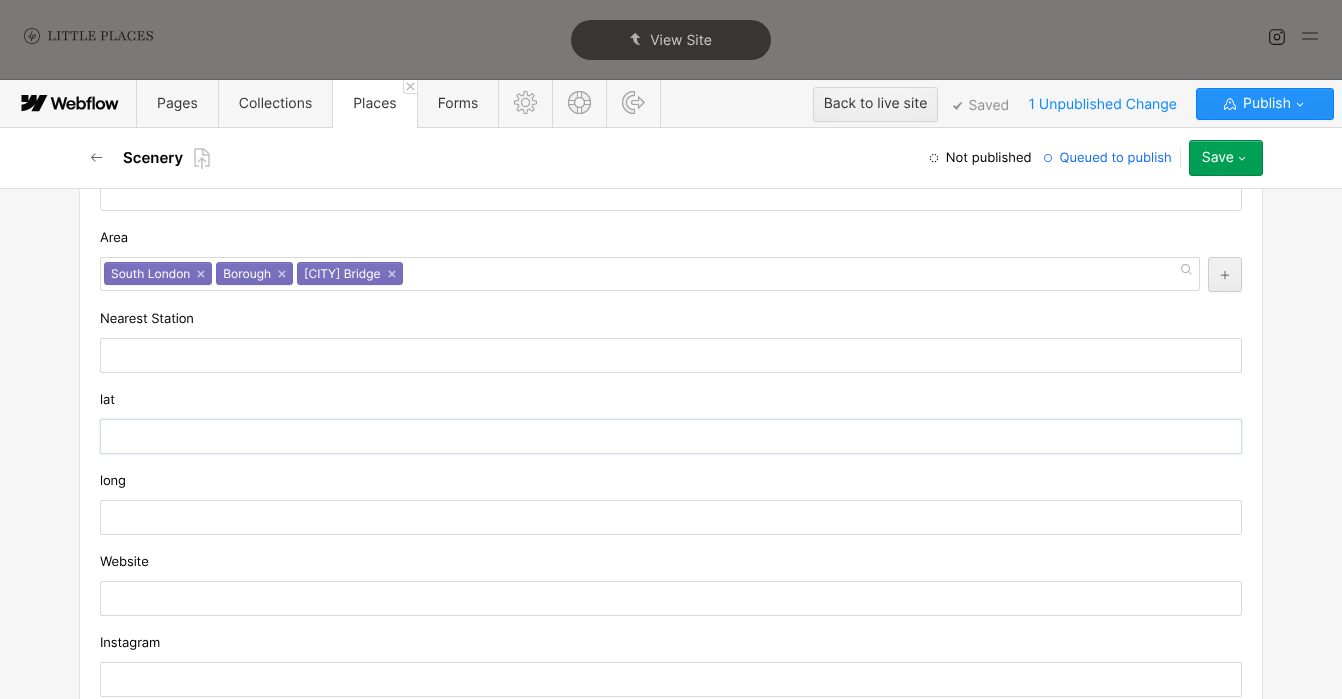 click at bounding box center (671, 436) 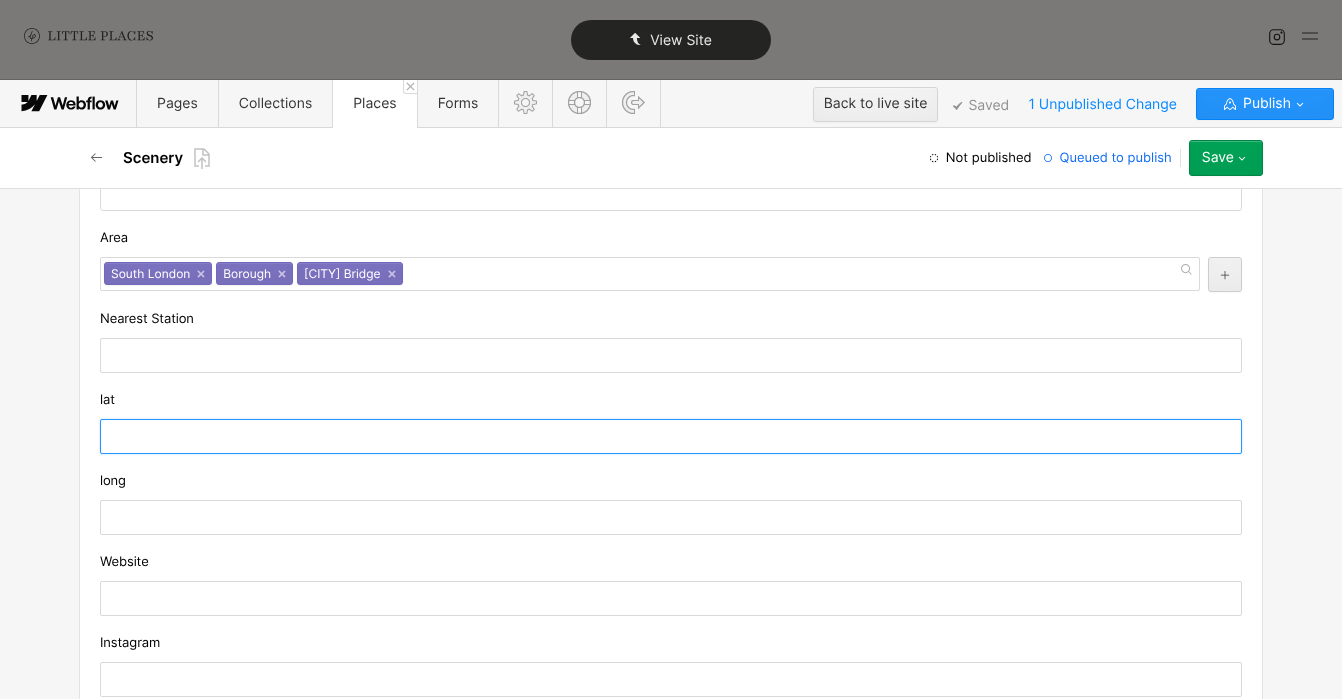 paste on "[LATITUDE]" 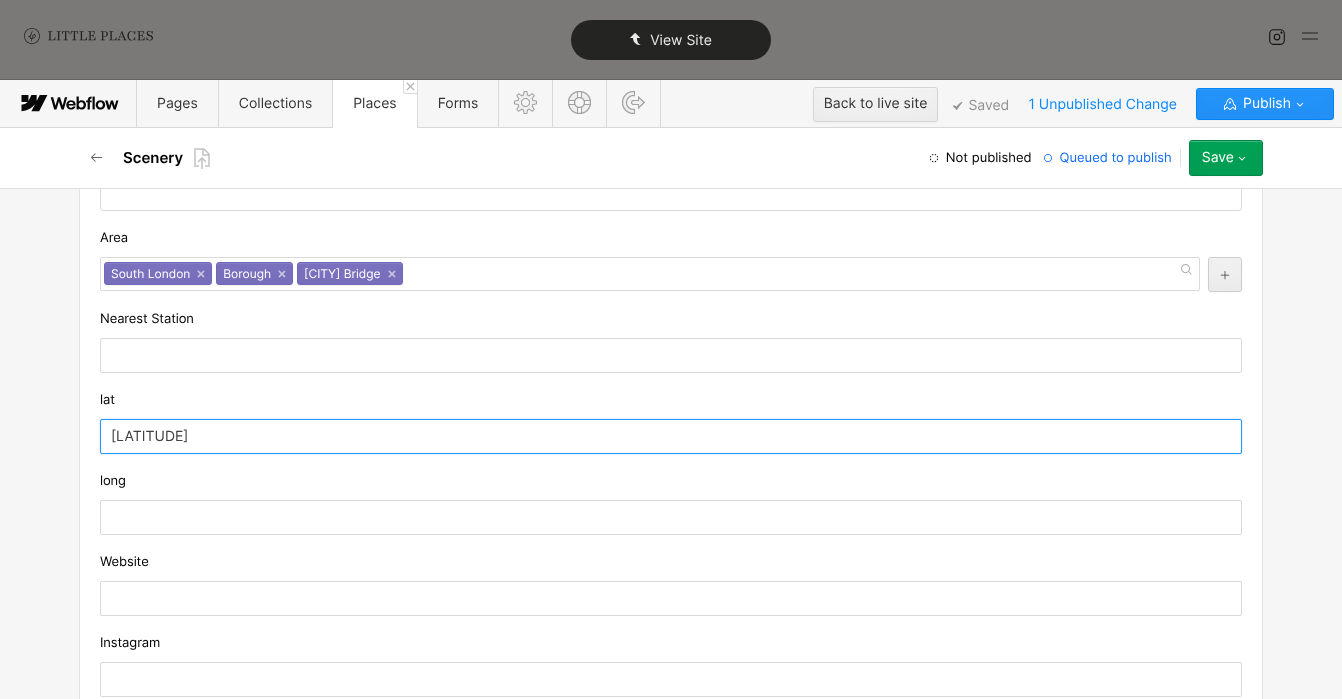 type on "[LATITUDE]" 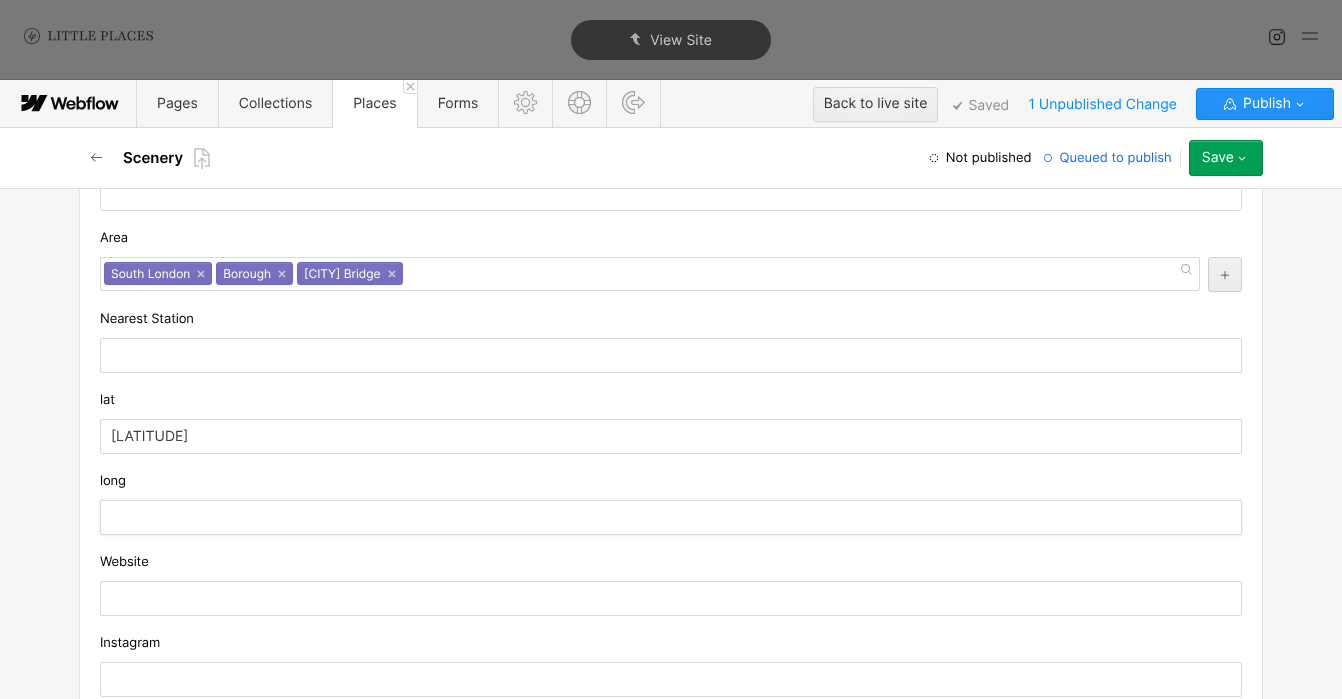 click at bounding box center [671, 517] 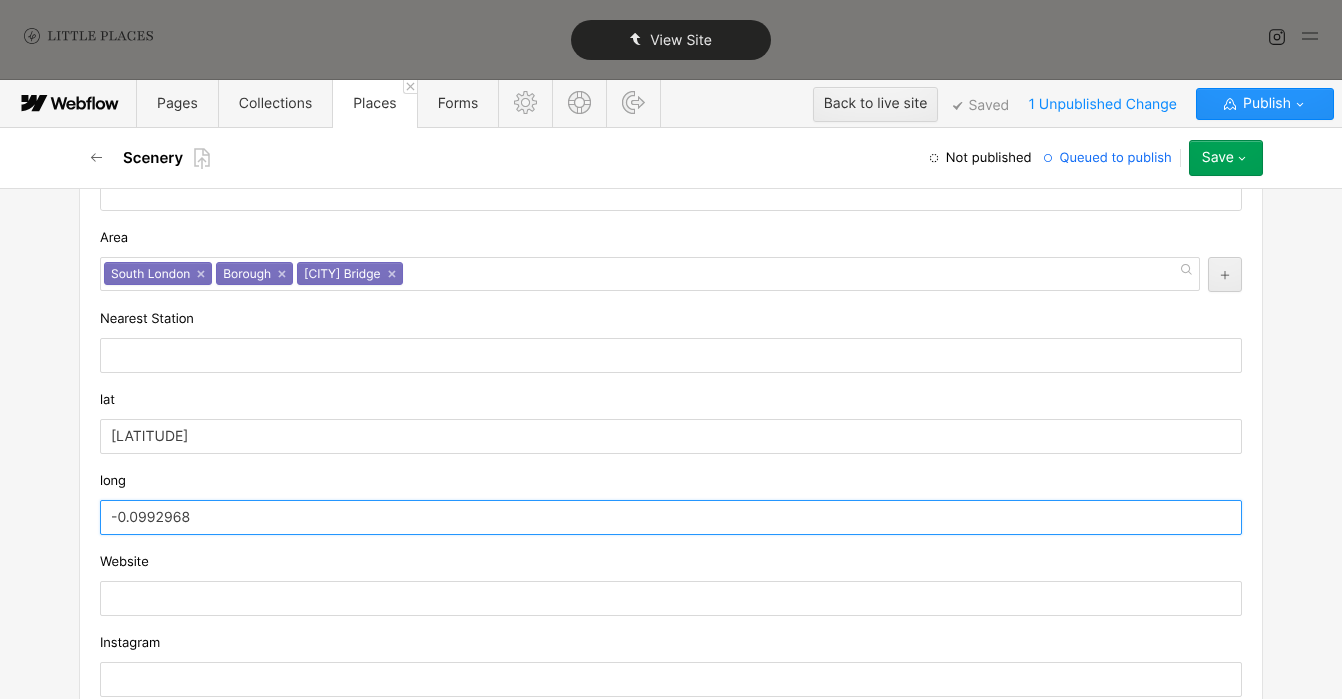 type on "-0.0992968" 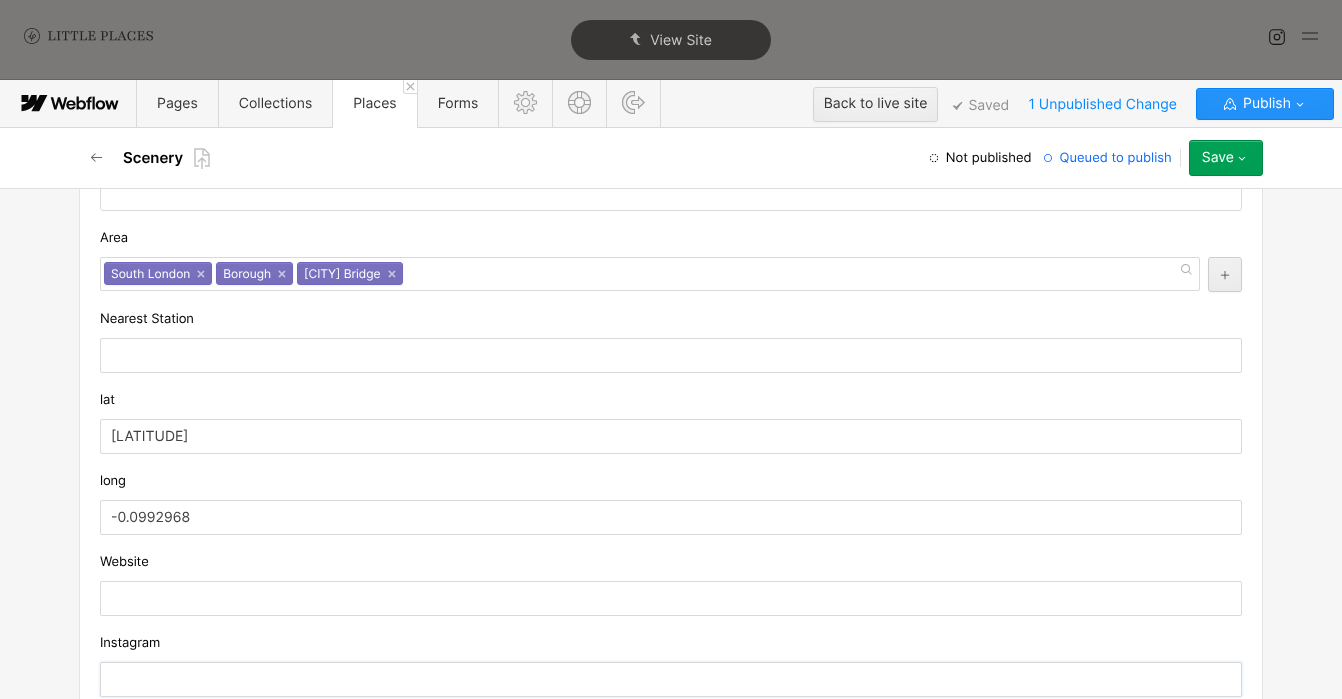 click at bounding box center [671, 679] 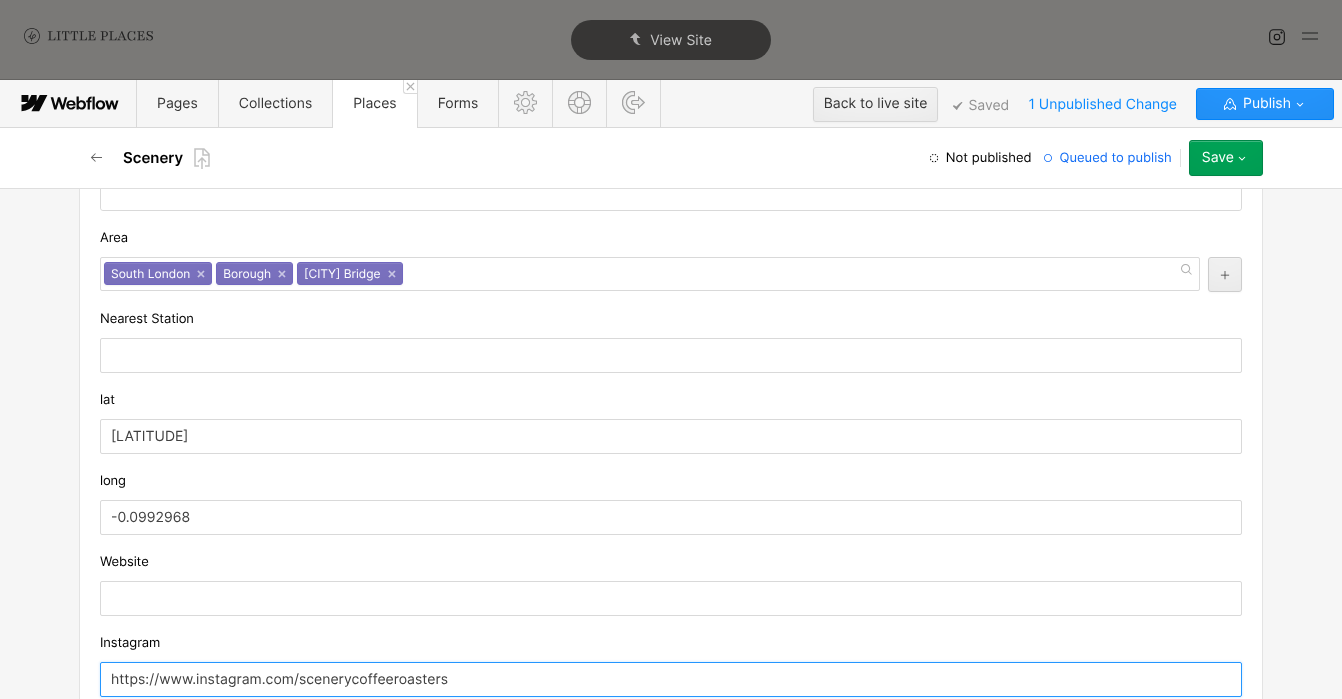 scroll, scrollTop: 1715, scrollLeft: 0, axis: vertical 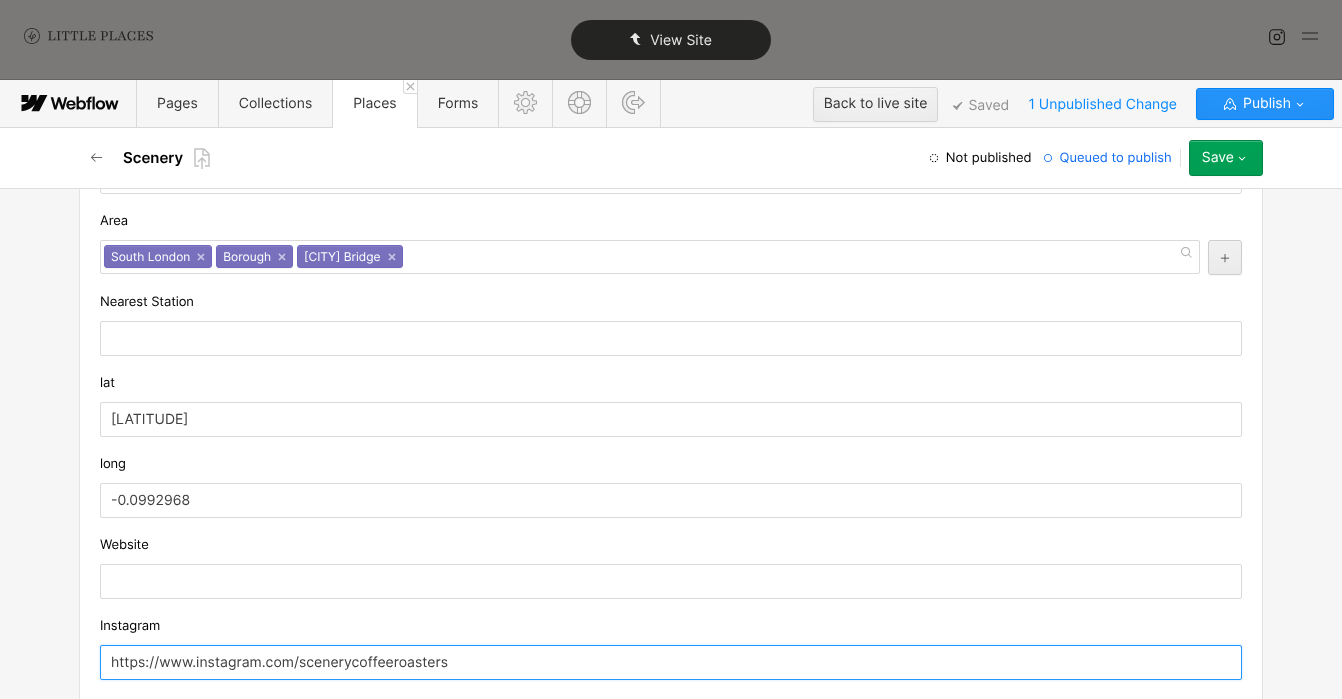 type on "https://www.instagram.com/scenerycoffeeroasters" 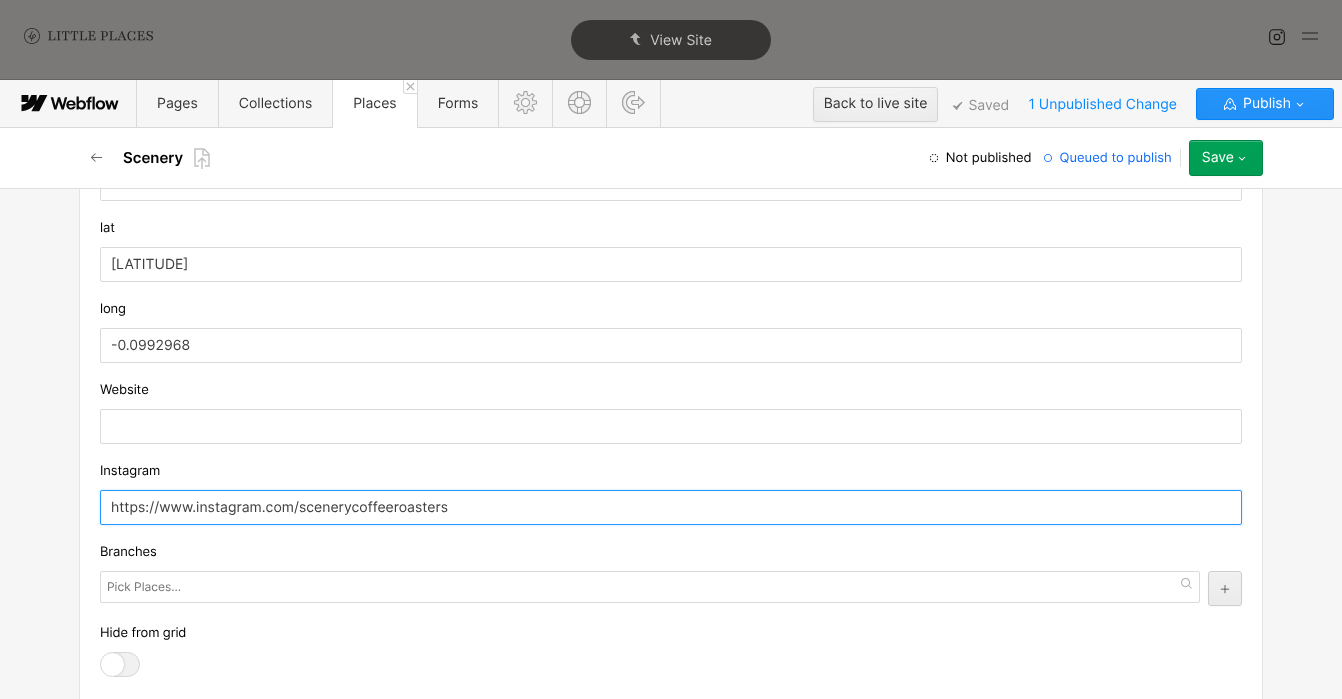 scroll, scrollTop: 1896, scrollLeft: 0, axis: vertical 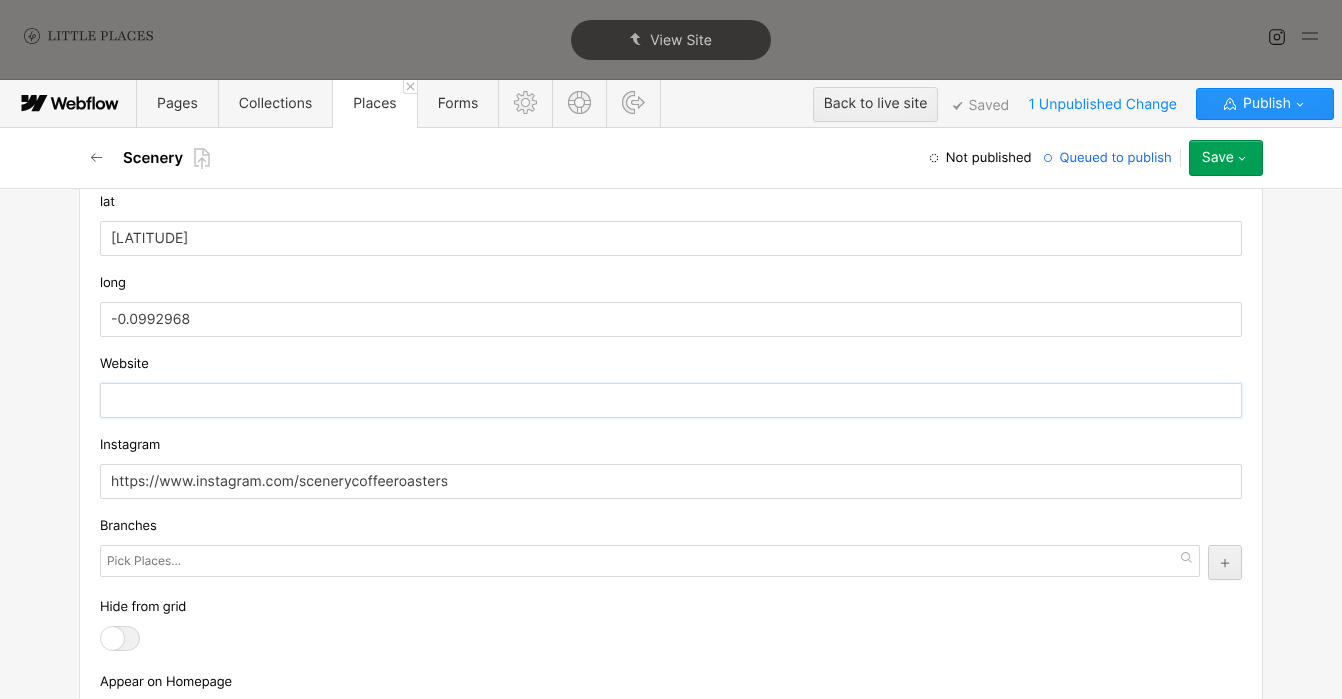 click at bounding box center [671, 400] 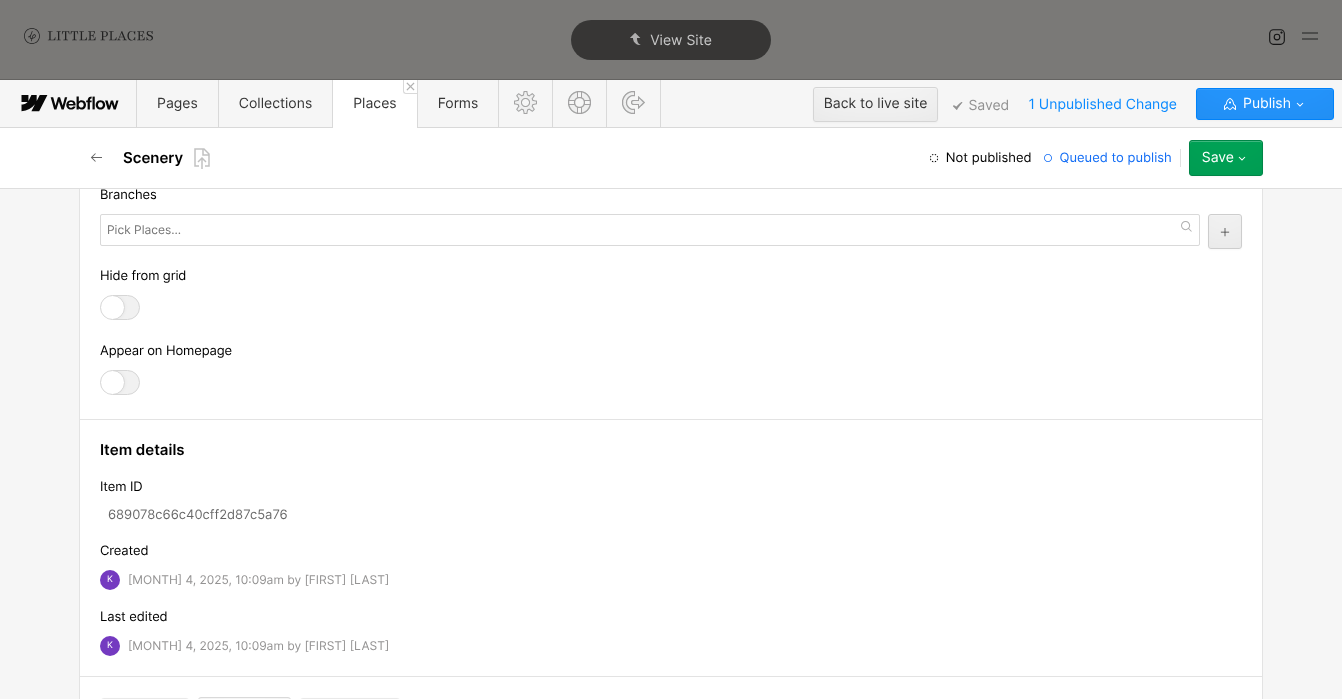 scroll, scrollTop: 2229, scrollLeft: 0, axis: vertical 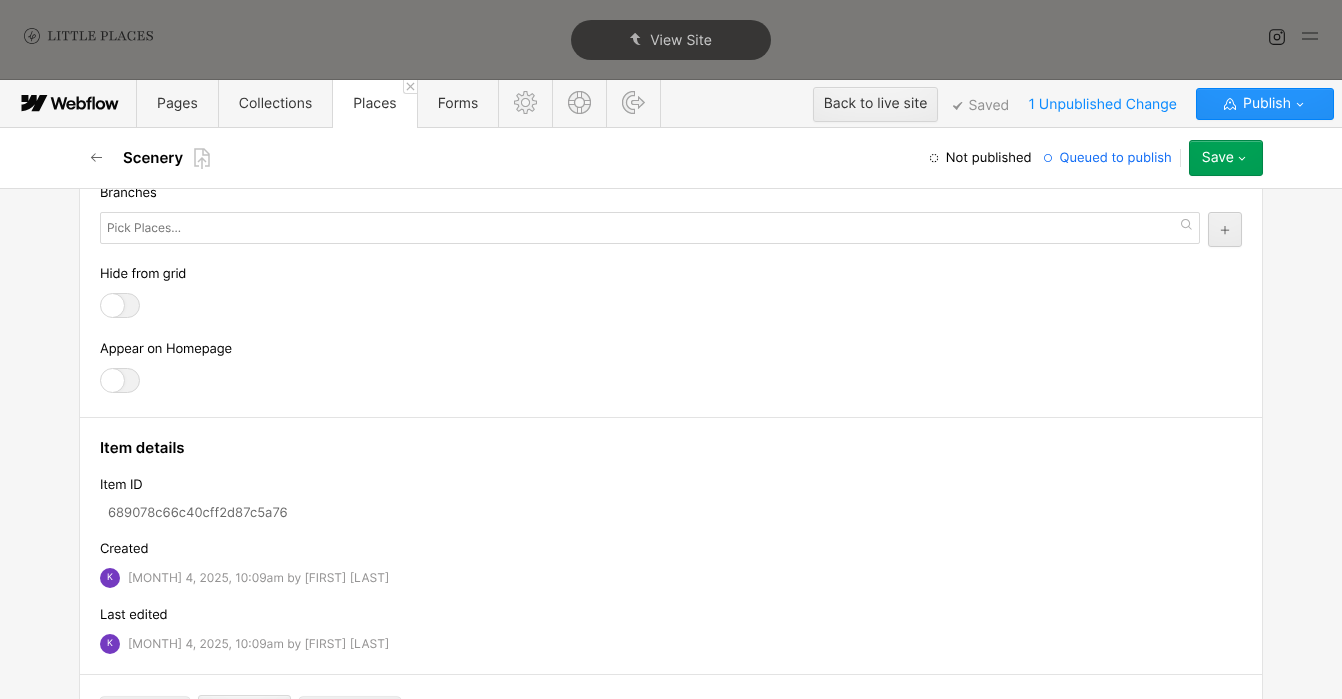 type on "https://scenery.coffee/" 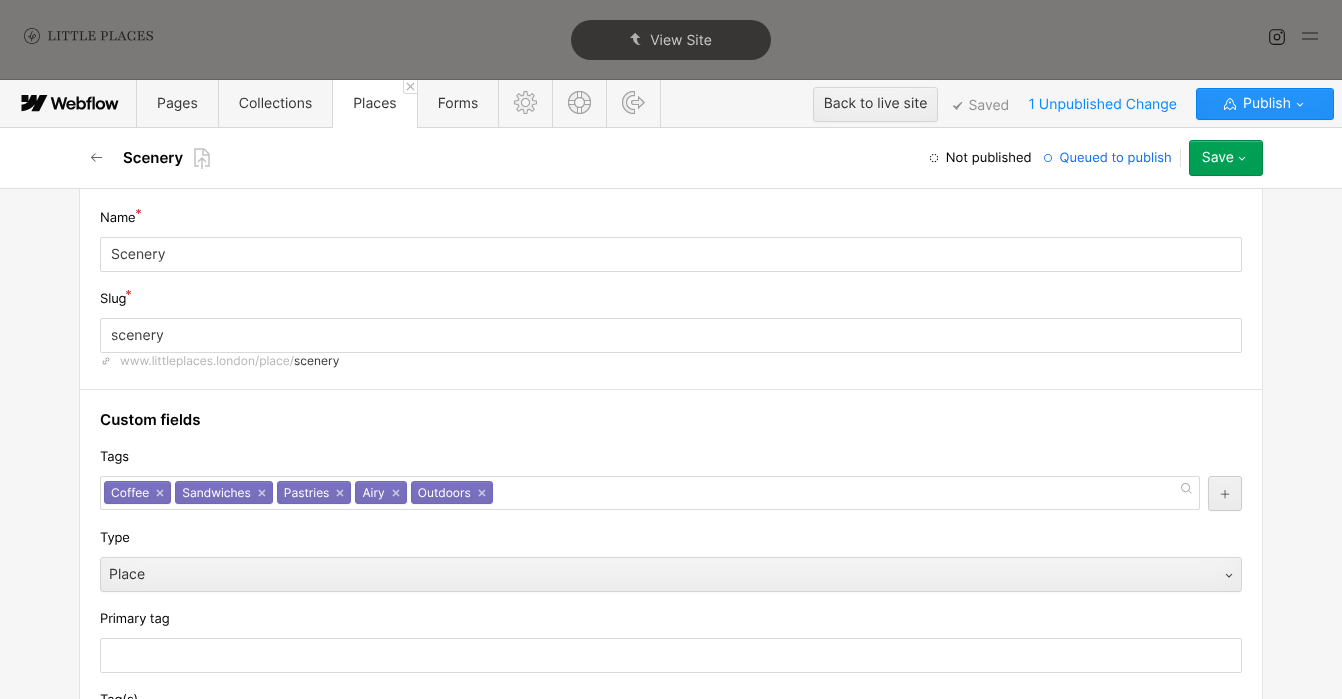 scroll, scrollTop: 0, scrollLeft: 0, axis: both 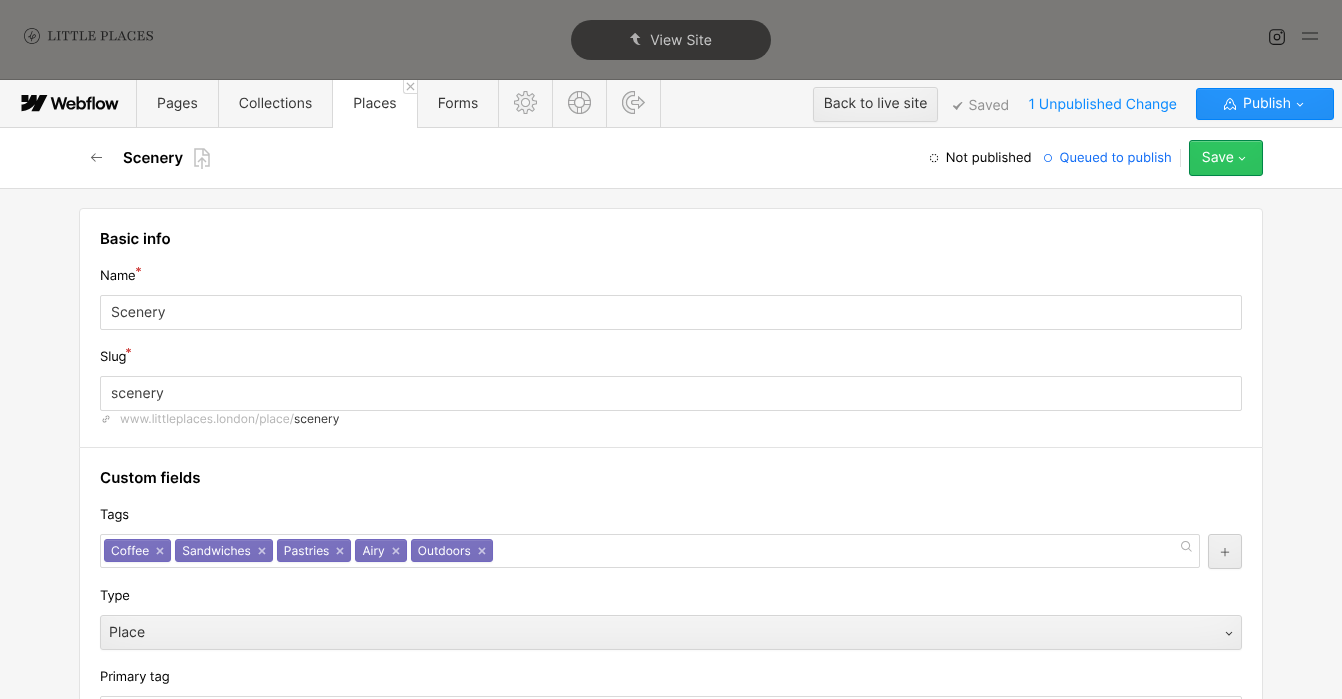 click 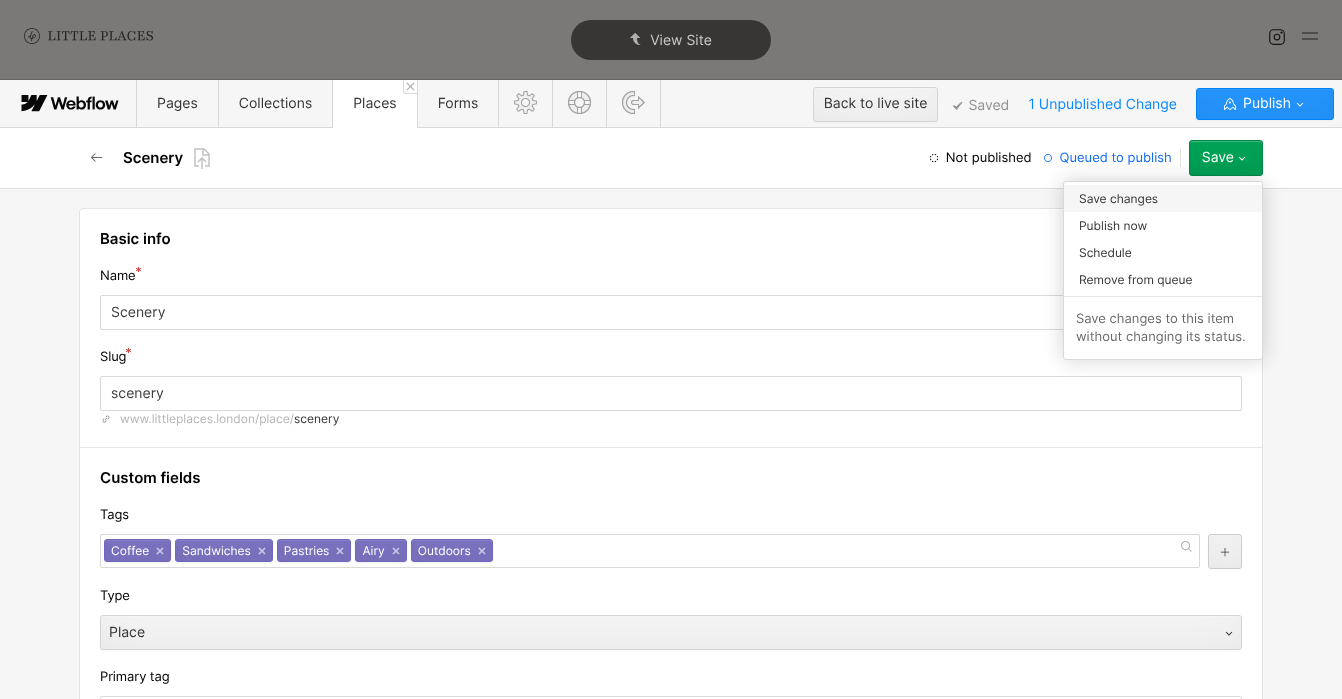 click on "Save changes" at bounding box center (1163, 198) 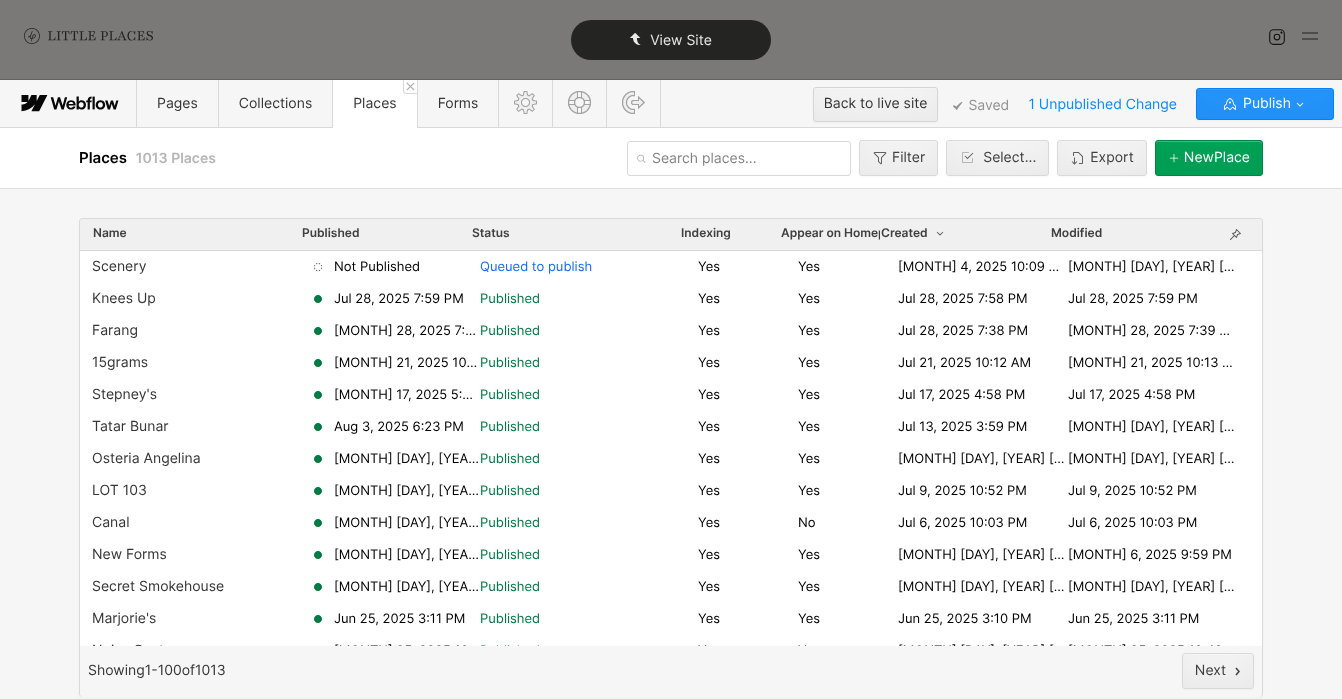 click on "View Site" at bounding box center [671, 40] 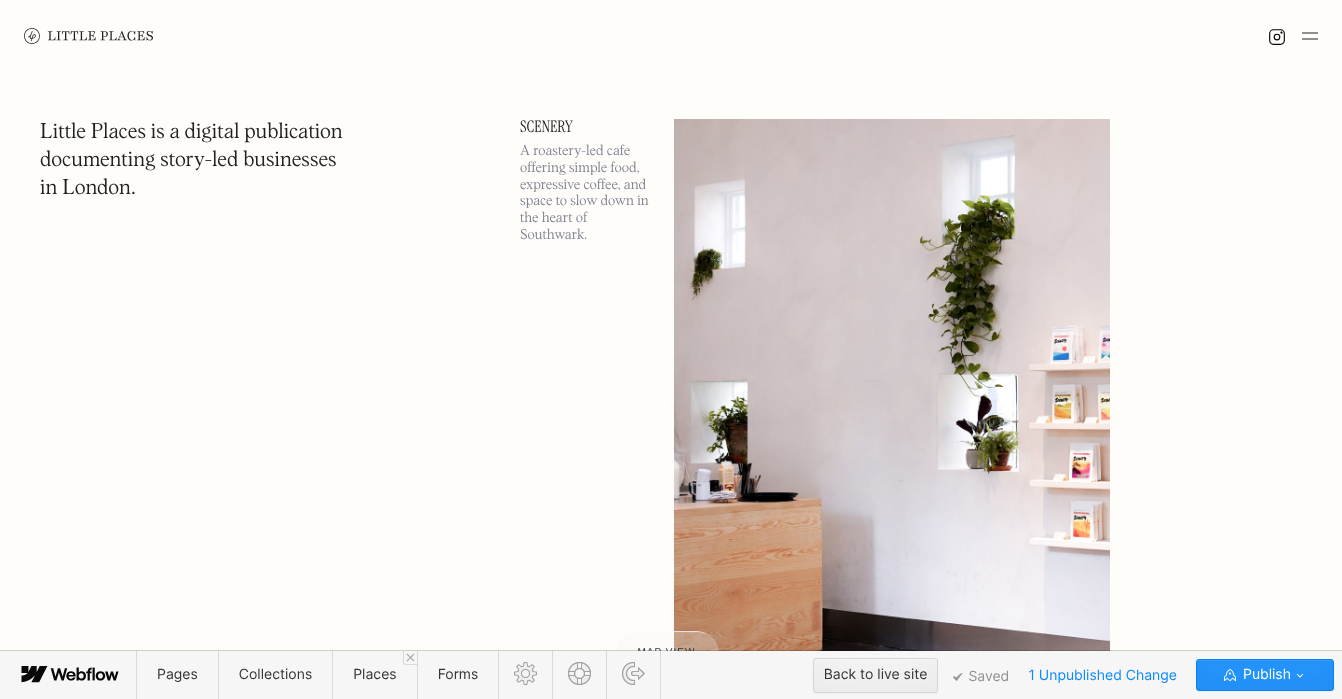 scroll, scrollTop: 72, scrollLeft: 0, axis: vertical 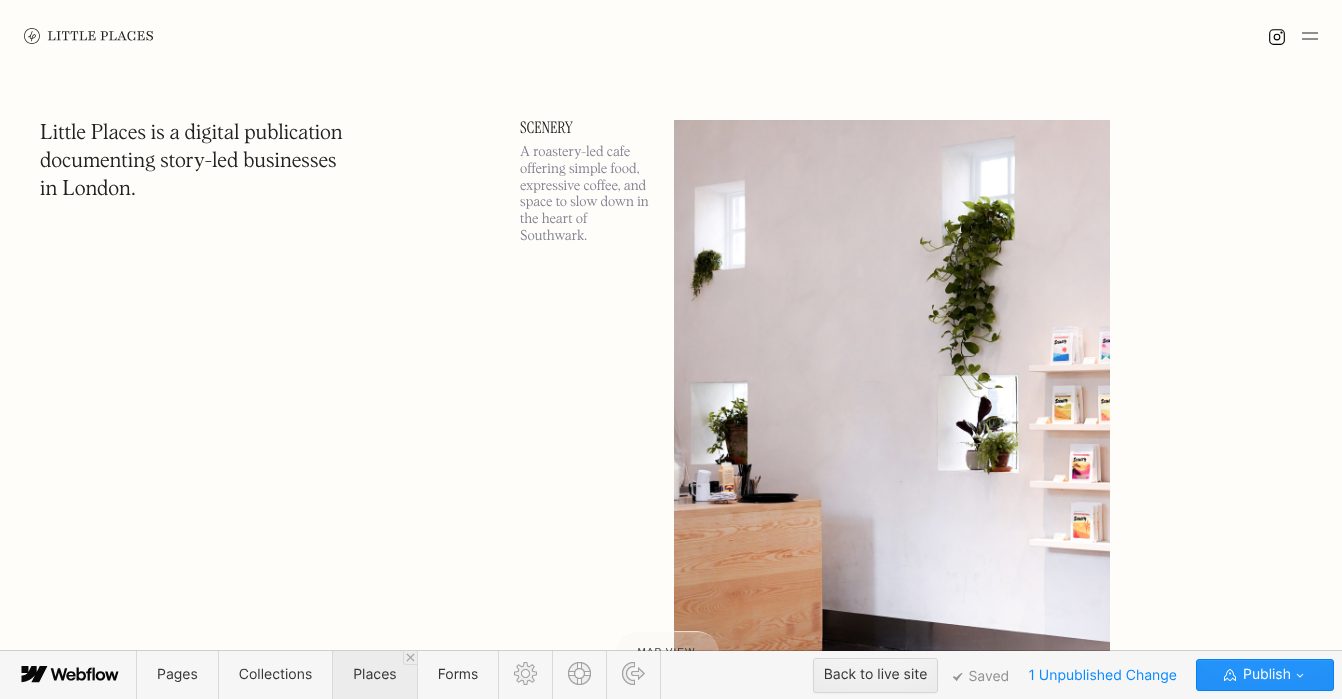 click on "Places" at bounding box center [374, 674] 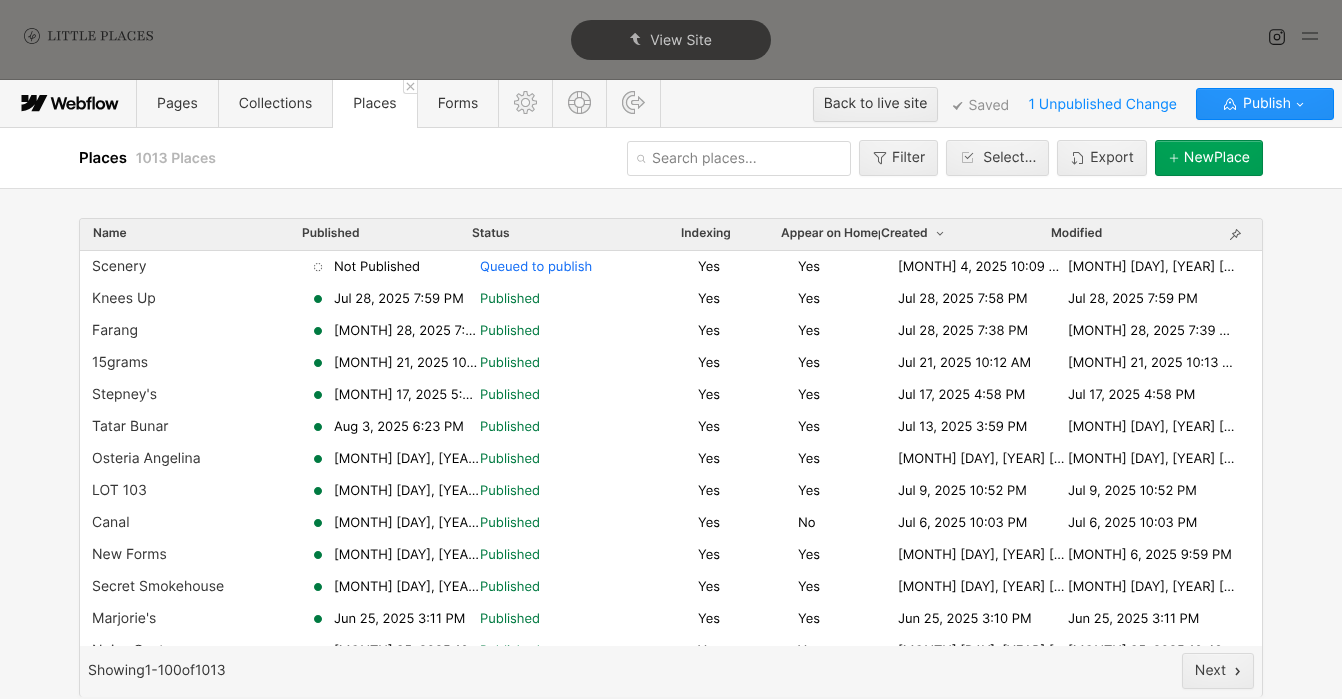 scroll, scrollTop: 0, scrollLeft: 0, axis: both 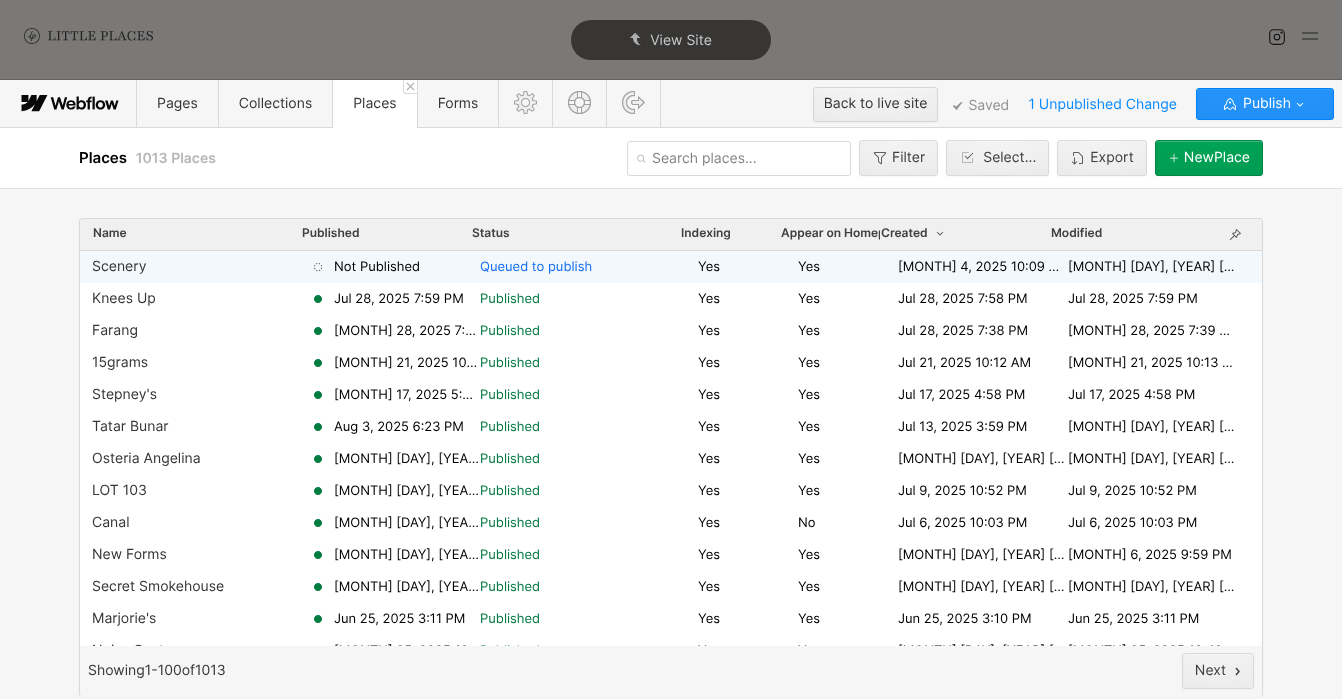 click on "Scenery" at bounding box center [201, 267] 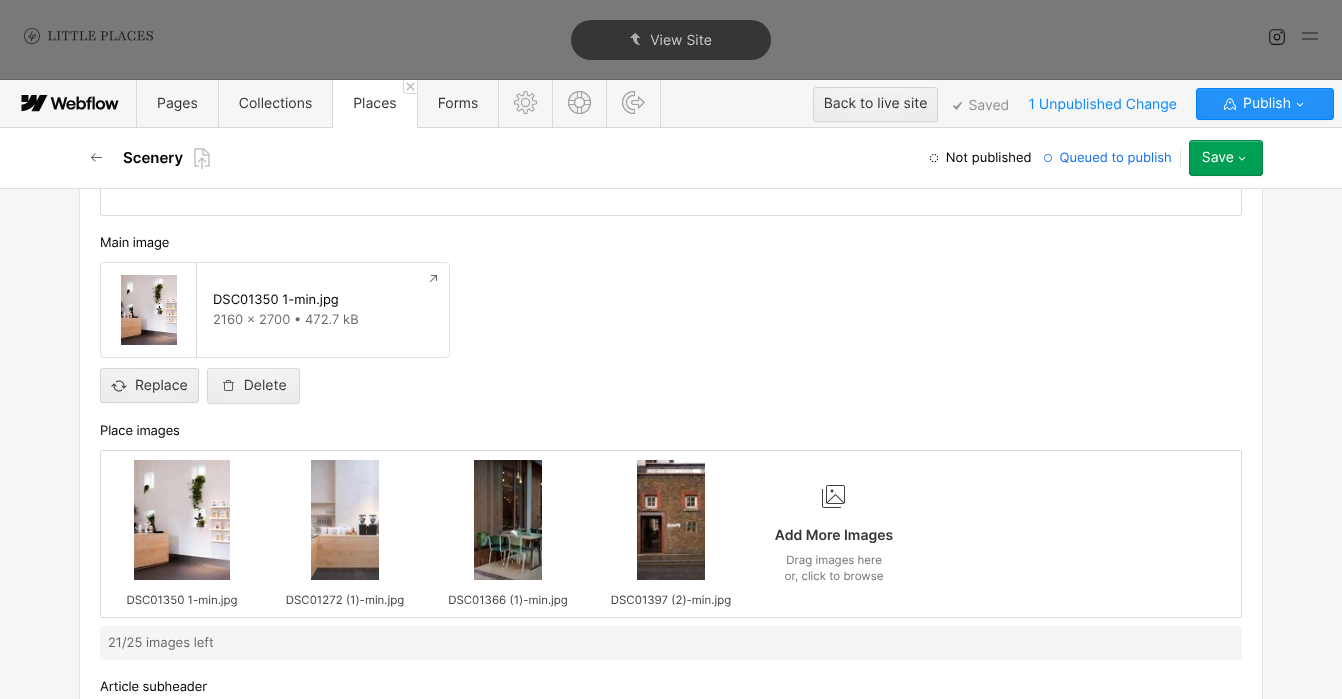 scroll, scrollTop: 947, scrollLeft: 0, axis: vertical 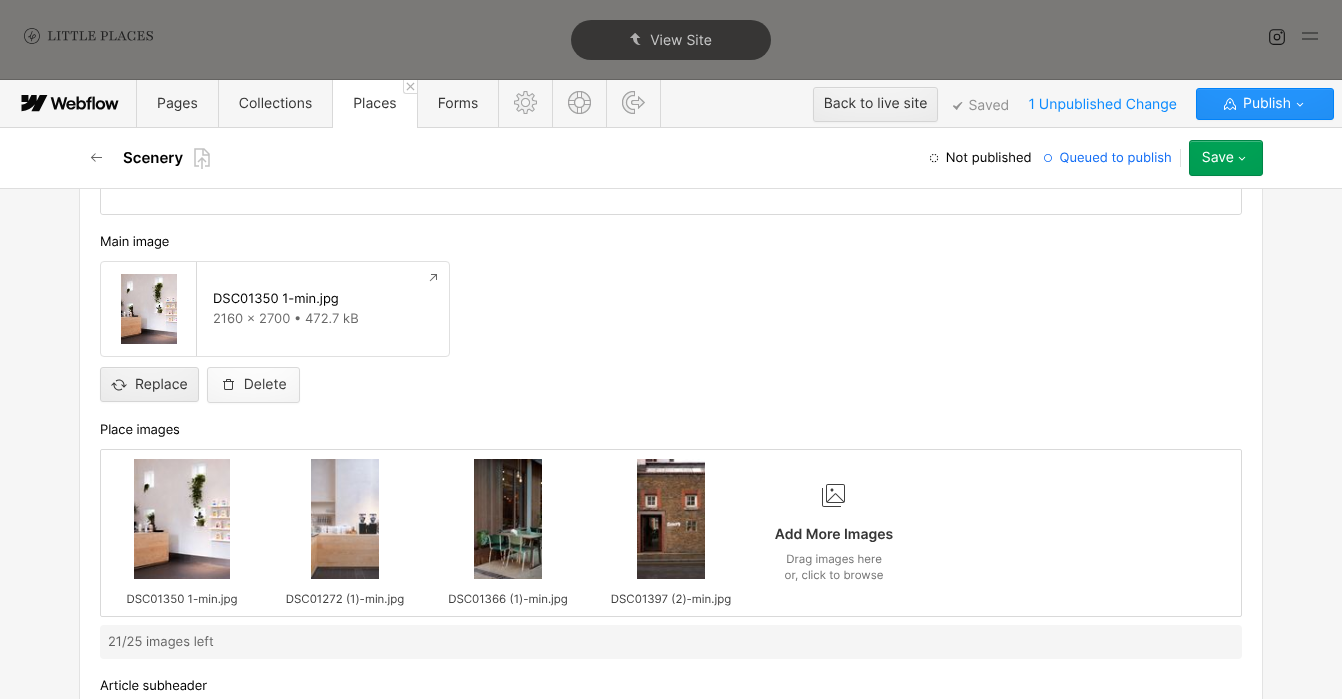 click on "Delete" at bounding box center (253, 385) 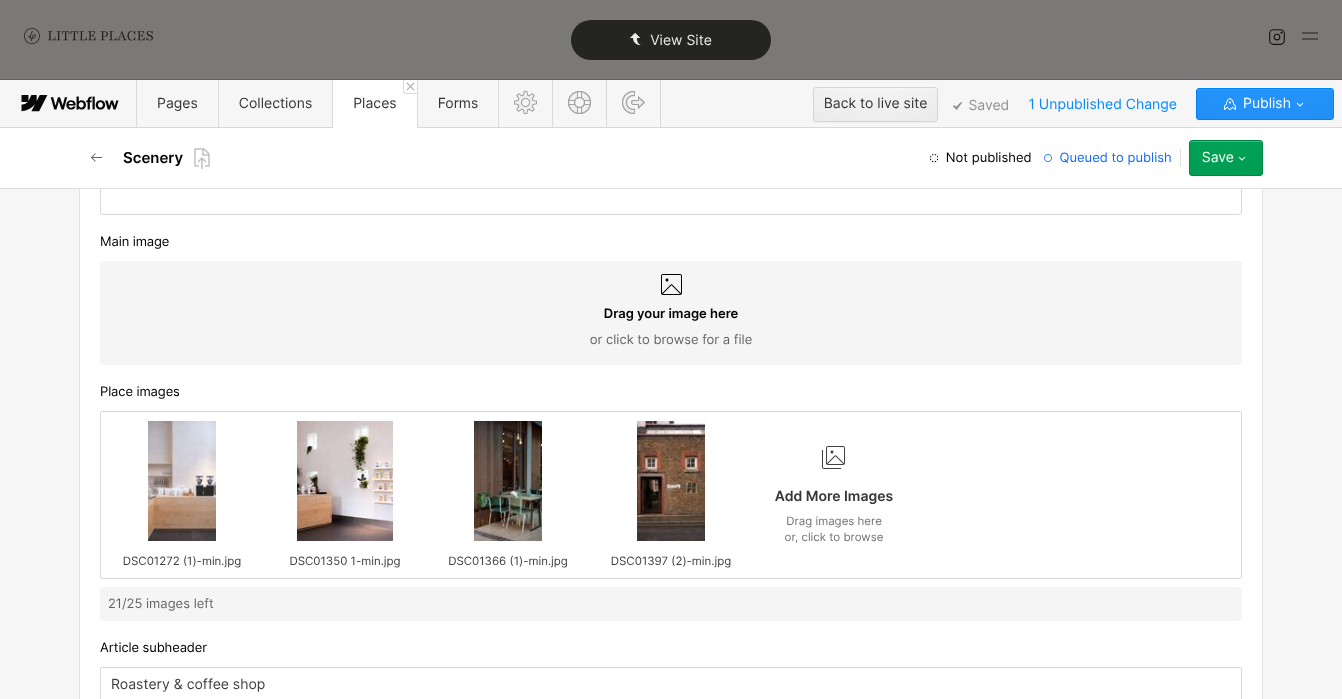 drag, startPoint x: 333, startPoint y: 498, endPoint x: 638, endPoint y: 35, distance: 554.4312 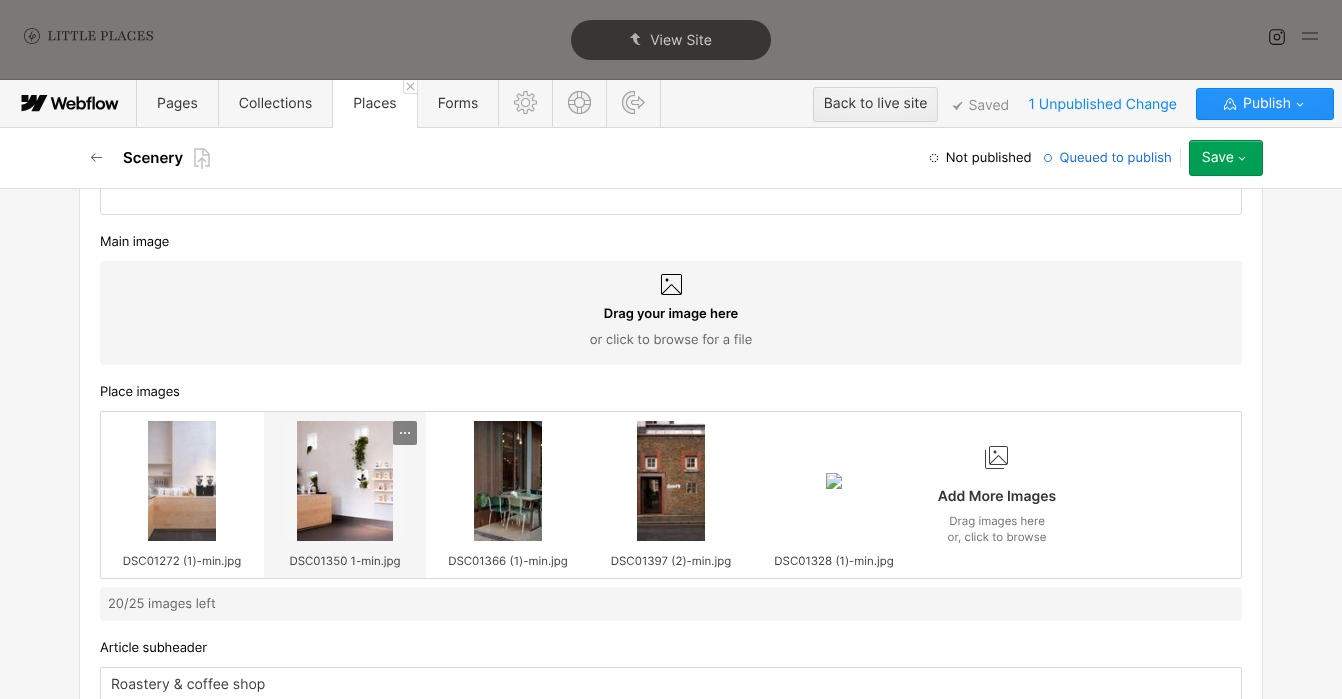 click 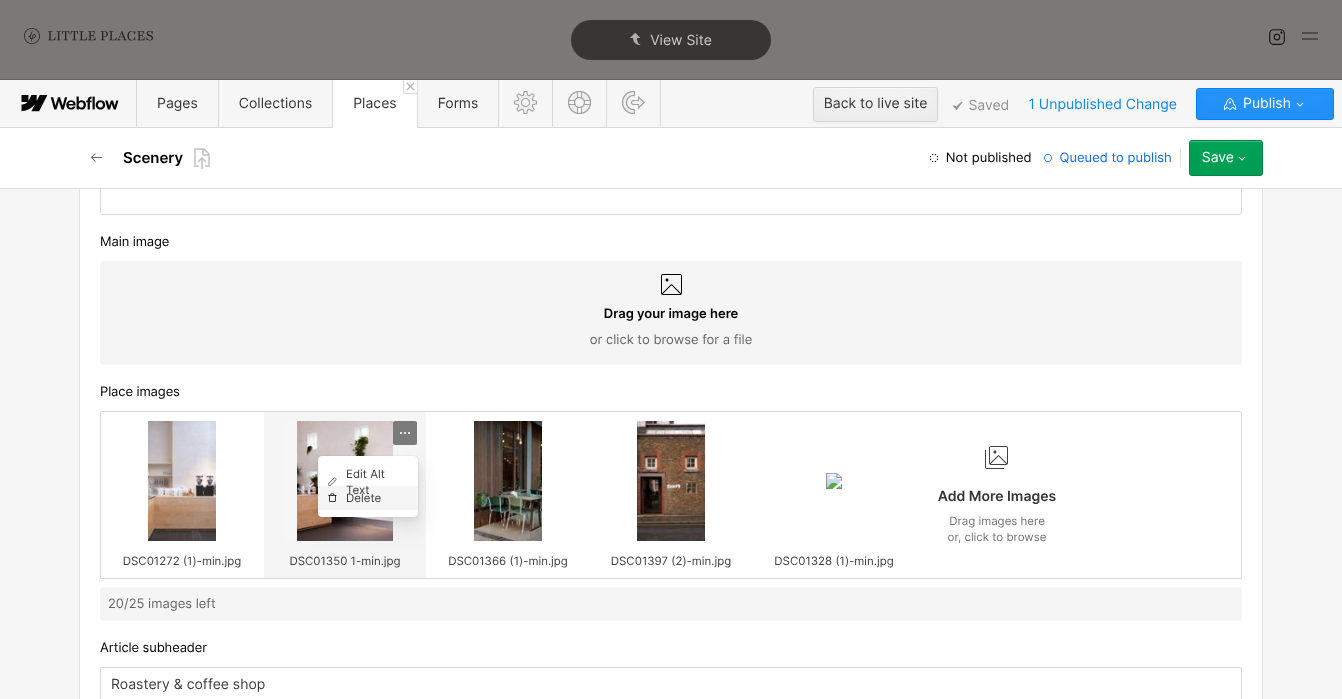 click on "Delete" at bounding box center [368, 498] 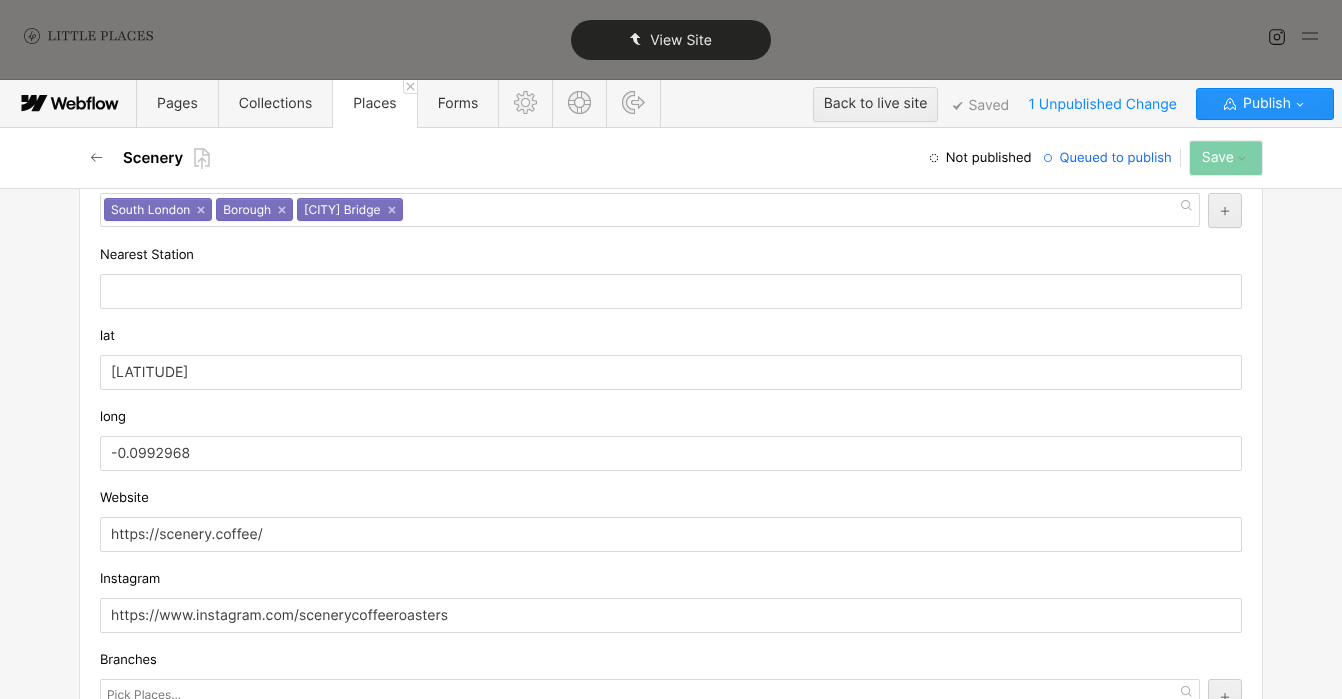 scroll, scrollTop: 2300, scrollLeft: 0, axis: vertical 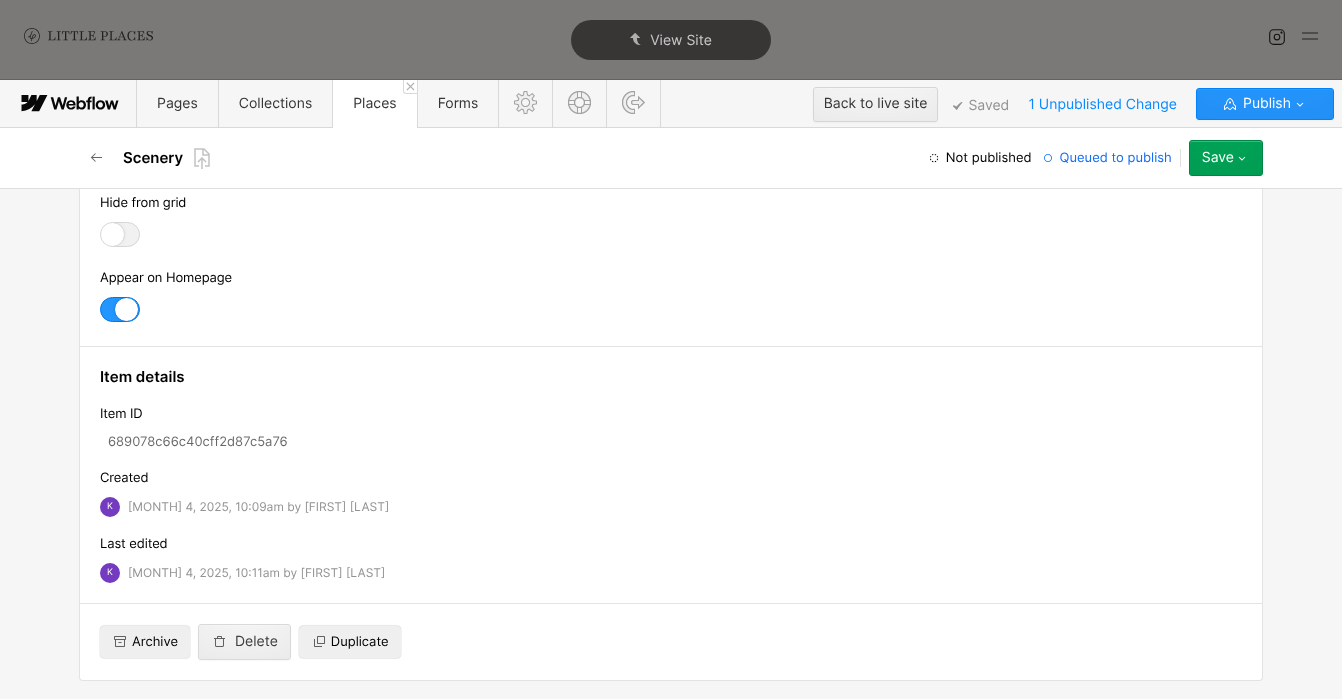 click on "Save" at bounding box center (1226, 158) 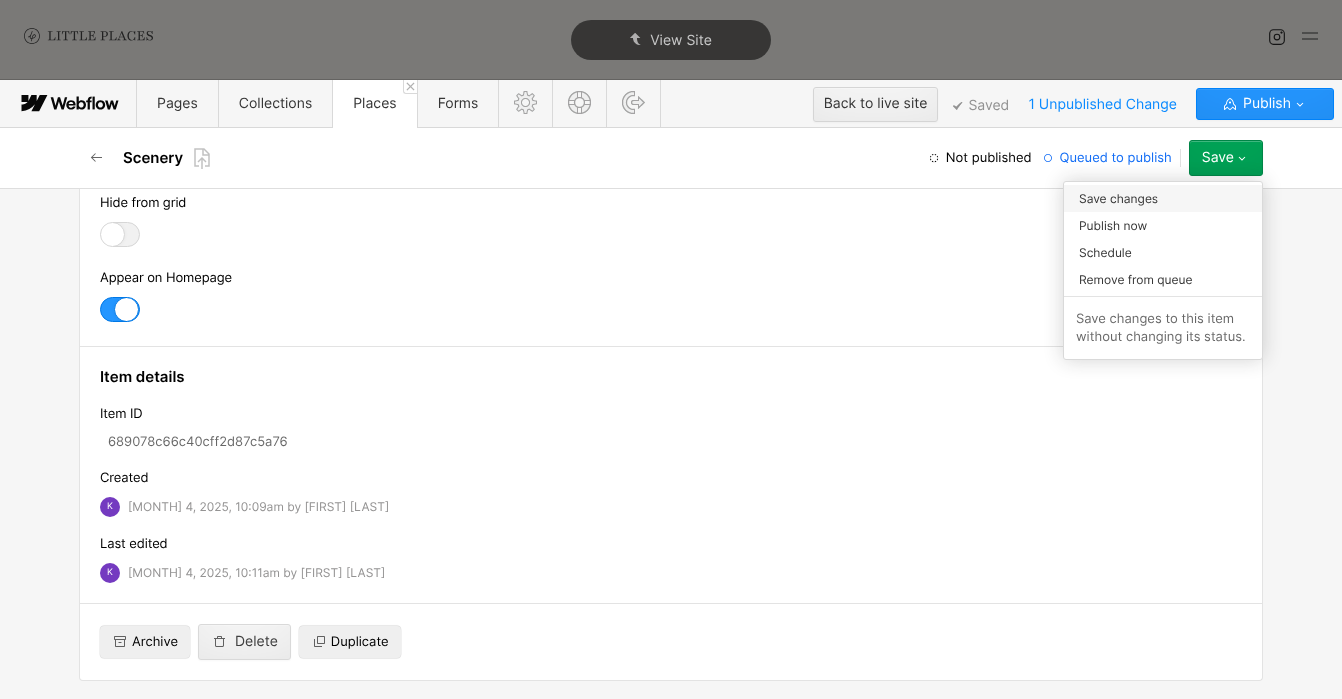 click on "Save changes" at bounding box center [1163, 198] 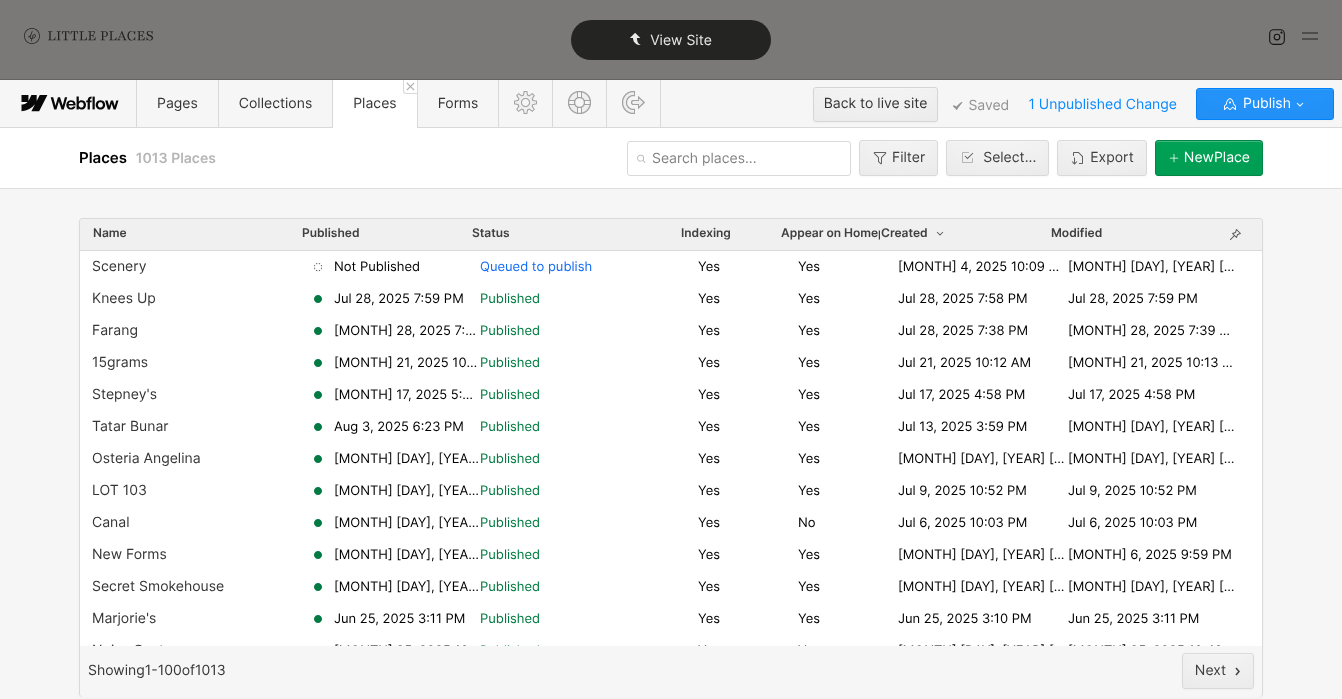 click on "View Site" at bounding box center (681, 40) 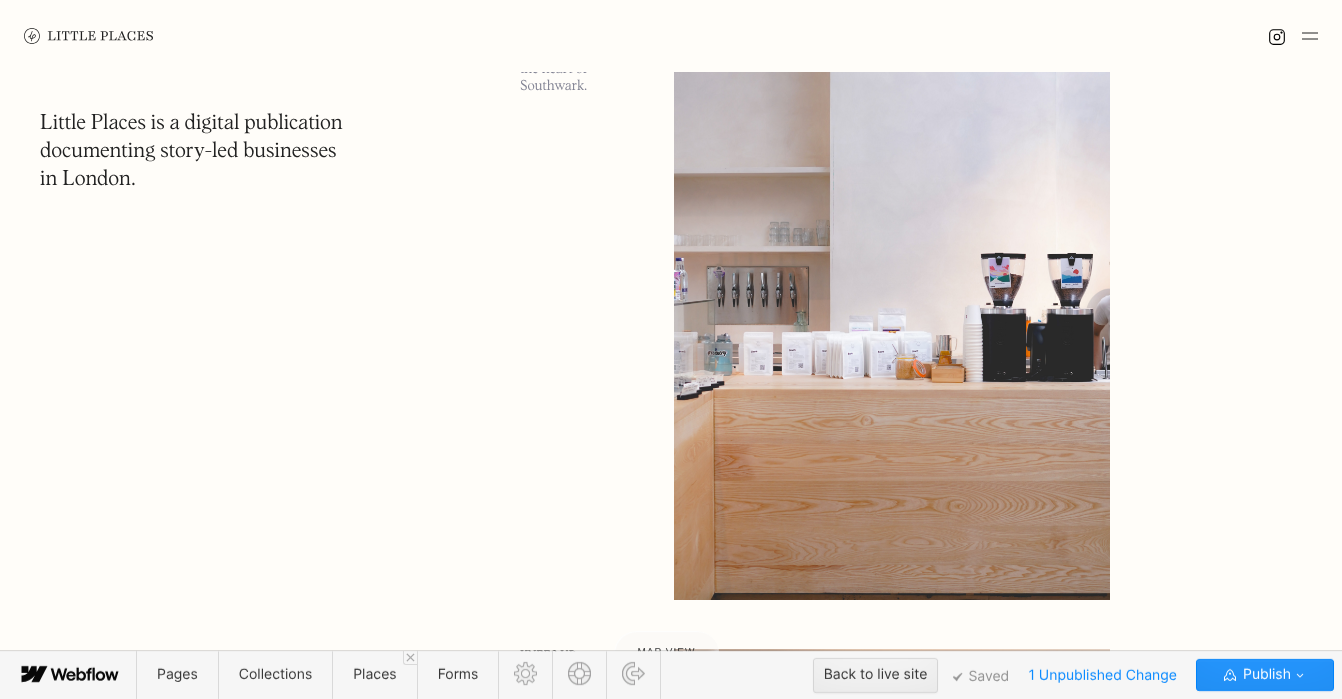 scroll, scrollTop: 370, scrollLeft: 0, axis: vertical 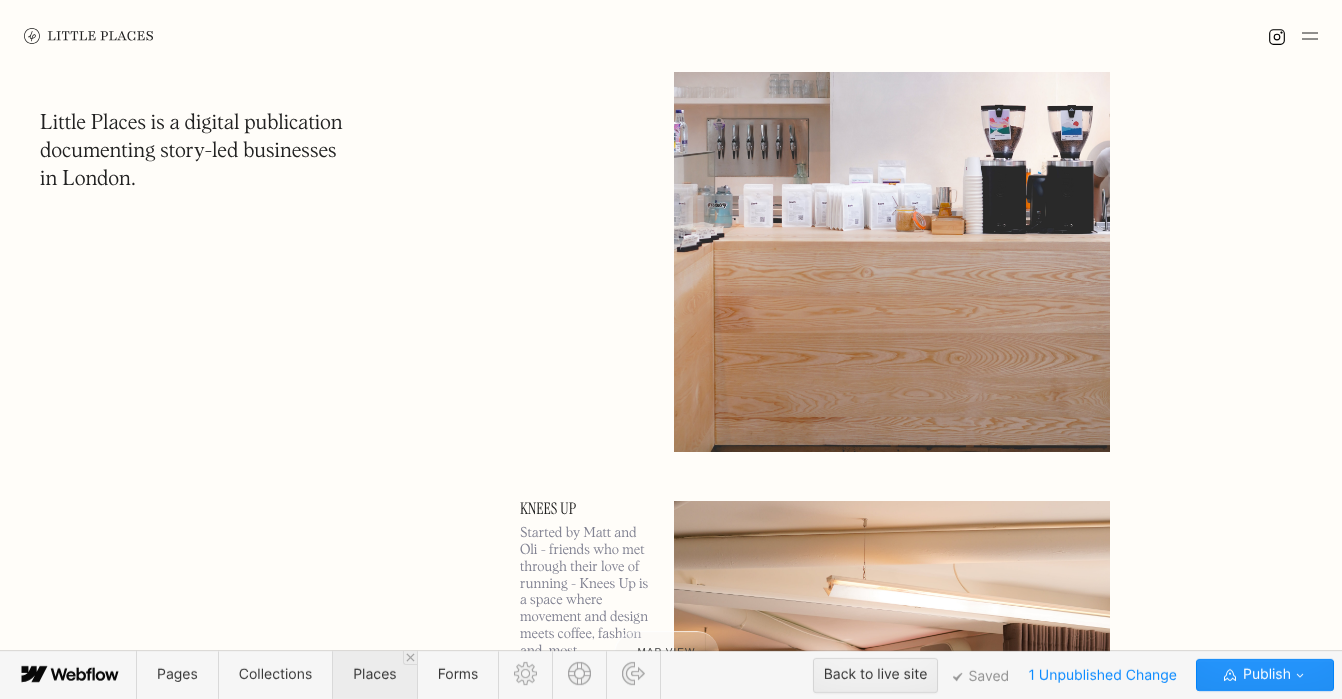 click on "Places" at bounding box center (374, 674) 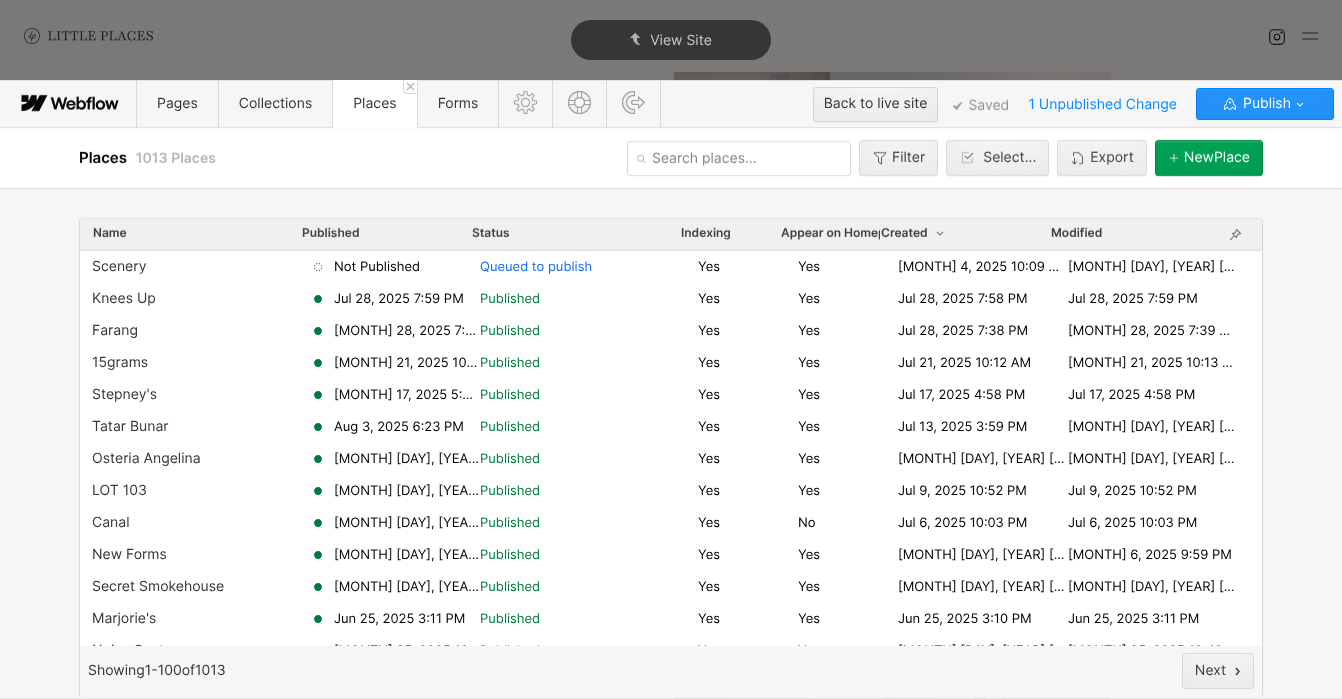 scroll, scrollTop: 0, scrollLeft: 0, axis: both 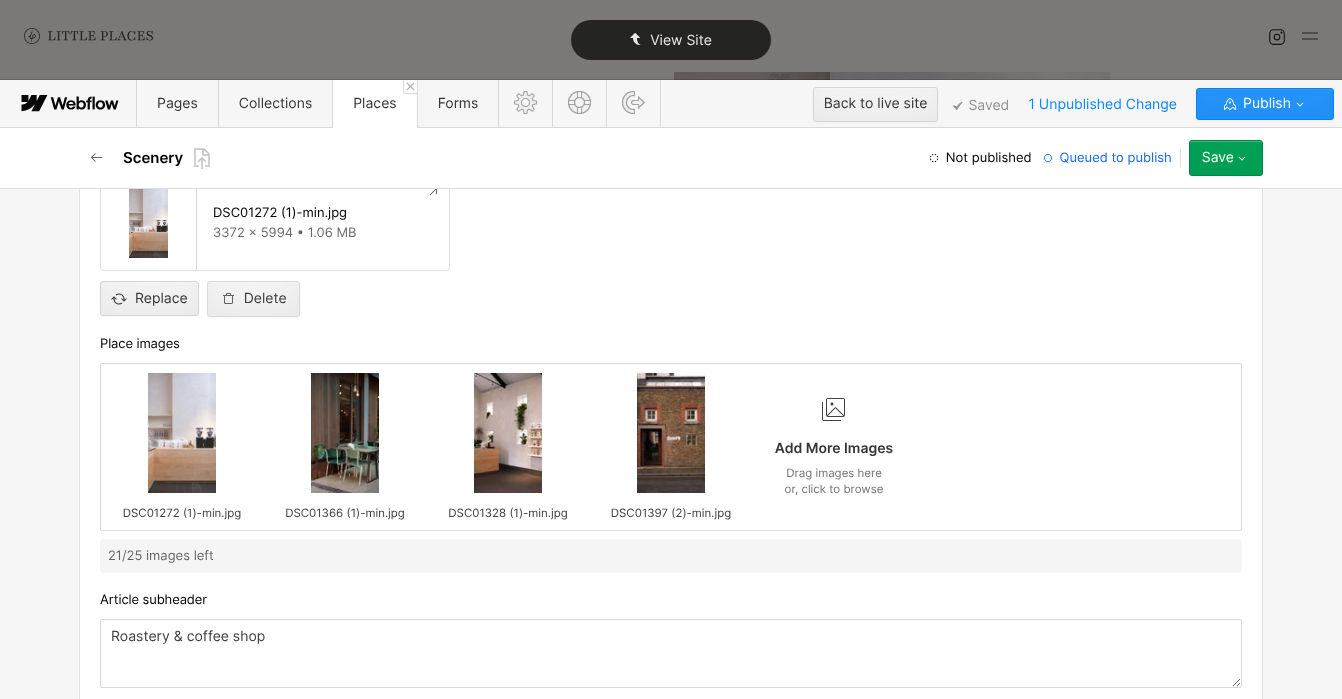 click on "View Site" at bounding box center (681, 40) 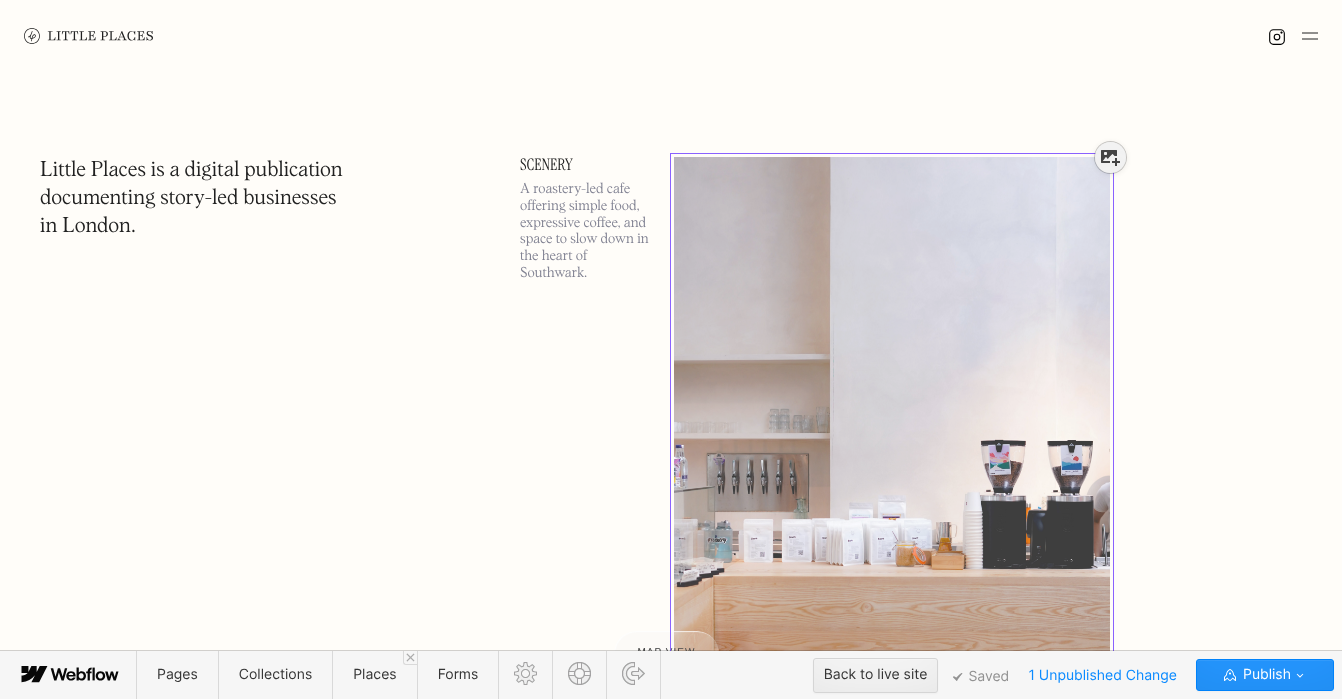 scroll, scrollTop: 38, scrollLeft: 0, axis: vertical 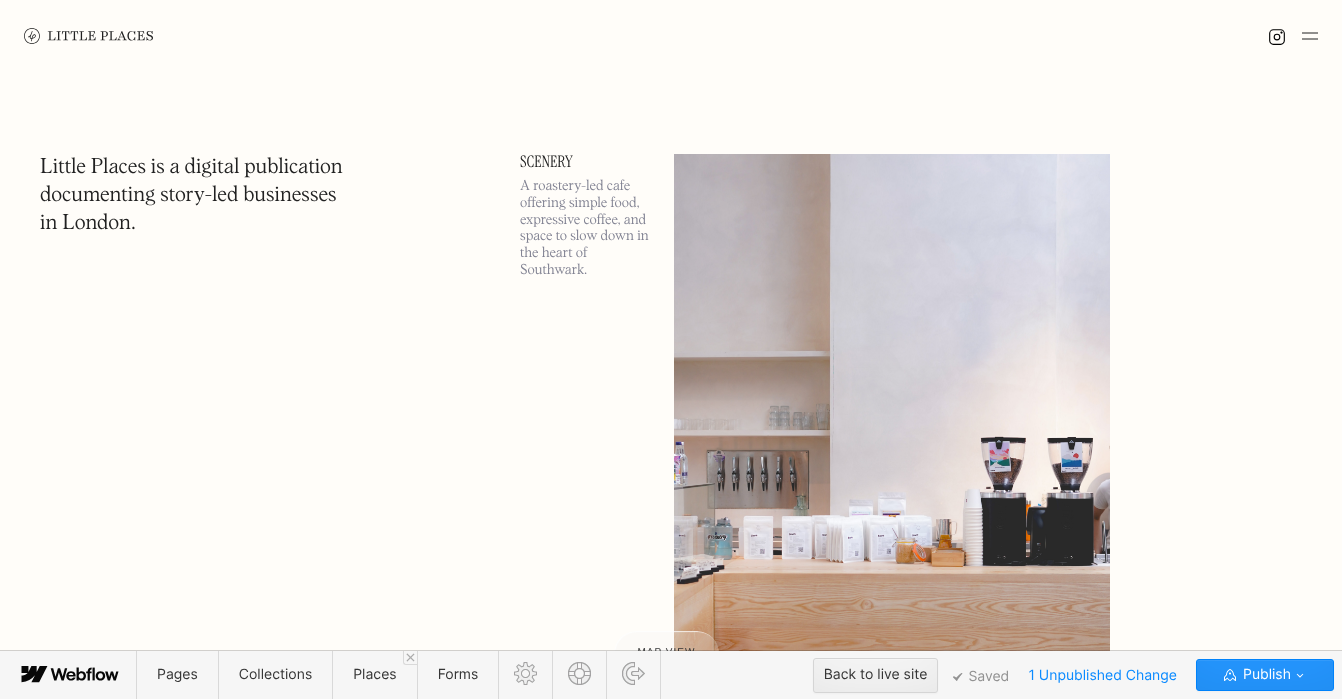 click on "A roastery-led cafe offering simple food, expressive coffee, and space to slow down in the heart of Southwark." at bounding box center [585, 228] 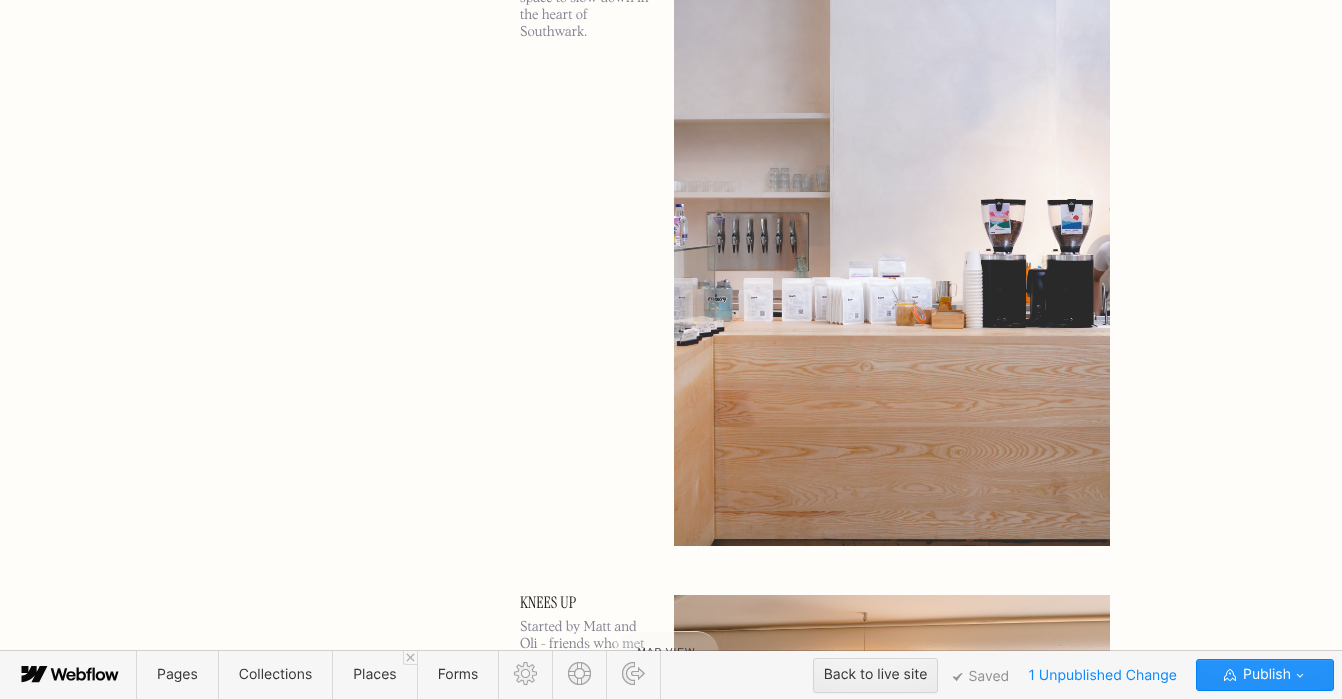scroll, scrollTop: 282, scrollLeft: 0, axis: vertical 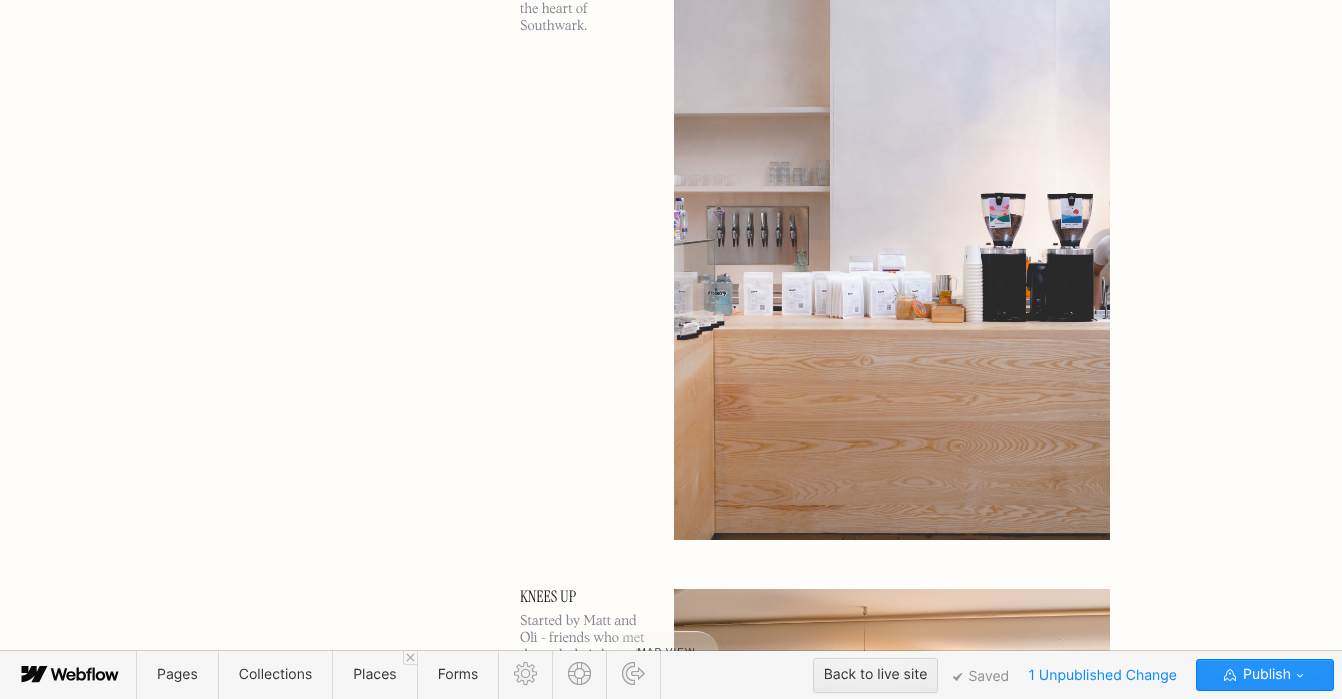 click at bounding box center [892, 225] 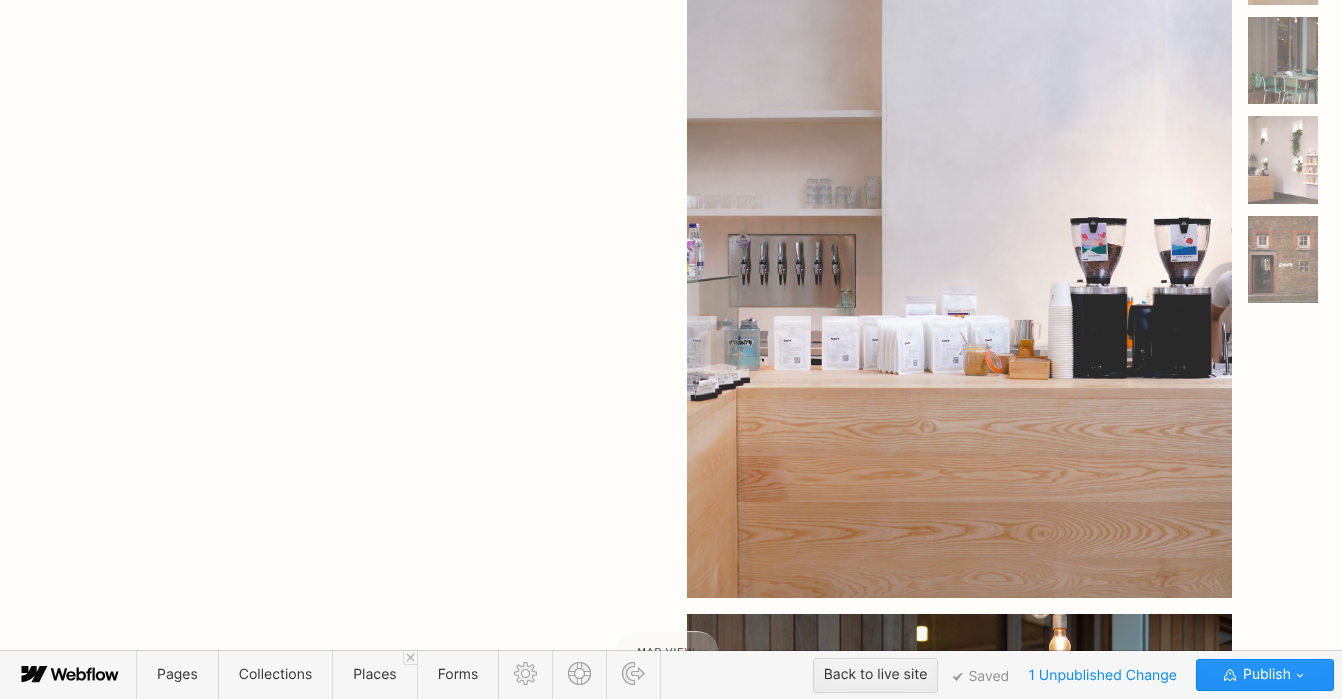scroll, scrollTop: 0, scrollLeft: 0, axis: both 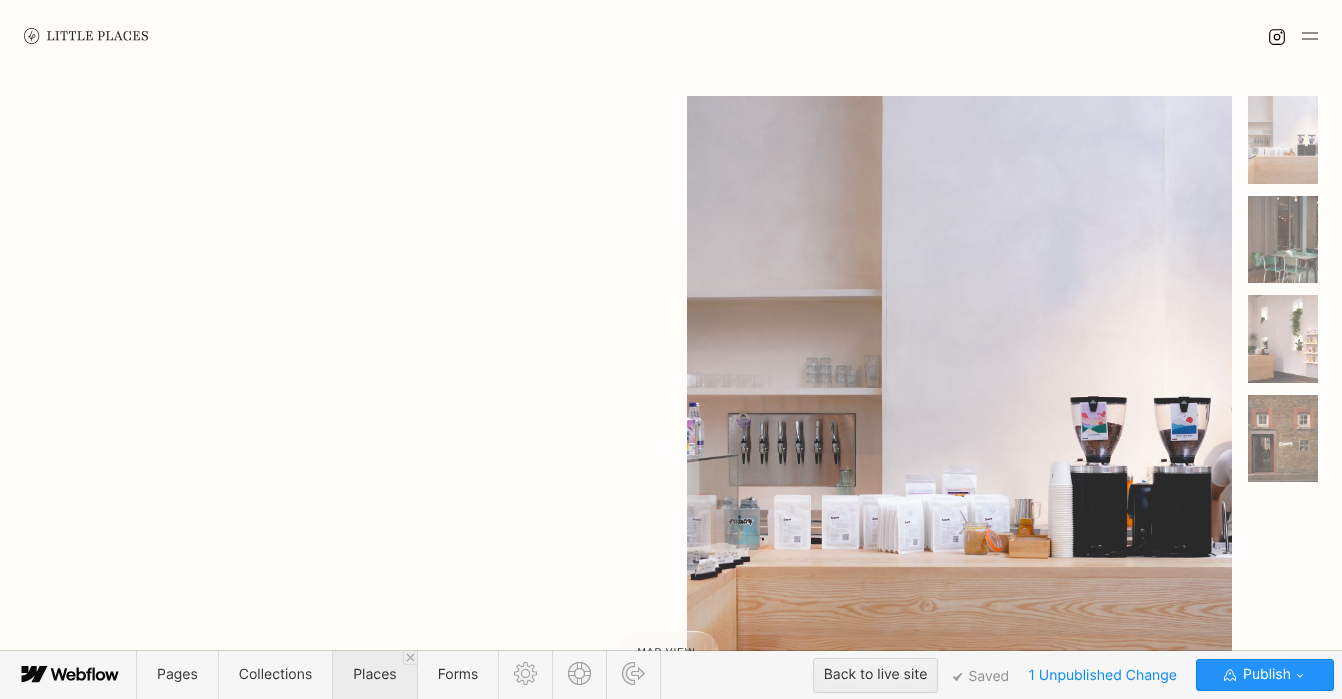 click on "Places" at bounding box center (374, 674) 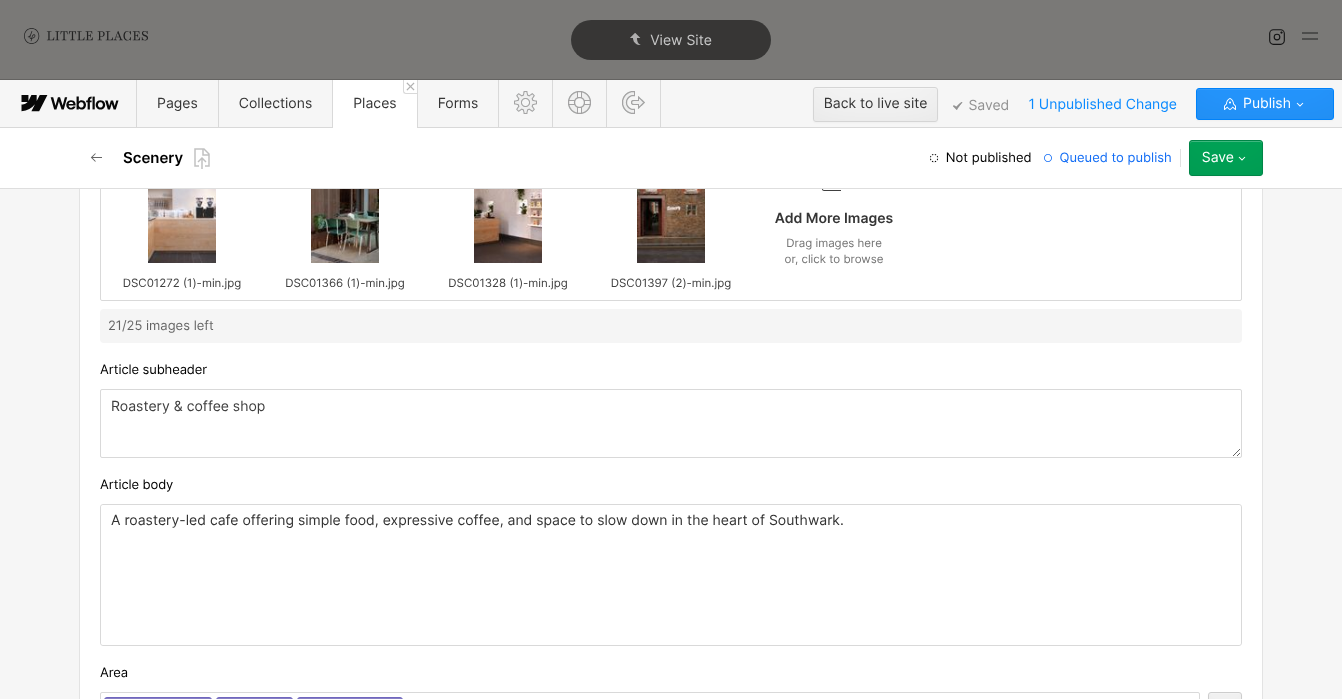 scroll, scrollTop: 1011, scrollLeft: 0, axis: vertical 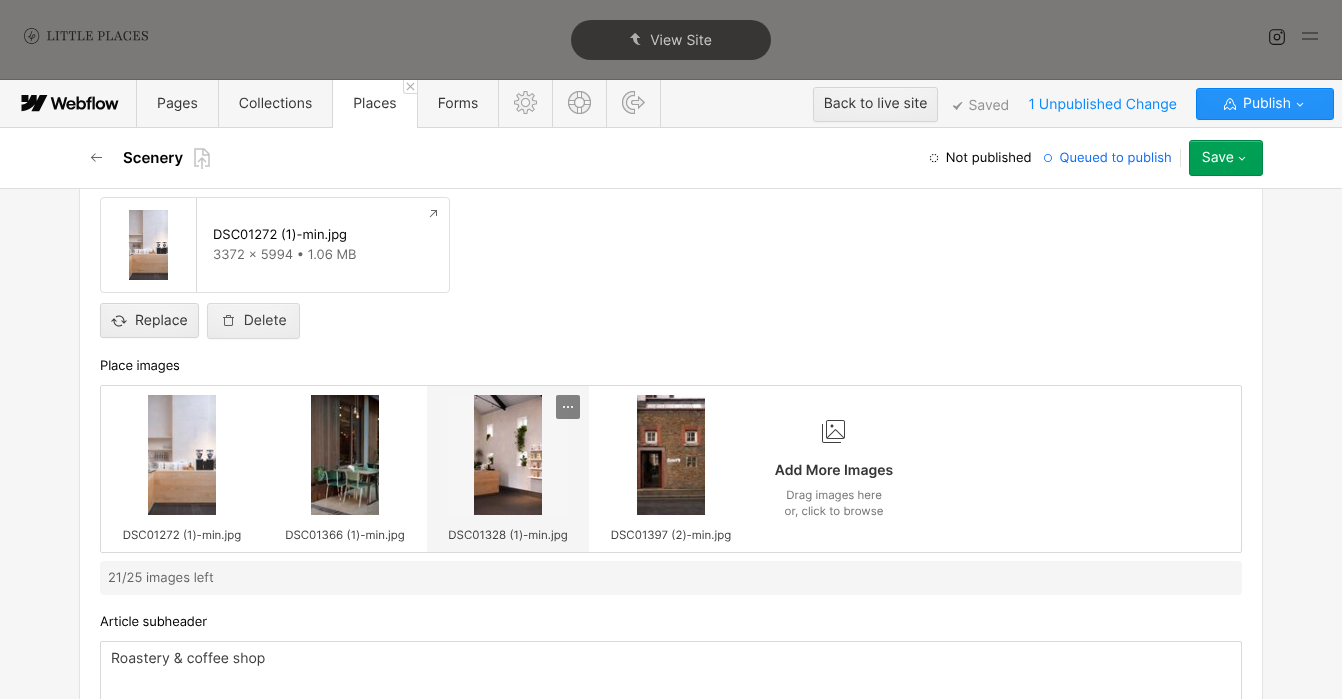 click 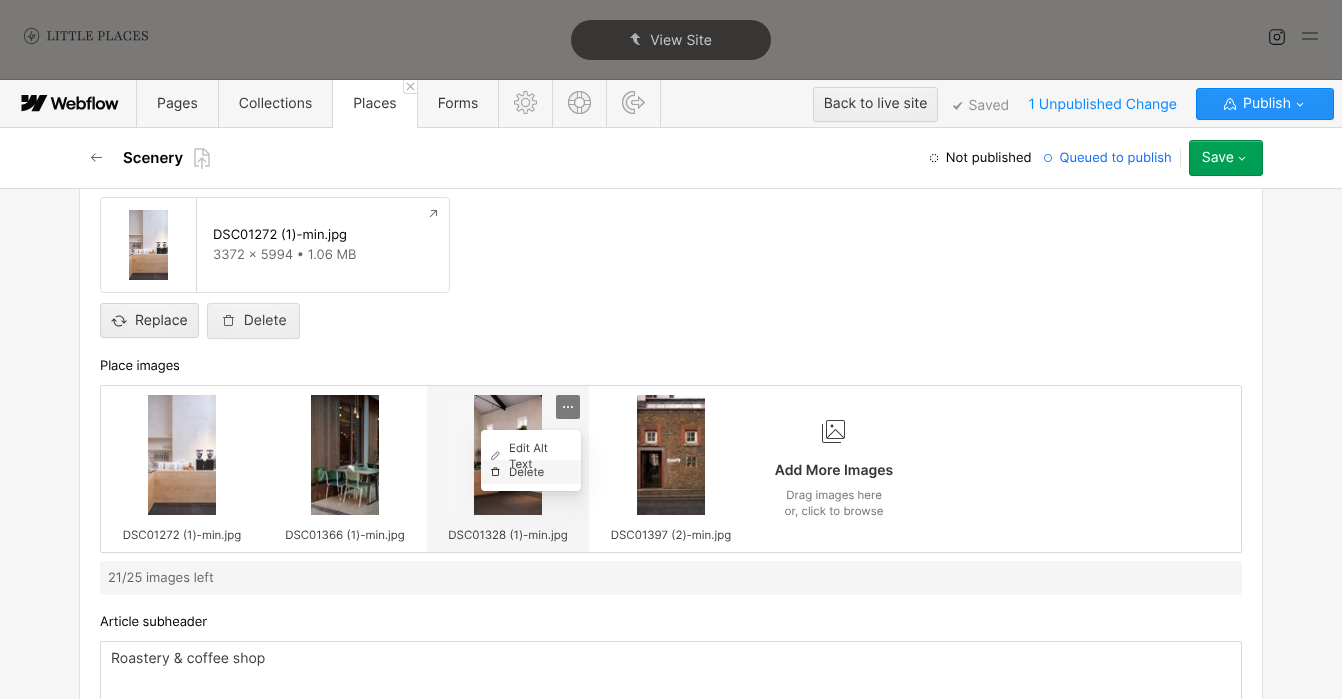 click on "Delete" at bounding box center [531, 472] 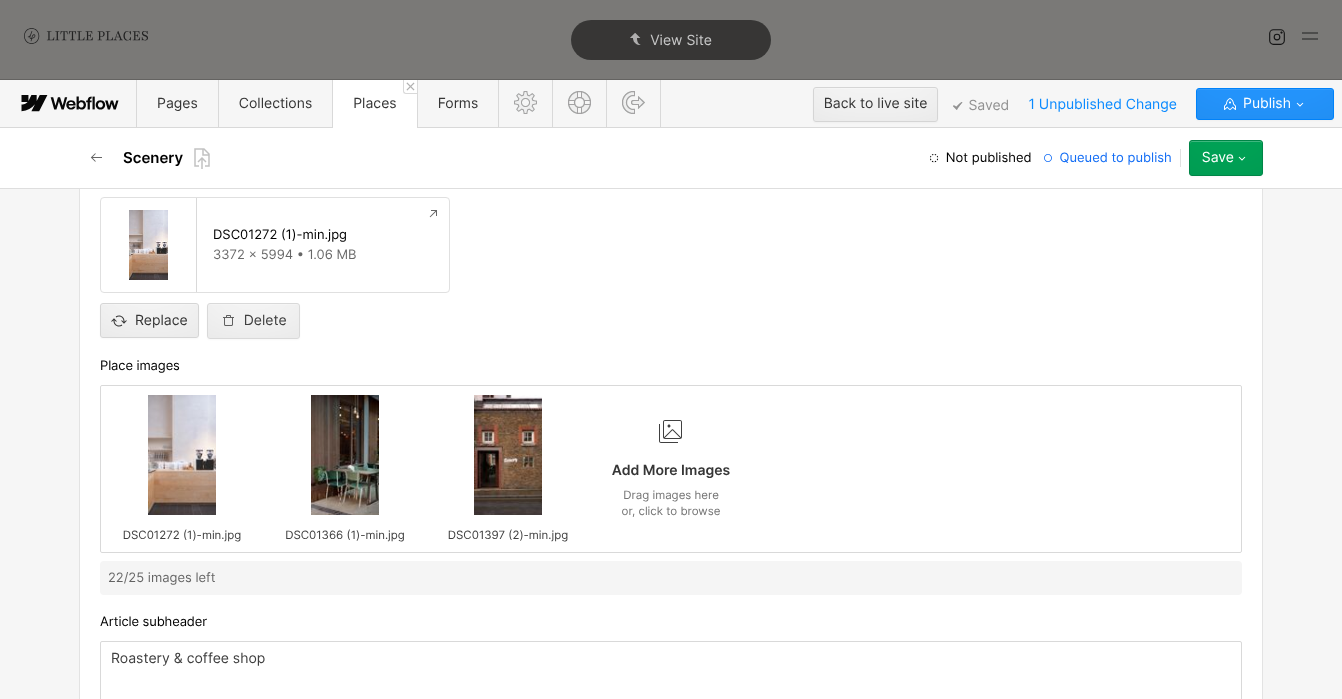 click on "Save" at bounding box center (1218, 158) 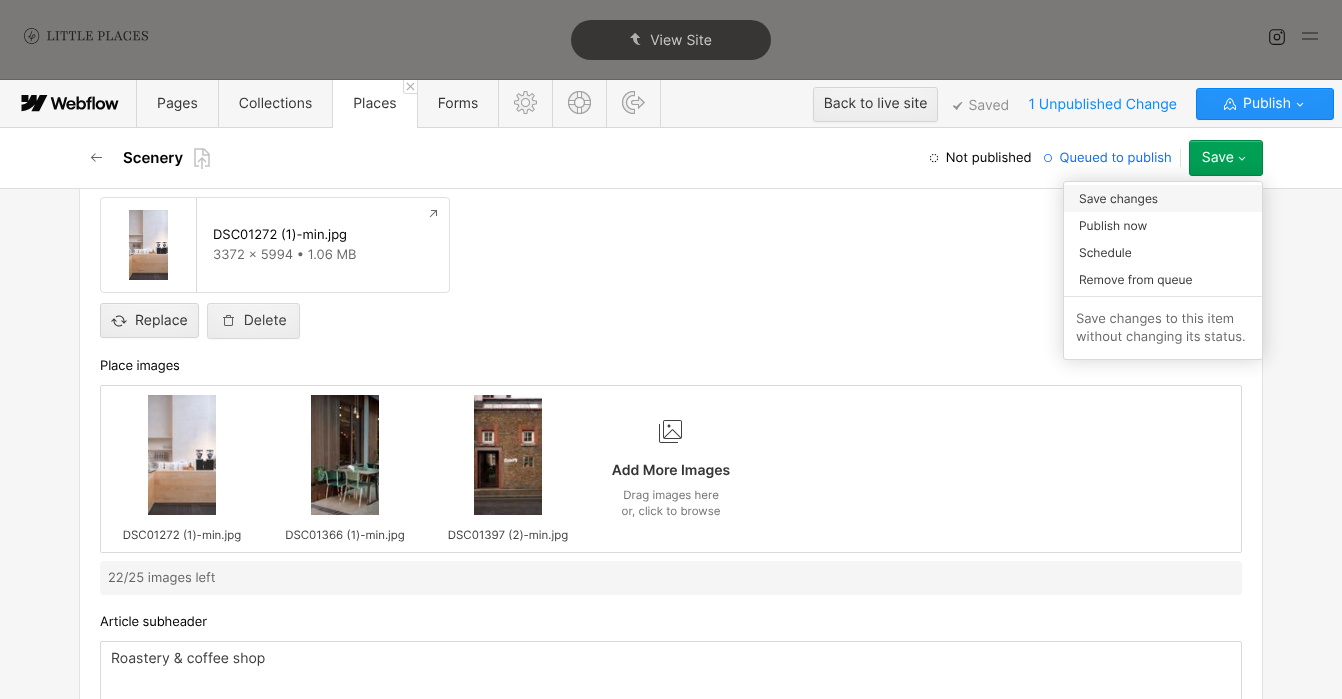 click on "Save changes" at bounding box center (1163, 198) 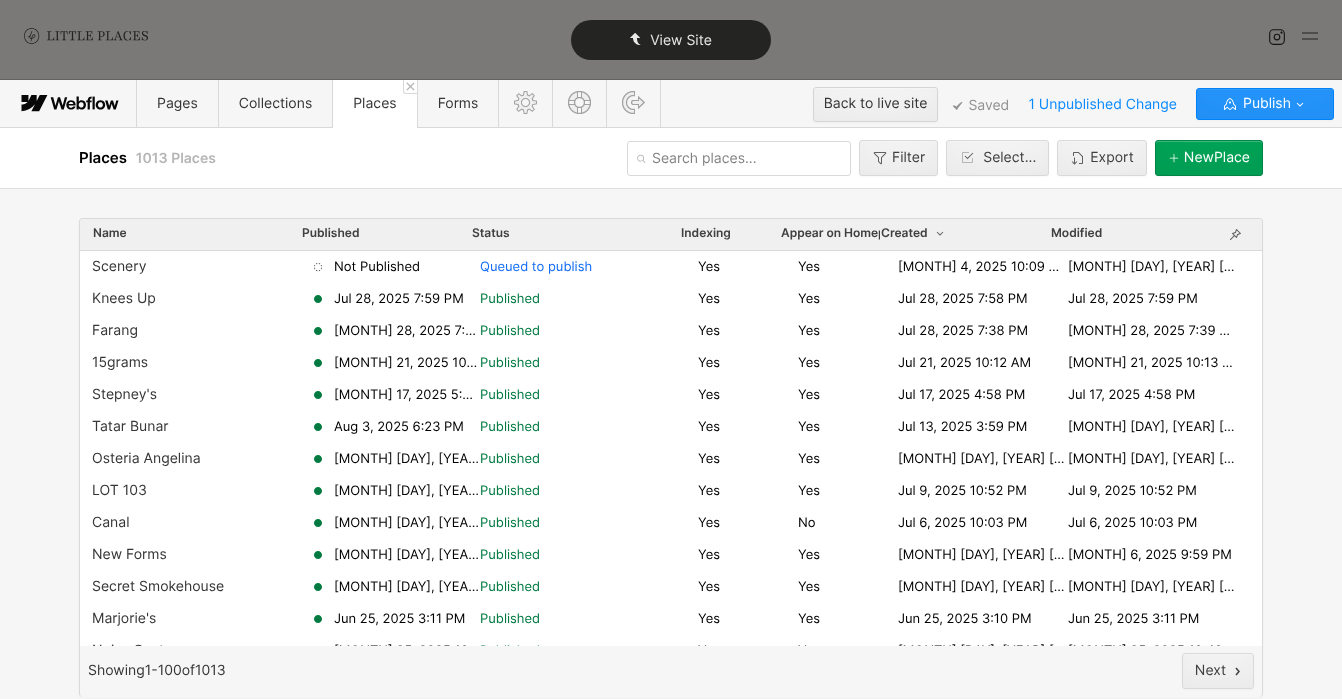 click on "View Site" at bounding box center (671, 40) 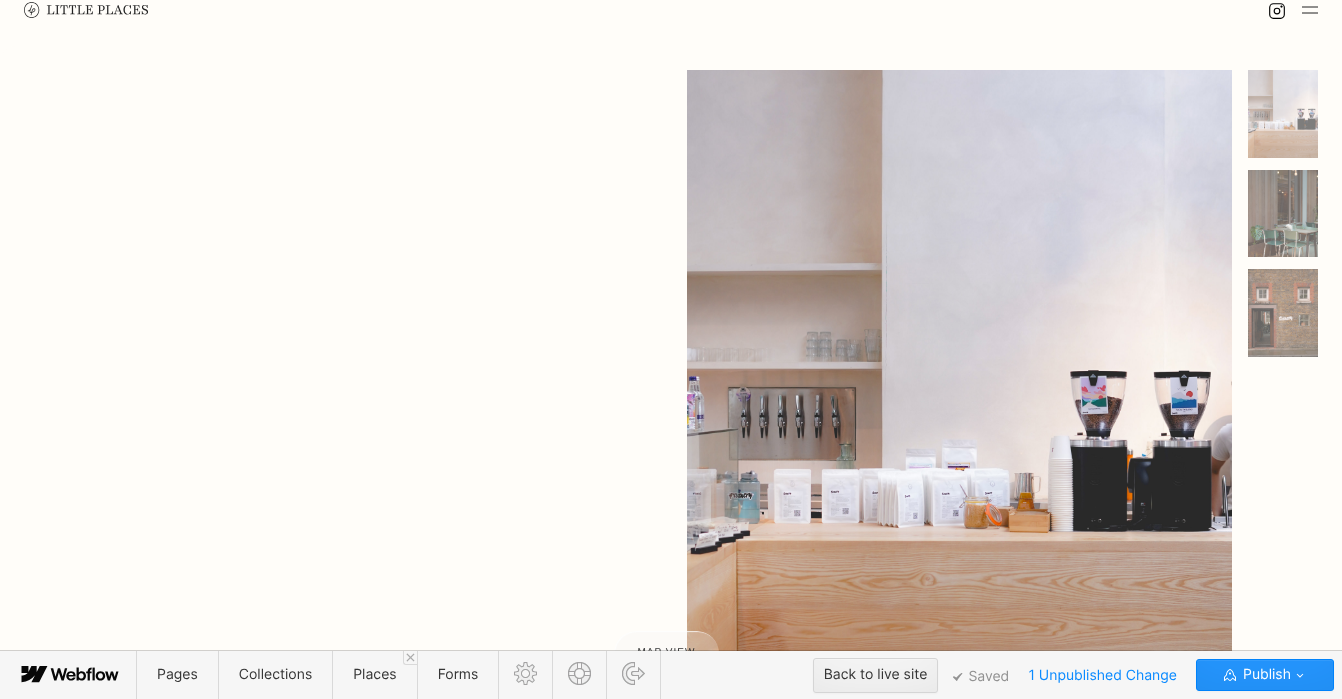 scroll, scrollTop: 0, scrollLeft: 0, axis: both 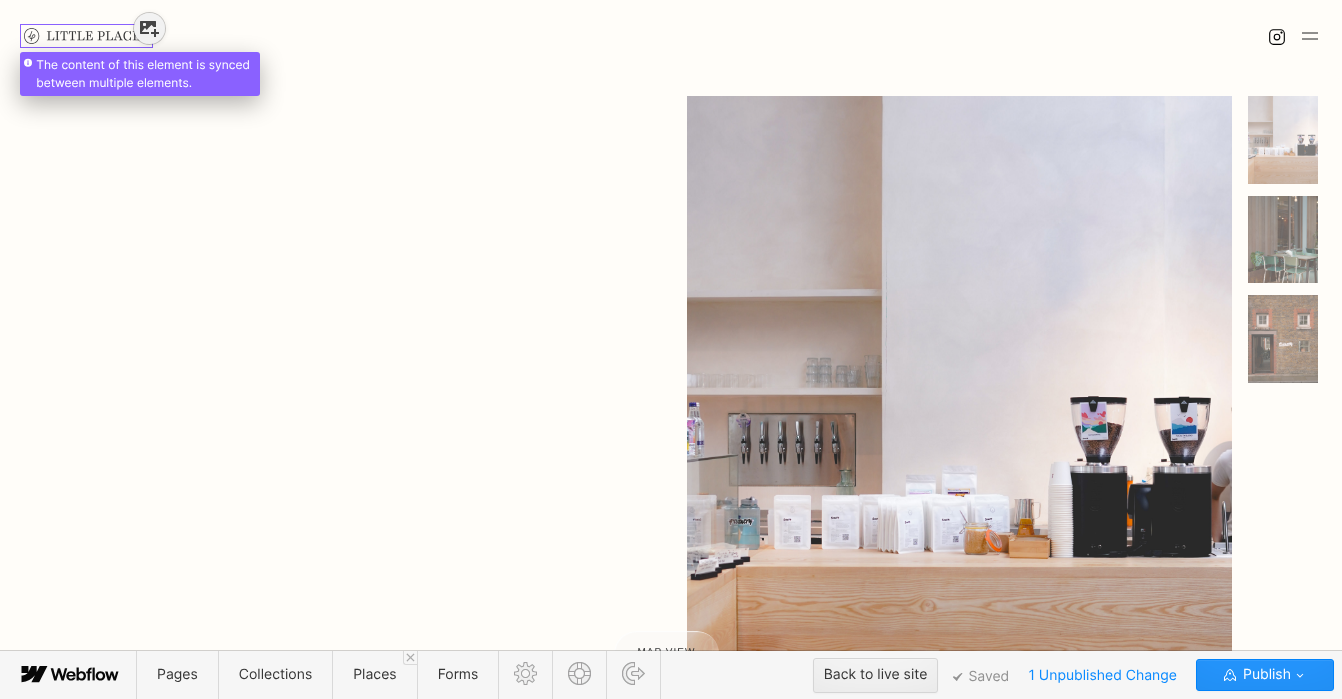 click at bounding box center [86, 25] 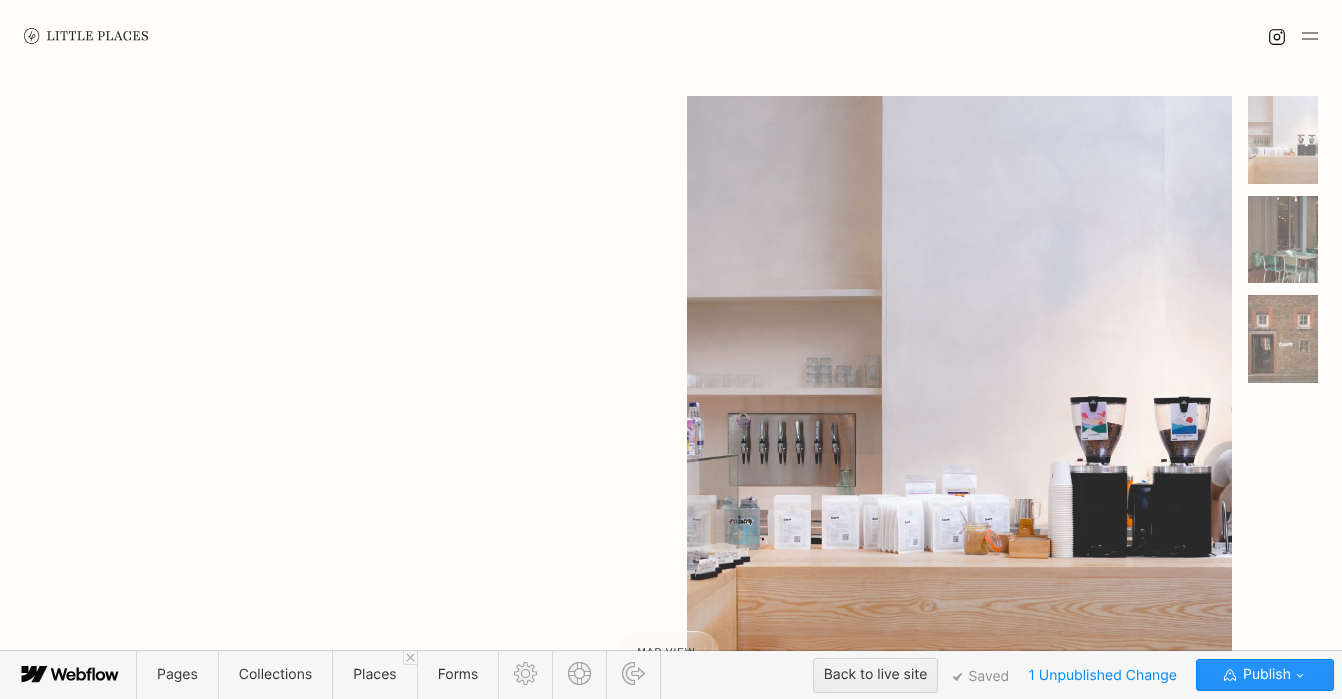 click at bounding box center (86, 36) 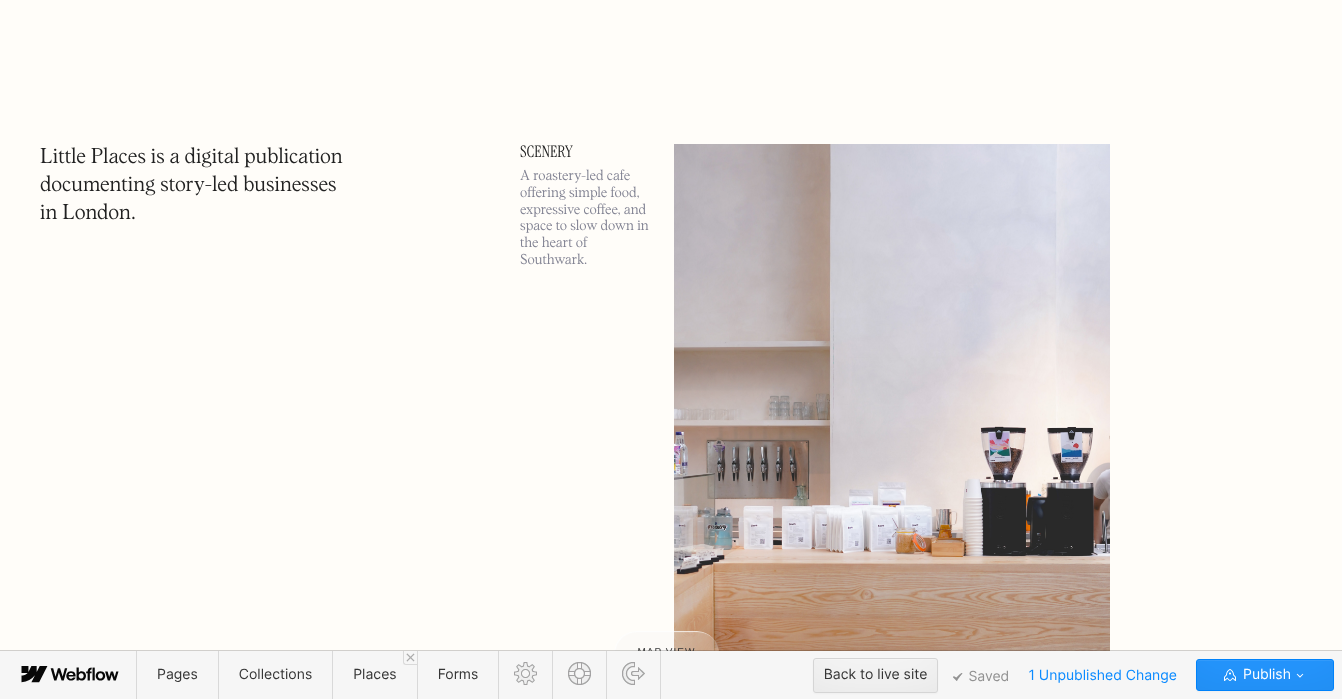 scroll, scrollTop: 0, scrollLeft: 0, axis: both 